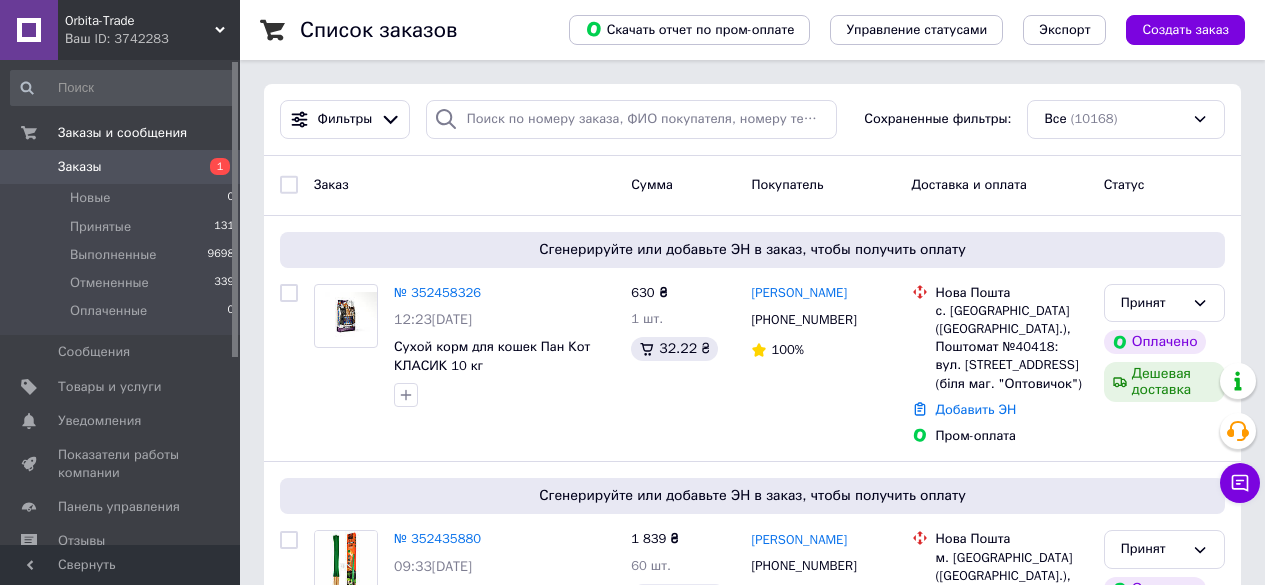 scroll, scrollTop: 0, scrollLeft: 0, axis: both 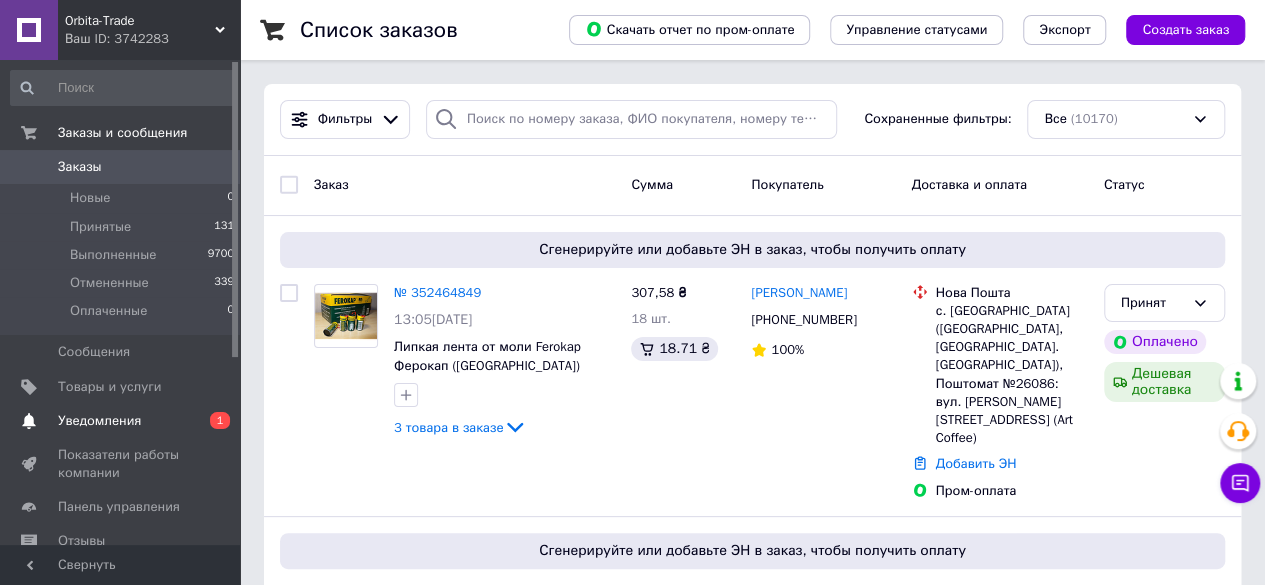 click on "Уведомления" at bounding box center (99, 421) 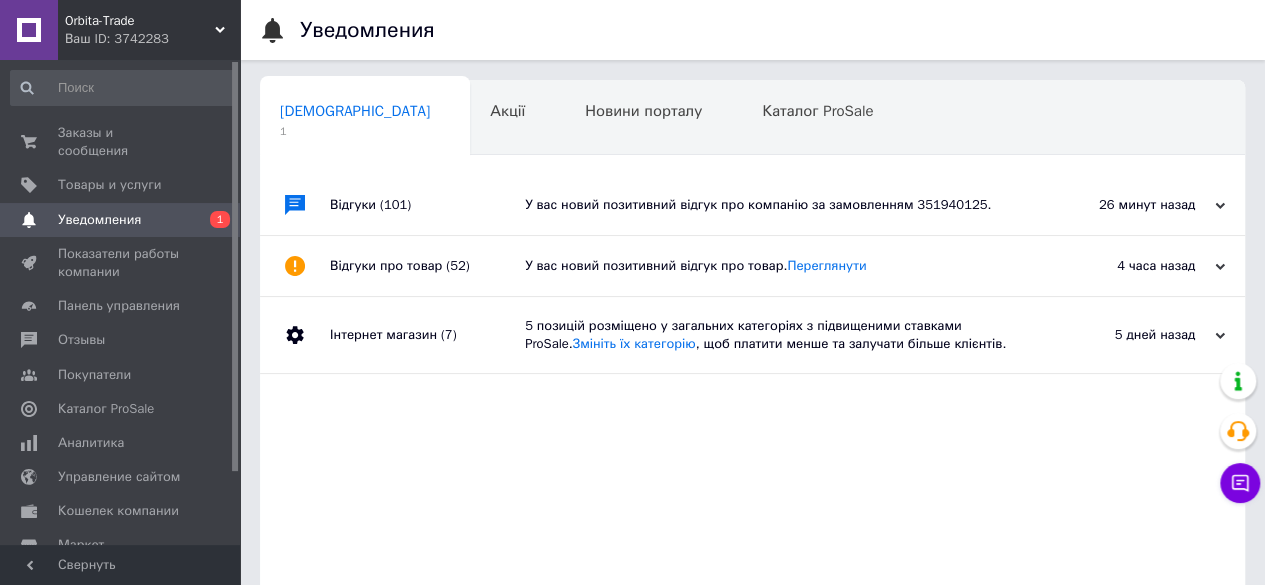 click on "У вас новий позитивний відгук про компанію за замовленням 351940125." at bounding box center [775, 205] 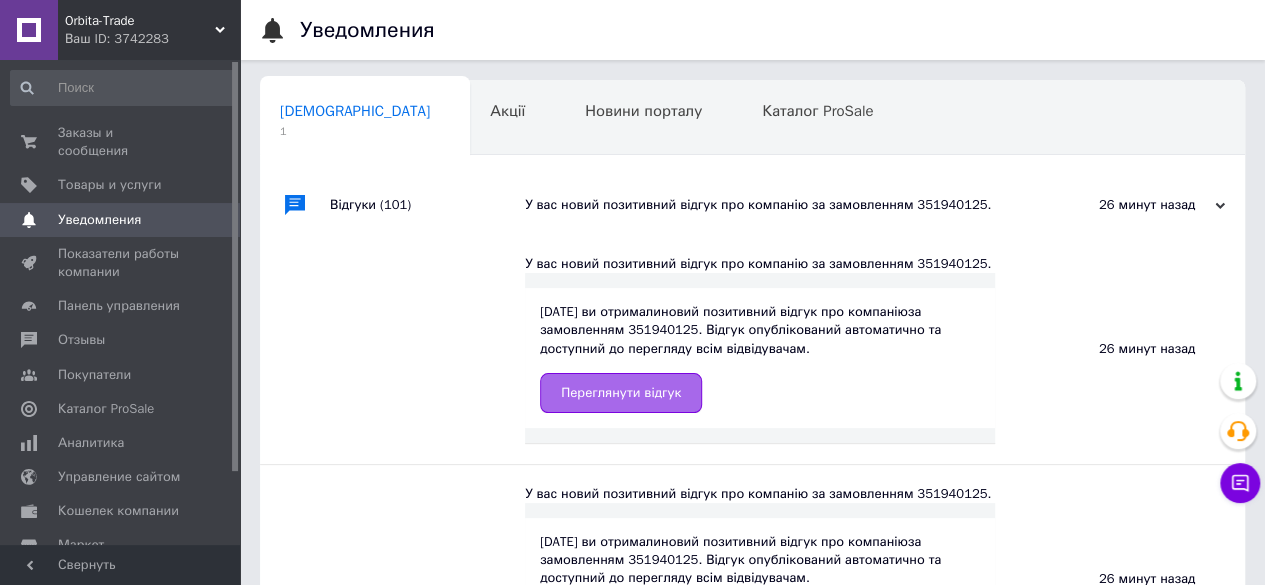 click on "Переглянути відгук" at bounding box center (621, 393) 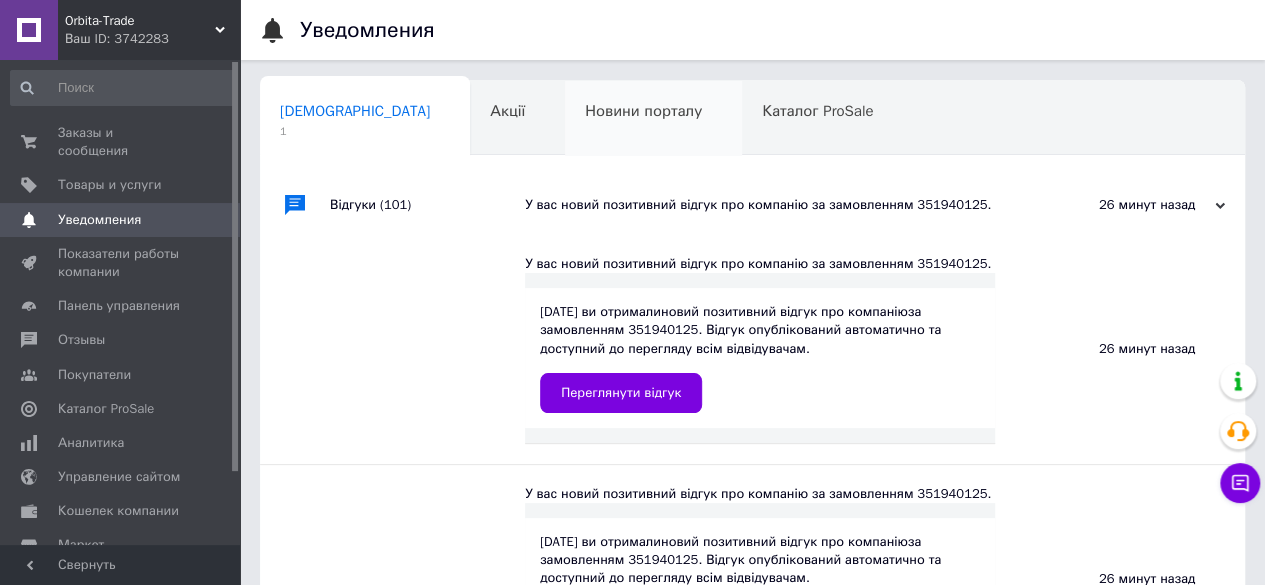 click on "Новини порталу" at bounding box center (643, 111) 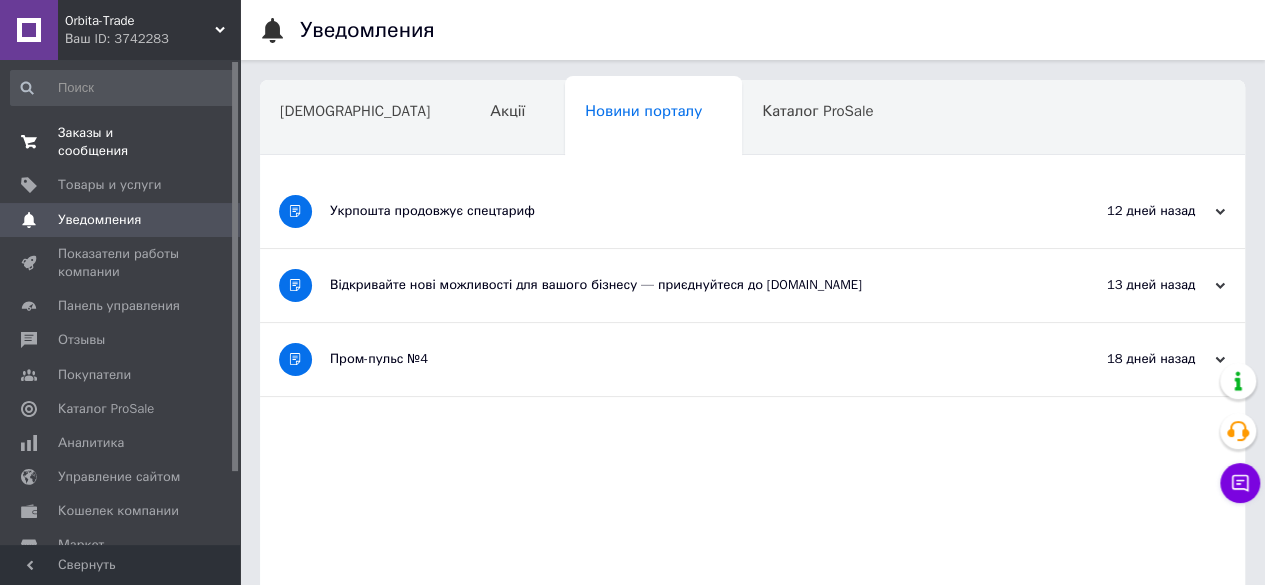 click on "Заказы и сообщения" at bounding box center [121, 142] 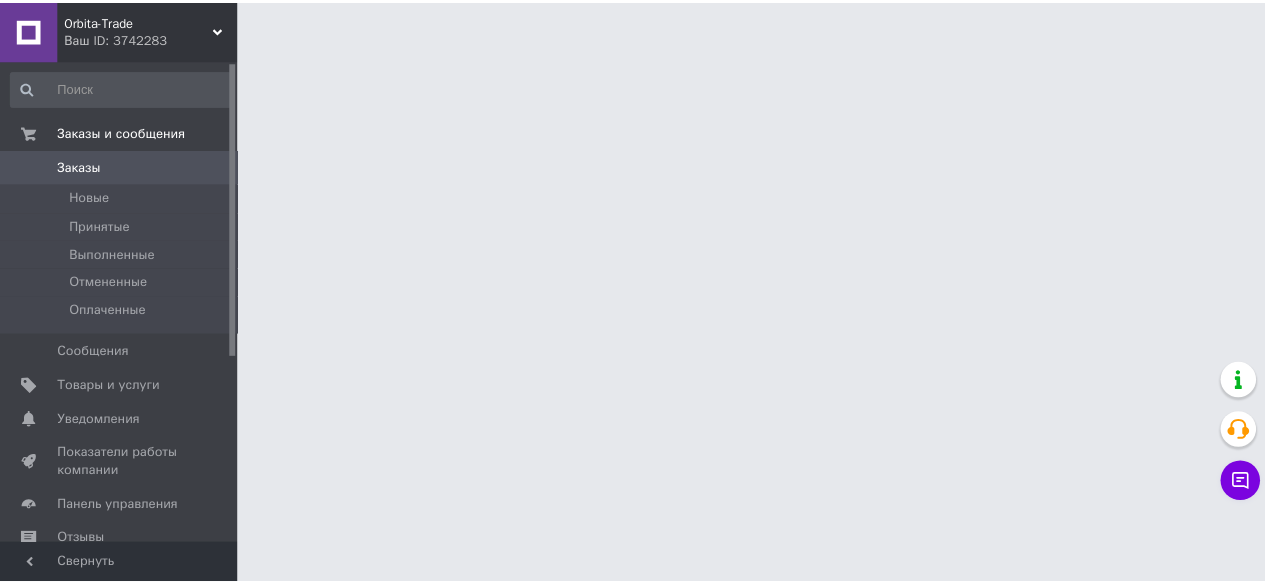 scroll, scrollTop: 0, scrollLeft: 0, axis: both 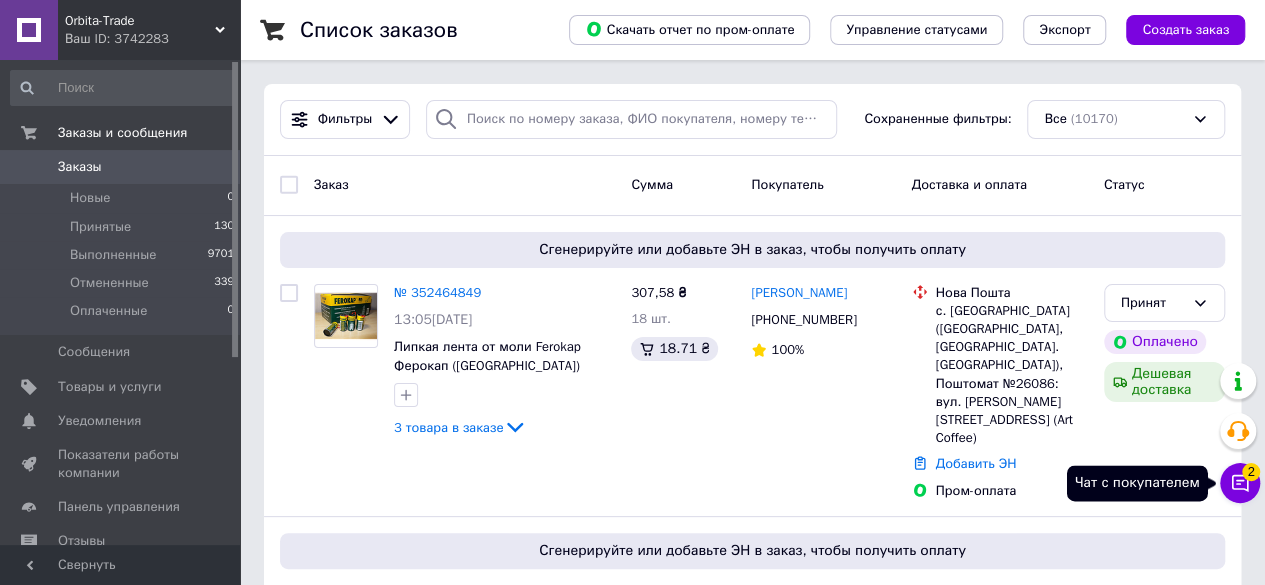 click 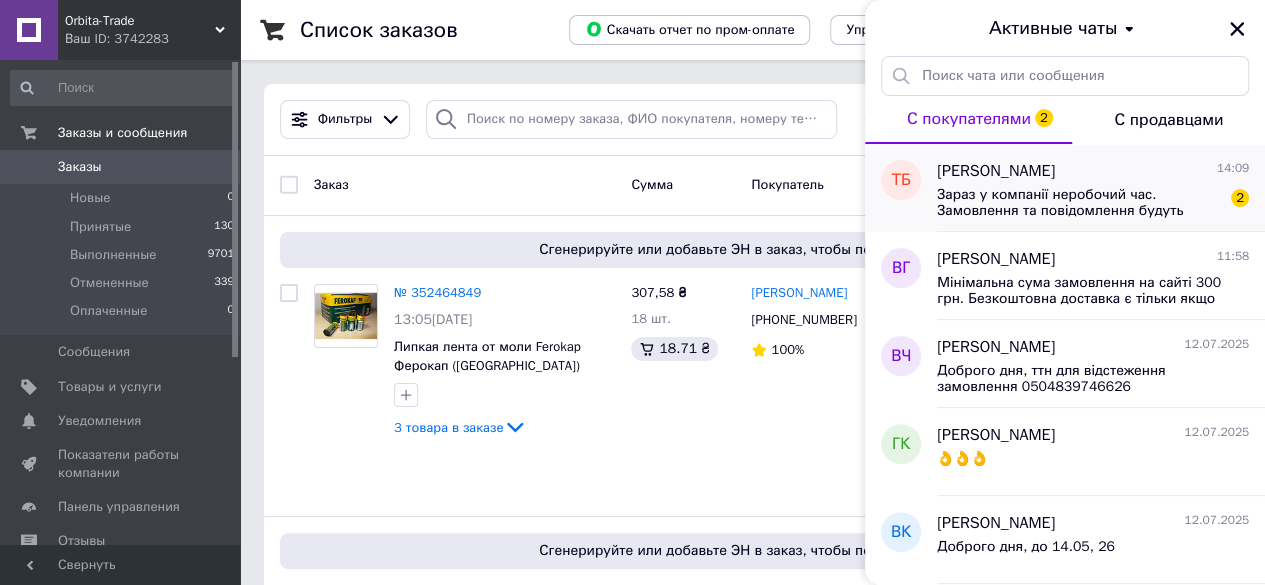 click on "Зараз у компанії неробочий час. Замовлення та повідомлення будуть оброблені з 10:00 найближчого робочого дня (завтра, 14.07)" at bounding box center [1079, 203] 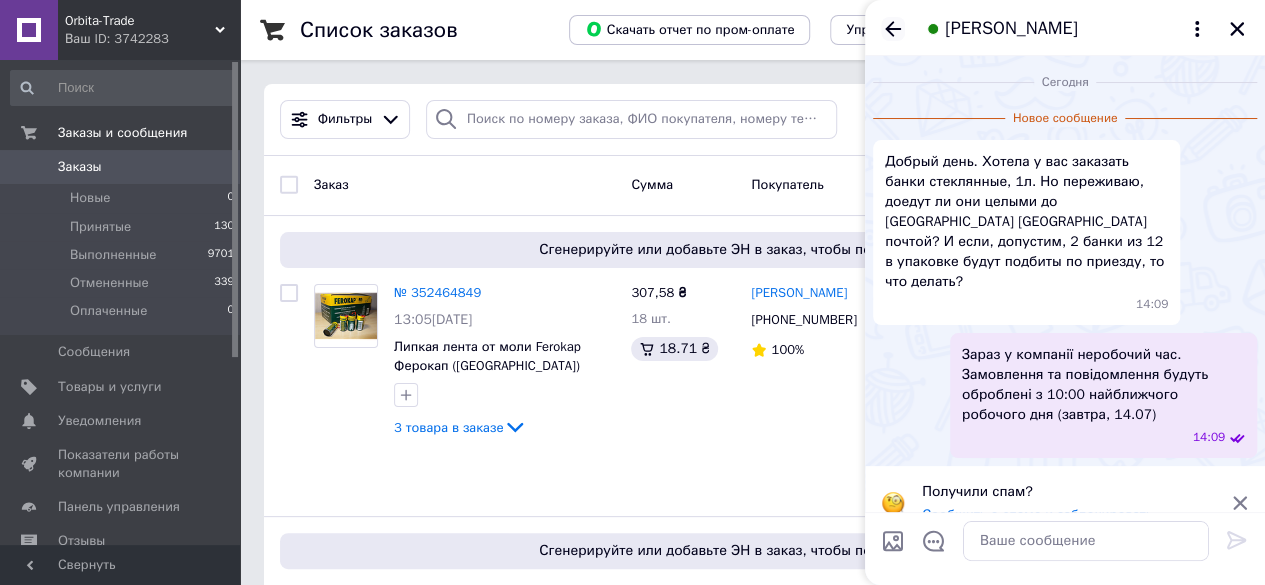click 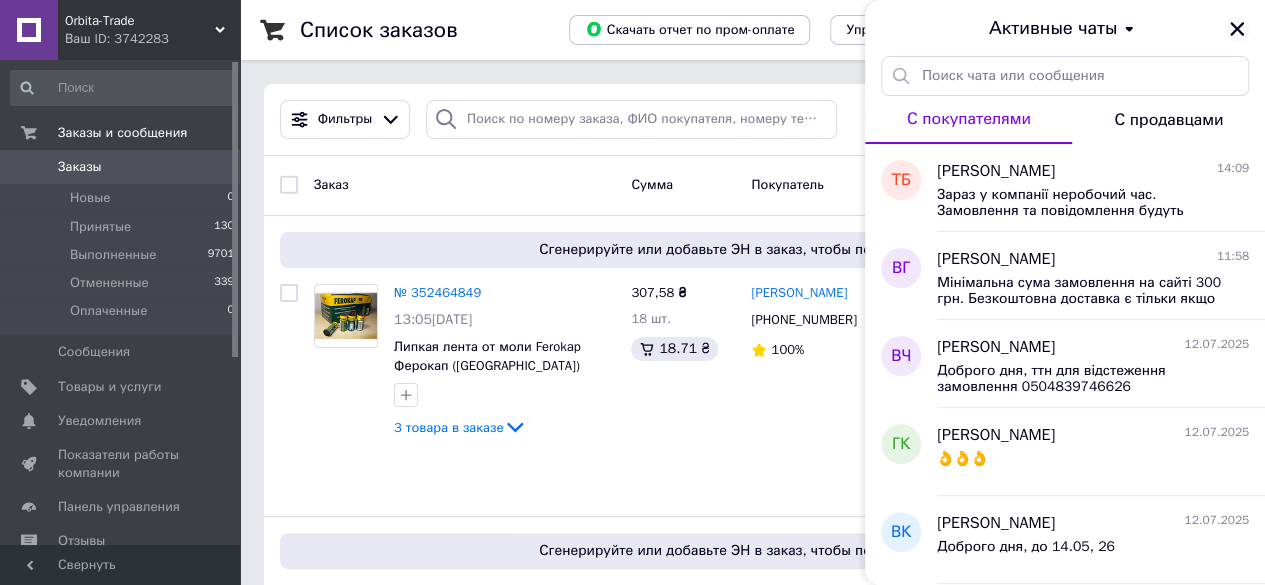click 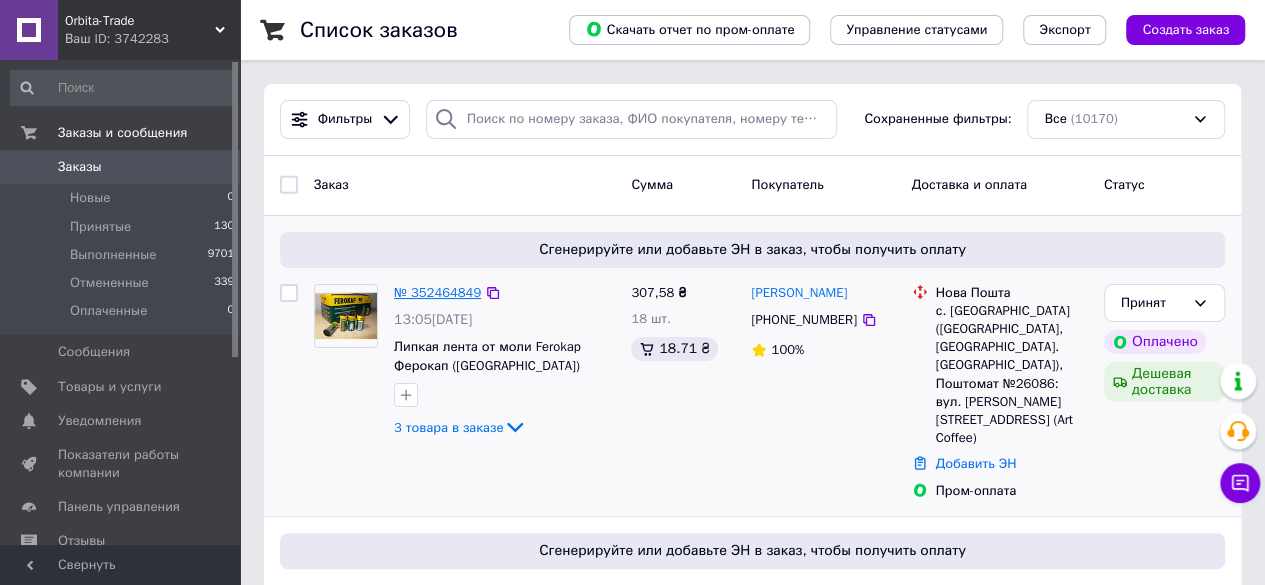 click on "№ 352464849" at bounding box center [437, 292] 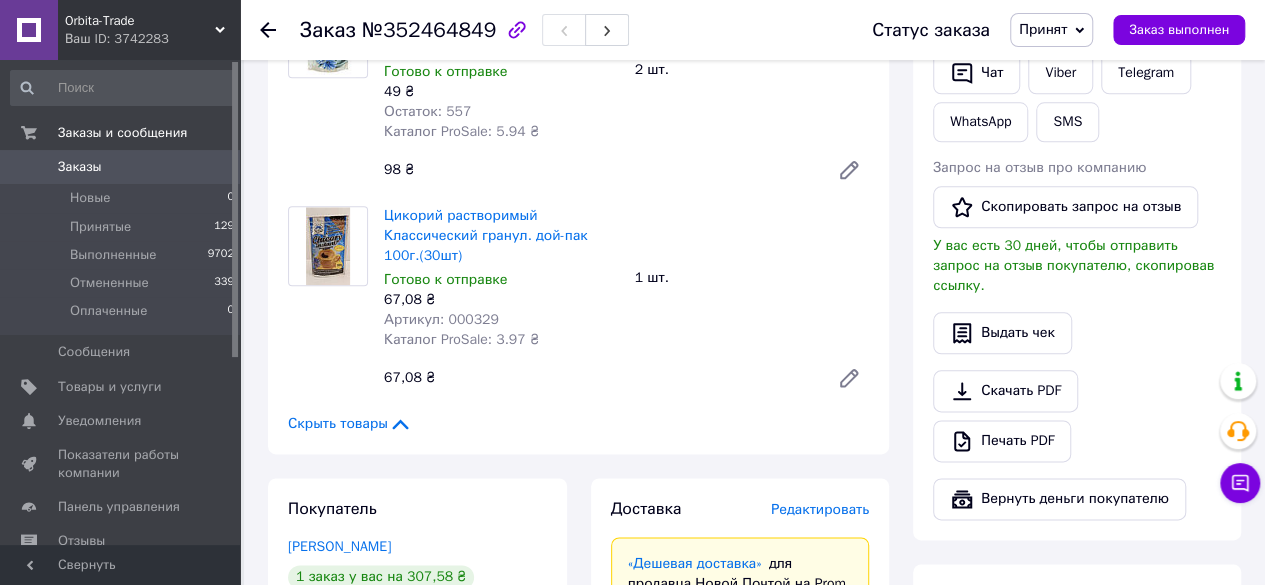 scroll, scrollTop: 1096, scrollLeft: 0, axis: vertical 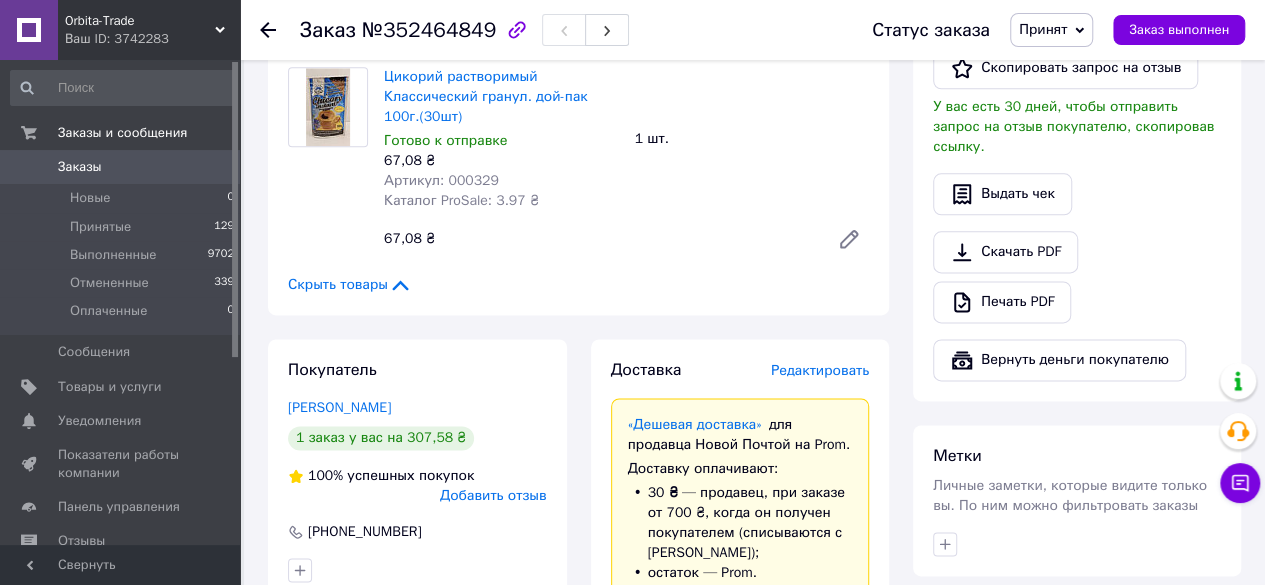 click on "Редактировать" at bounding box center (820, 370) 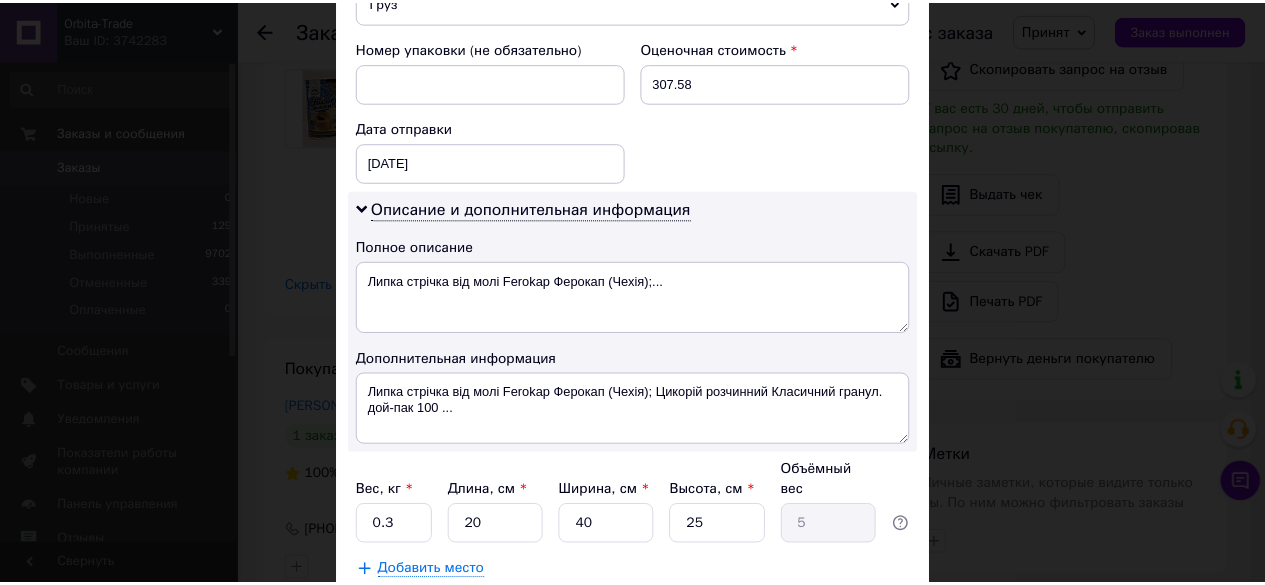 scroll, scrollTop: 867, scrollLeft: 0, axis: vertical 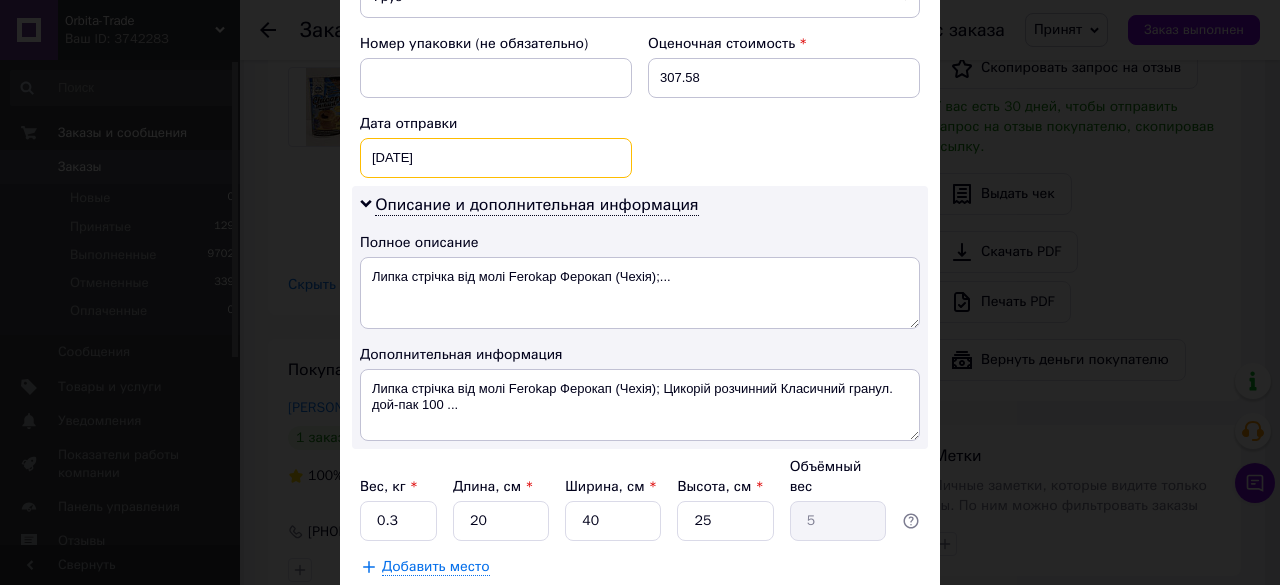 click on "[DATE] < 2025 > < Июль > Пн Вт Ср Чт Пт Сб Вс 30 1 2 3 4 5 6 7 8 9 10 11 12 13 14 15 16 17 18 19 20 21 22 23 24 25 26 27 28 29 30 31 1 2 3 4 5 6 7 8 9 10" at bounding box center (496, 158) 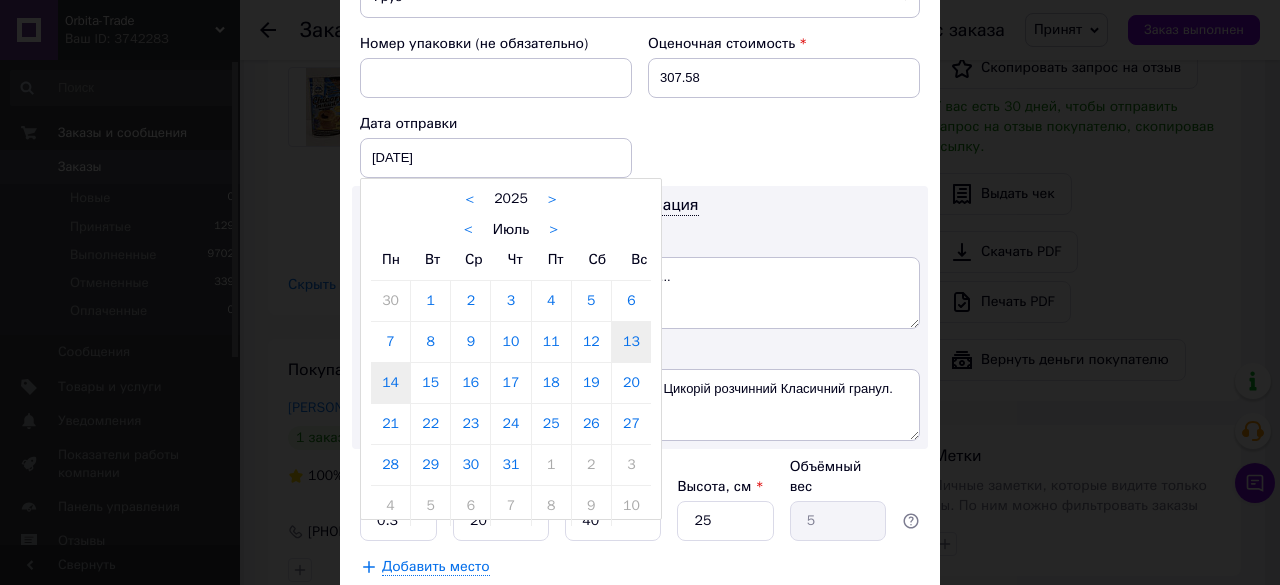 click on "14" at bounding box center [390, 383] 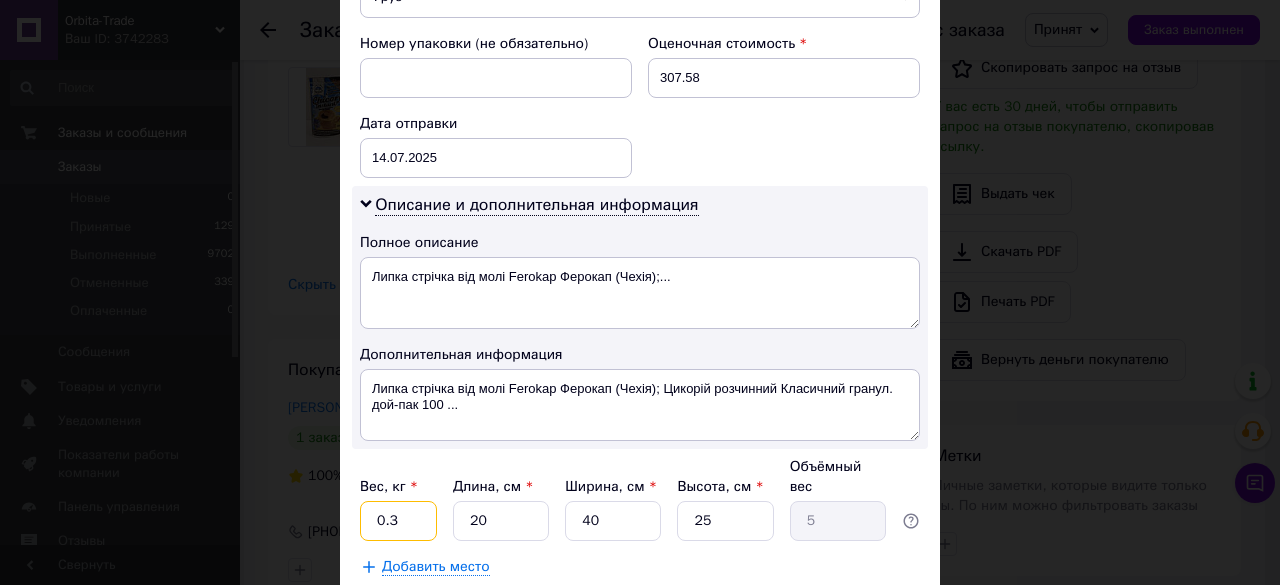 click on "0.3" at bounding box center [398, 521] 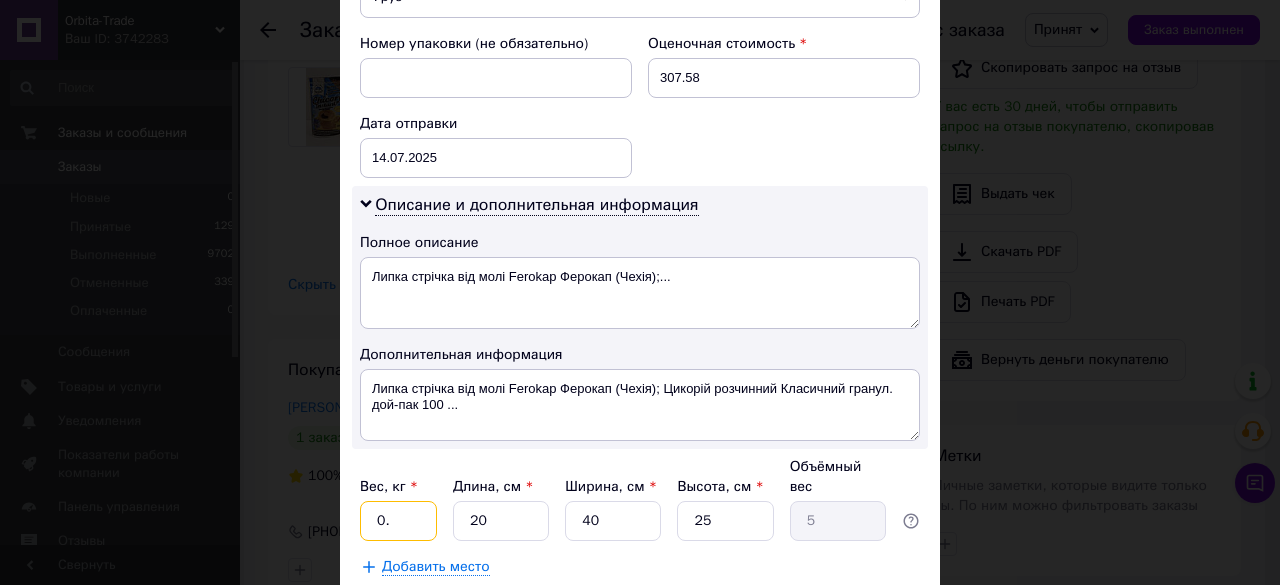 type on "0" 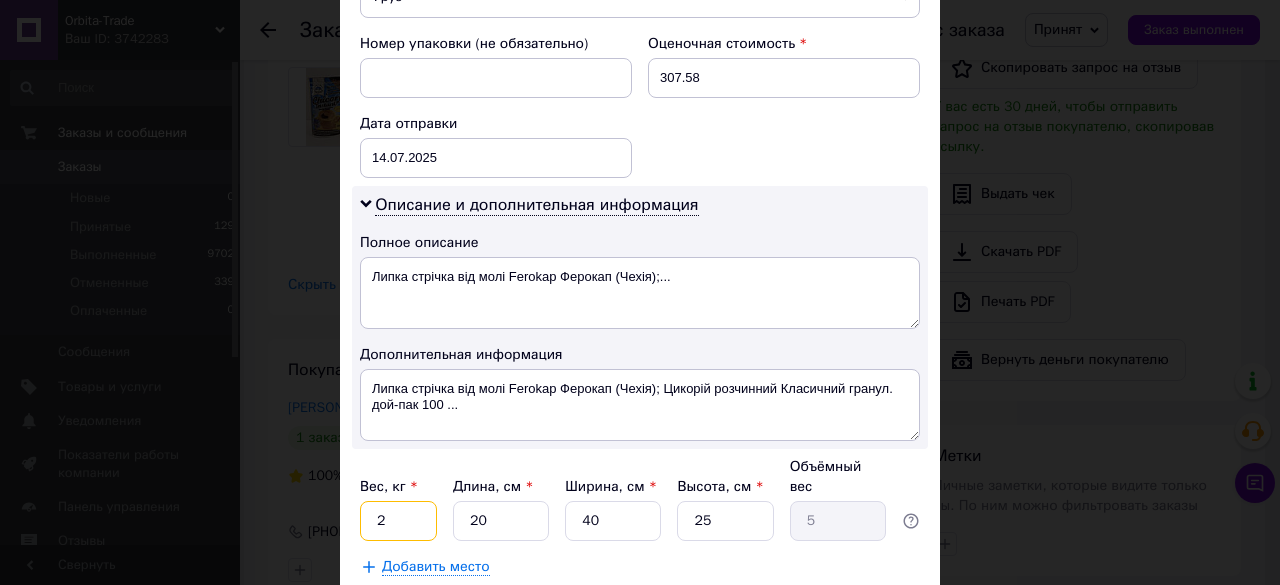 type on "2" 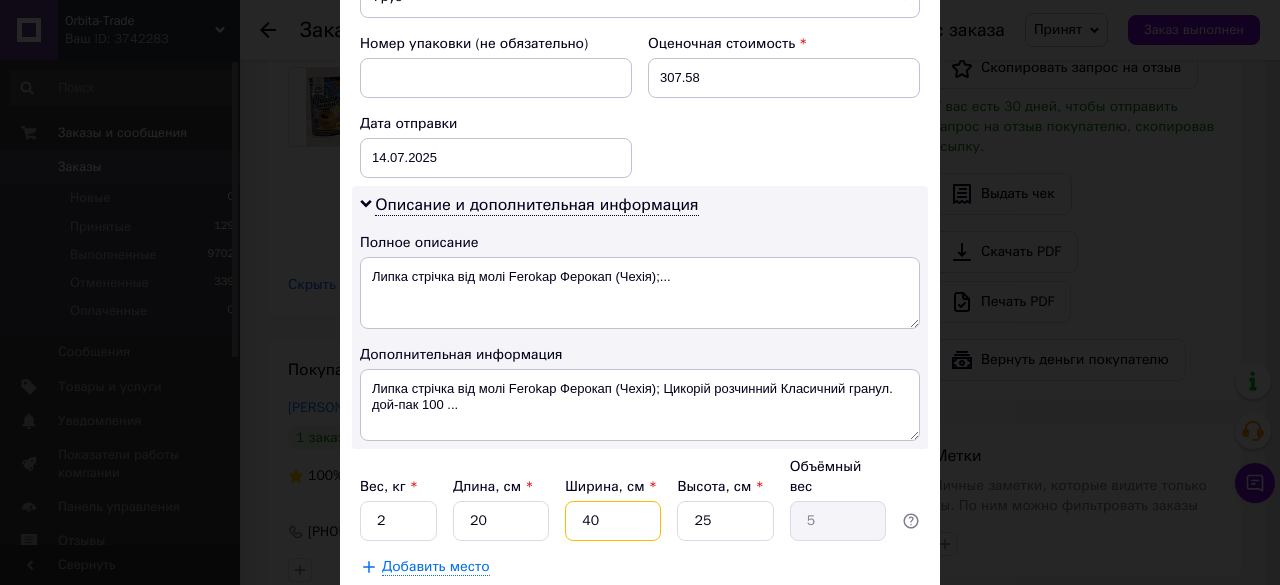 click on "40" at bounding box center [613, 521] 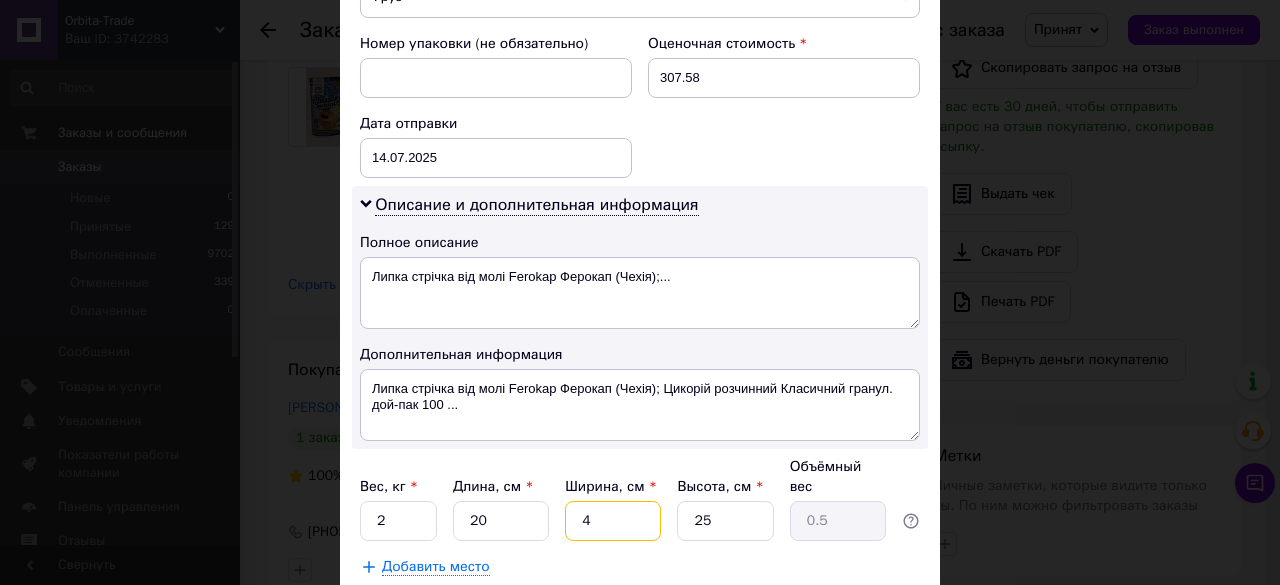 type 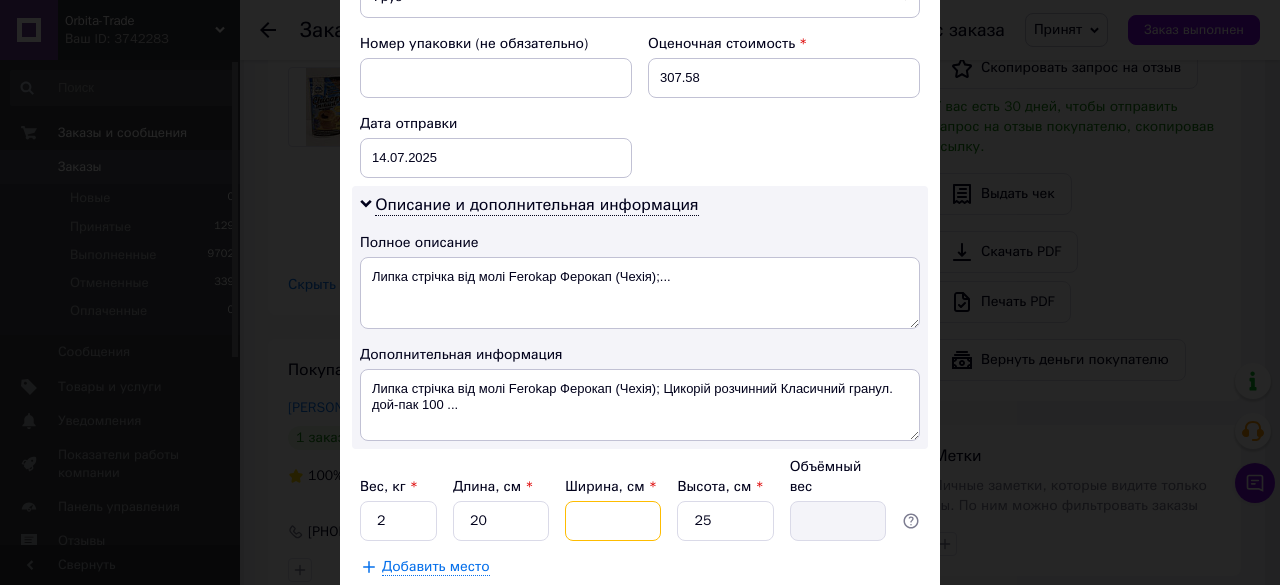type on "2" 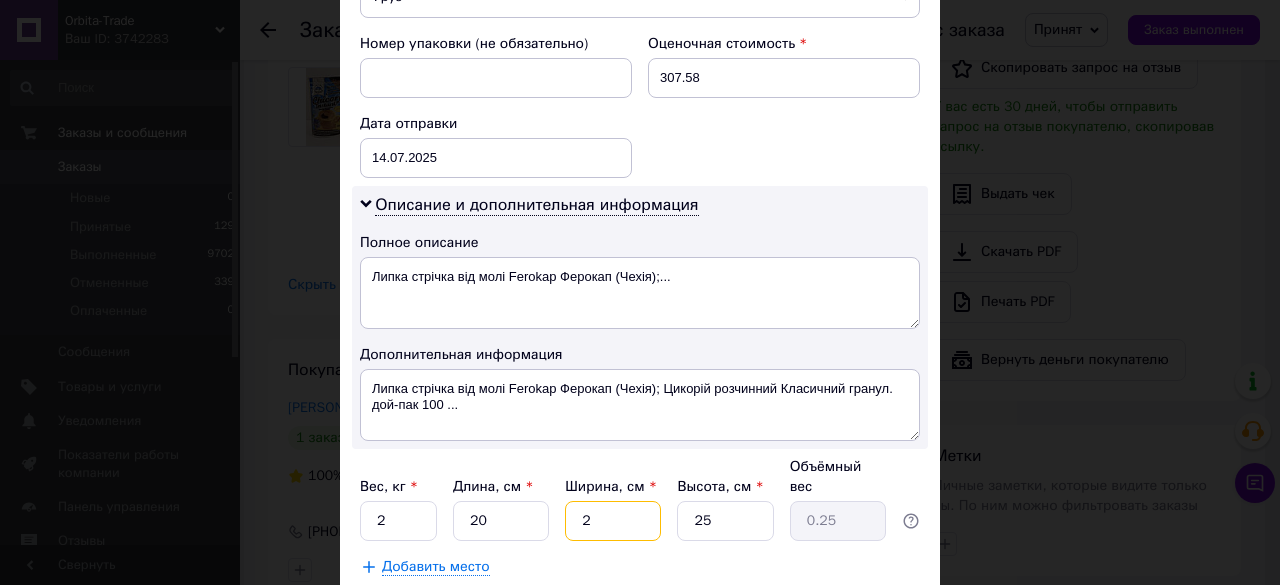type on "20" 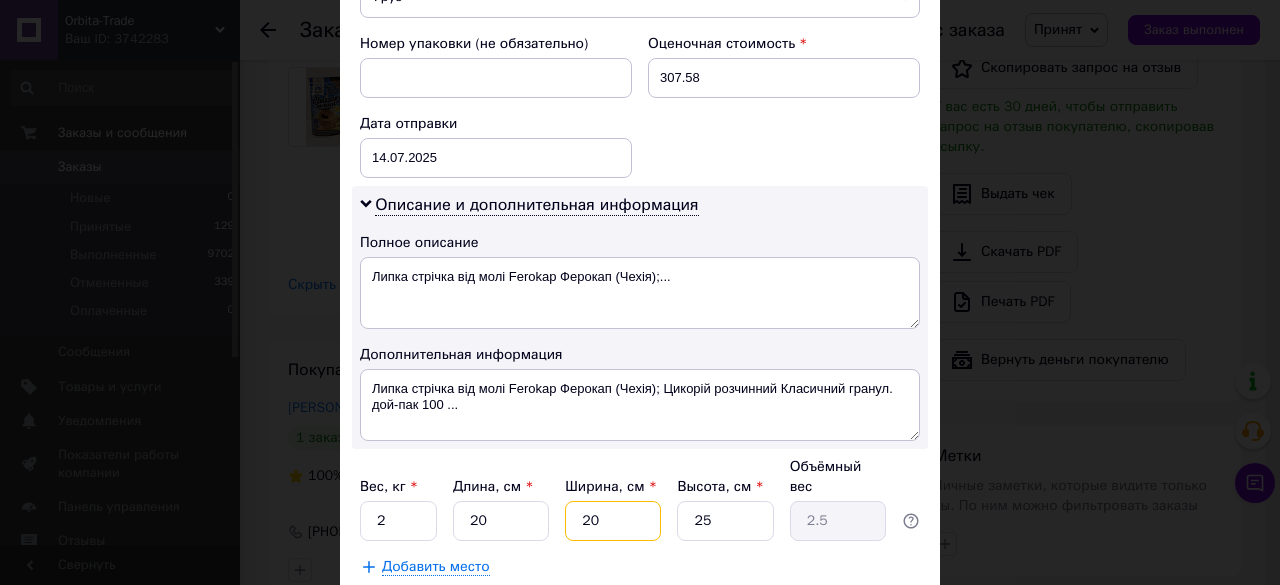 type on "20" 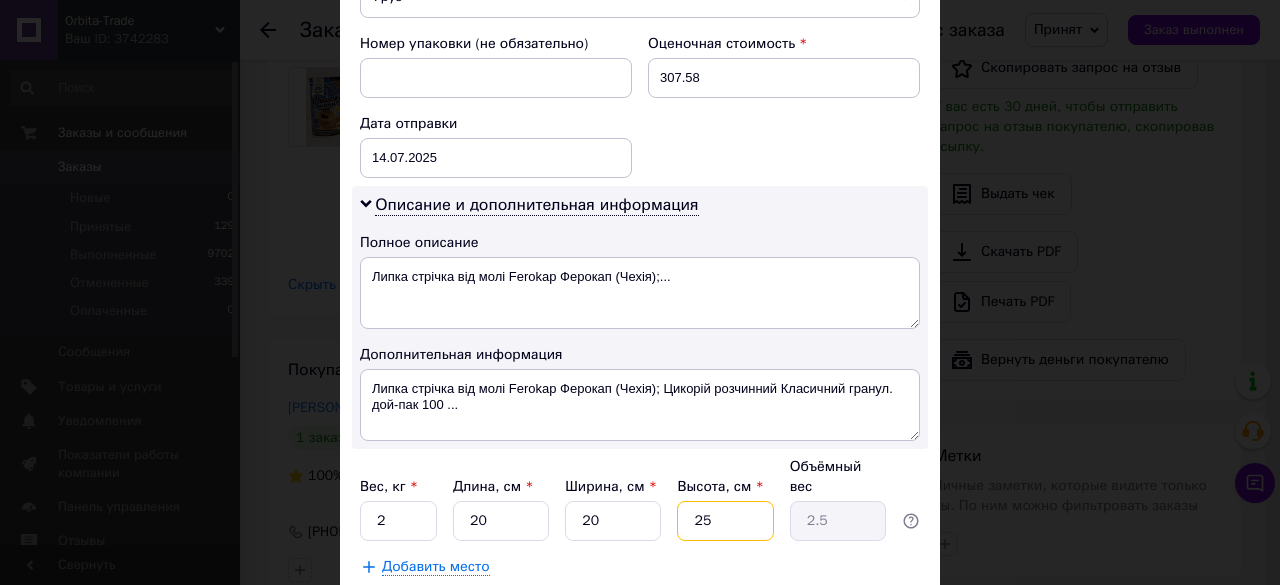 click on "25" at bounding box center [725, 521] 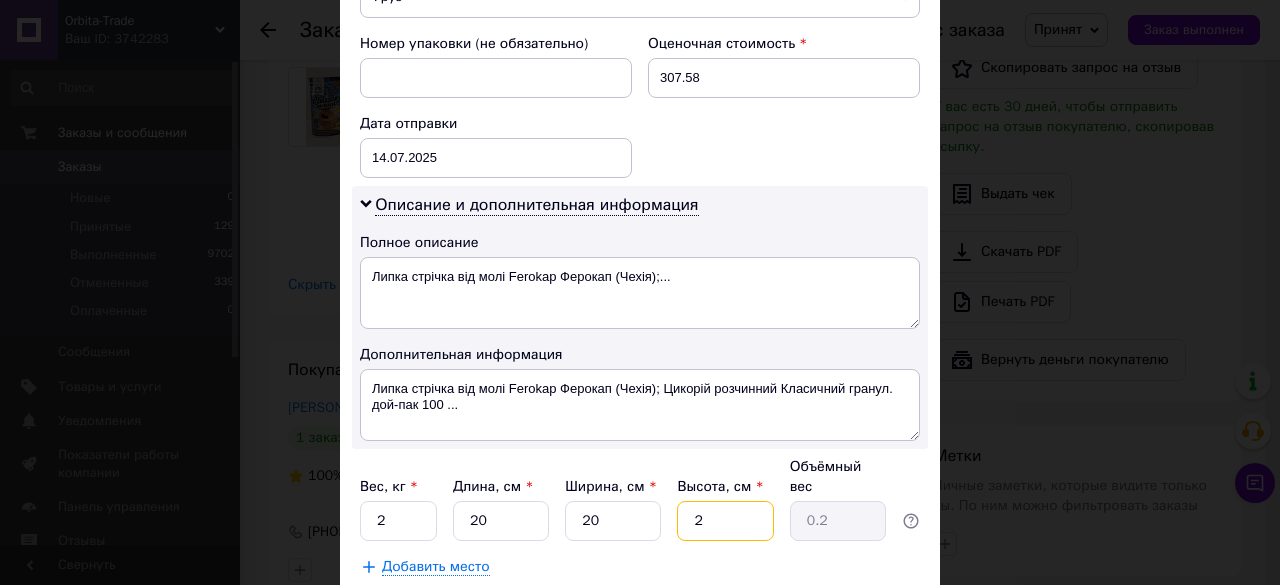 type on "20" 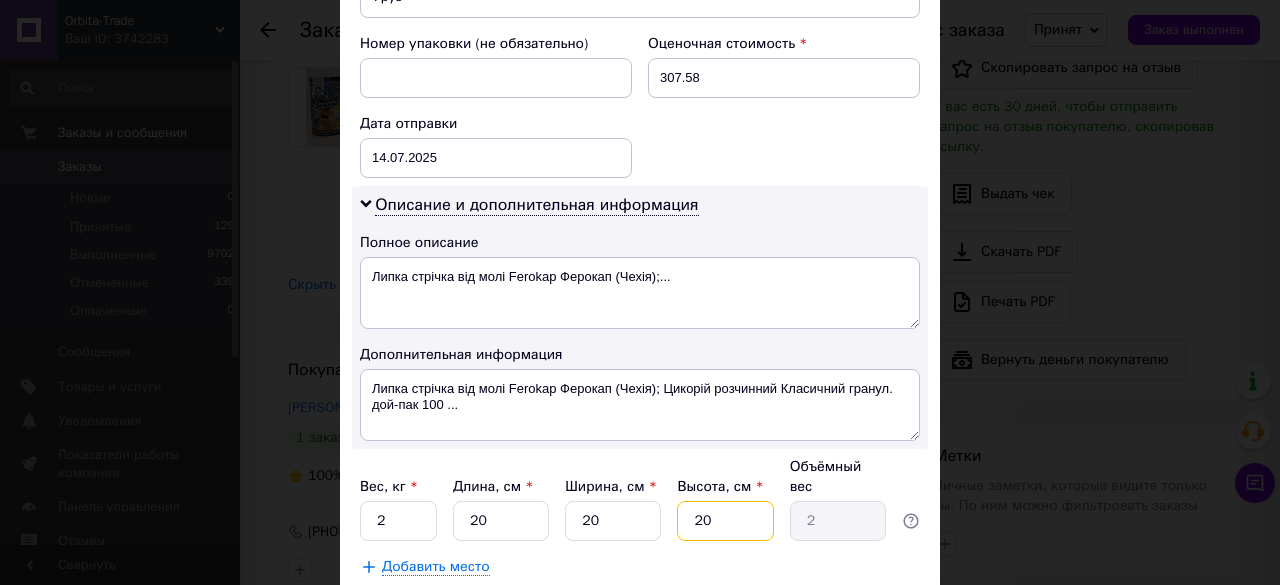 type on "20" 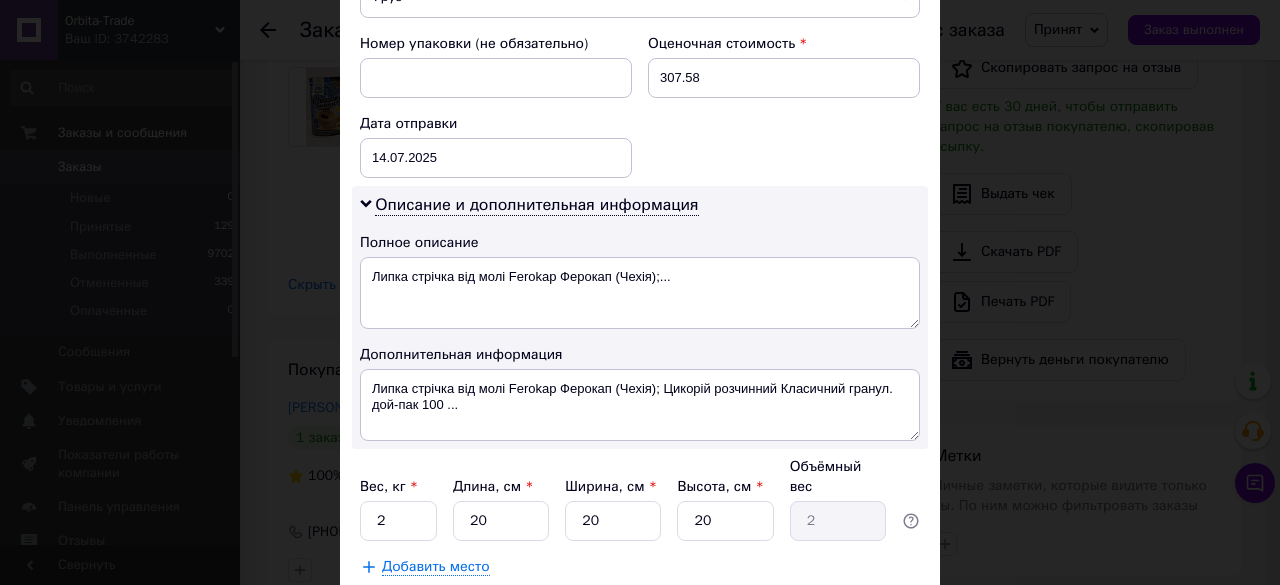 click on "Сохранить" at bounding box center (866, 617) 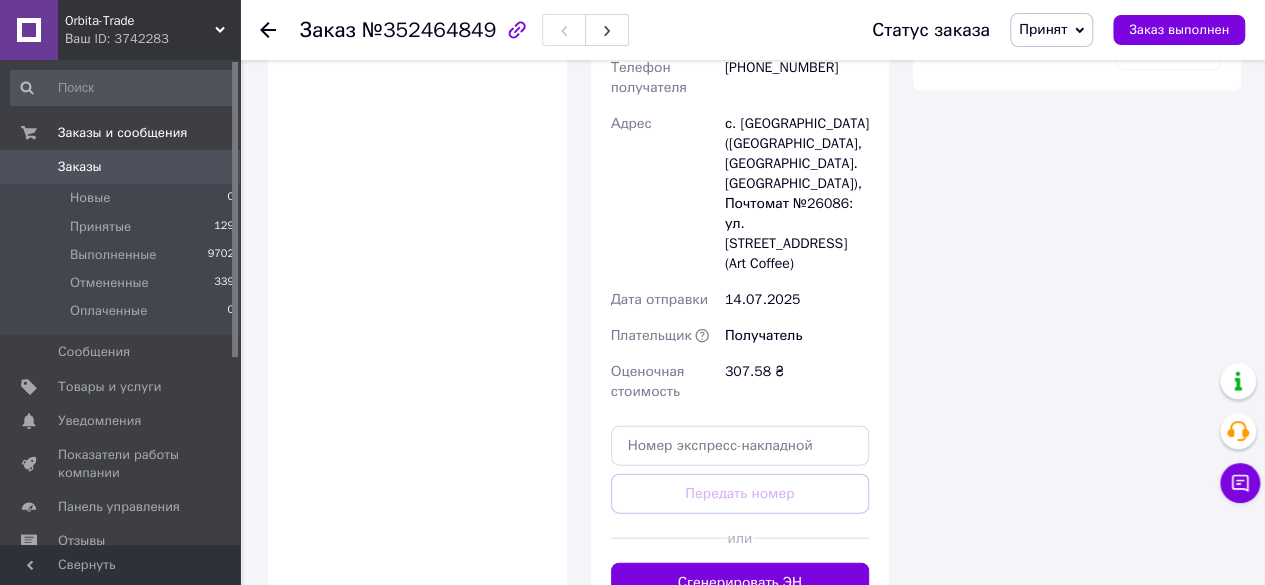 scroll, scrollTop: 2014, scrollLeft: 0, axis: vertical 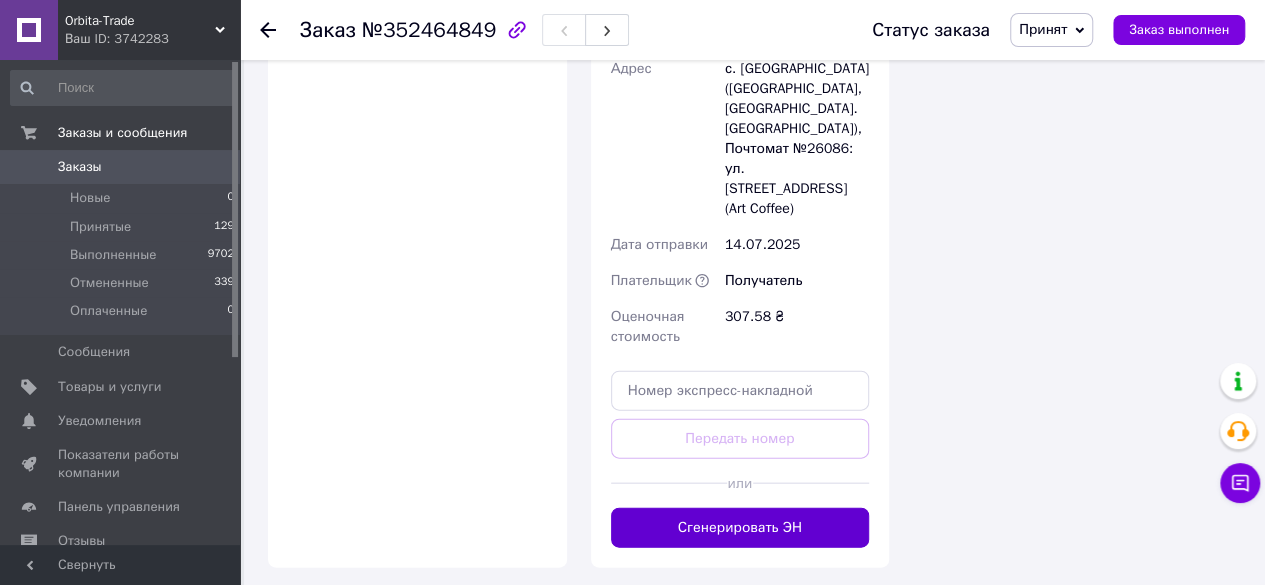 click on "Сгенерировать ЭН" at bounding box center (740, 528) 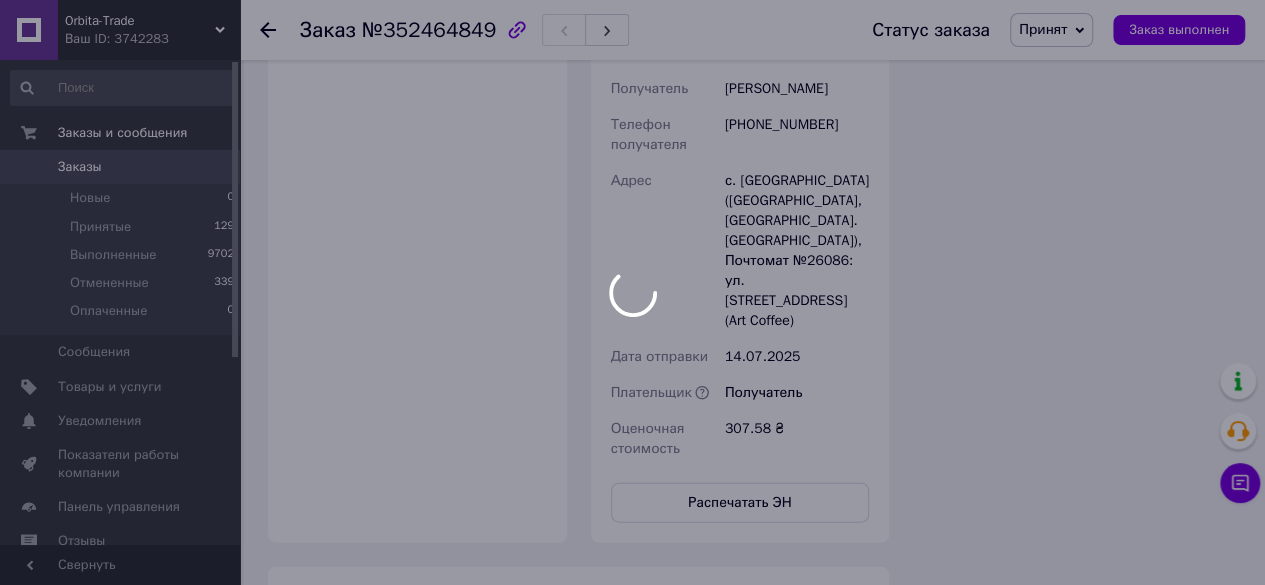scroll, scrollTop: 97, scrollLeft: 0, axis: vertical 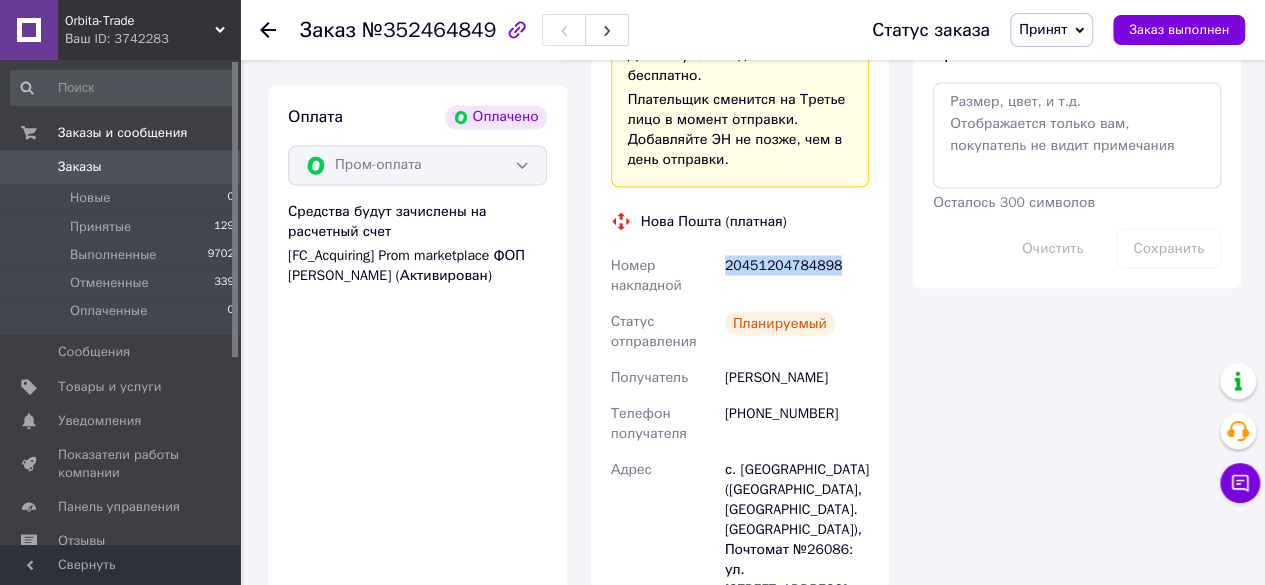 drag, startPoint x: 874, startPoint y: 235, endPoint x: 705, endPoint y: 251, distance: 169.7557 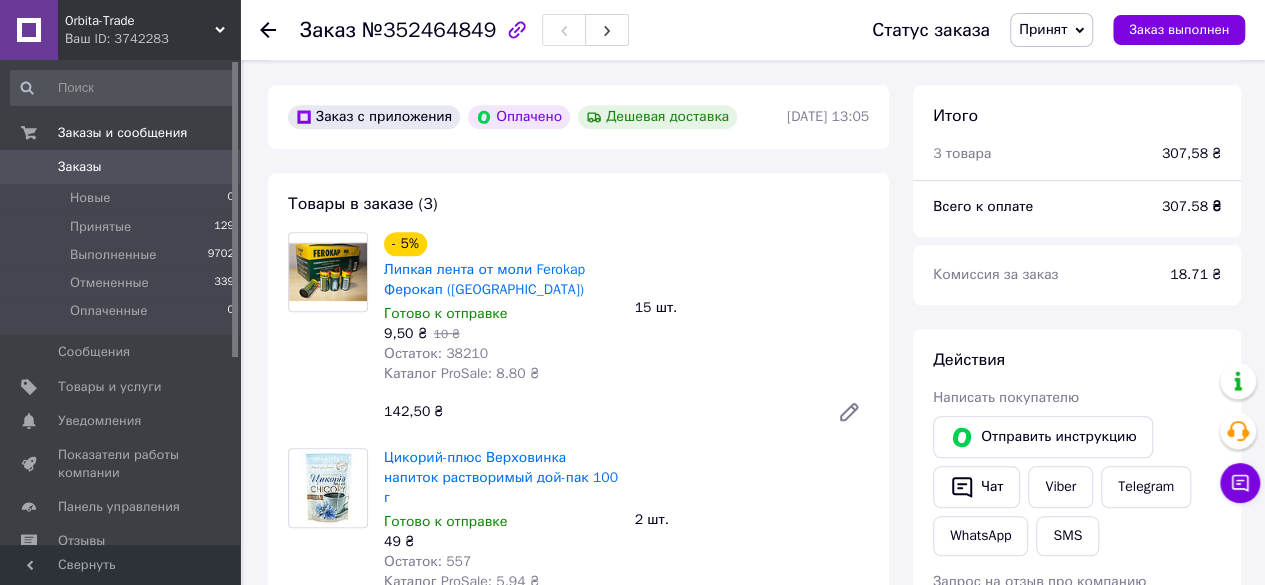 scroll, scrollTop: 604, scrollLeft: 0, axis: vertical 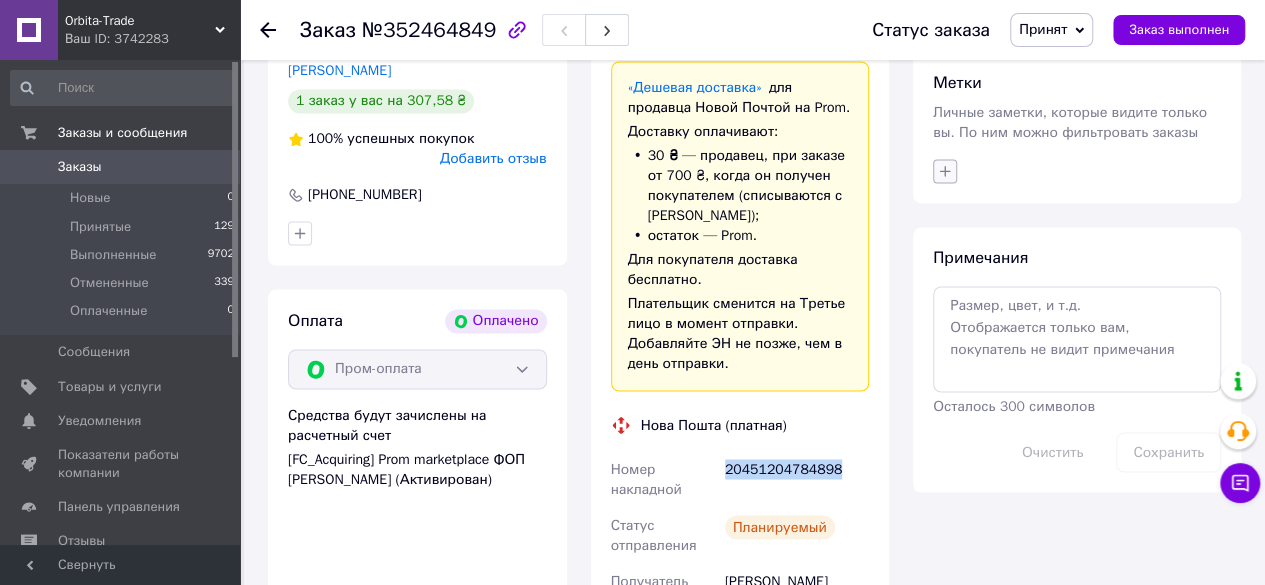 click 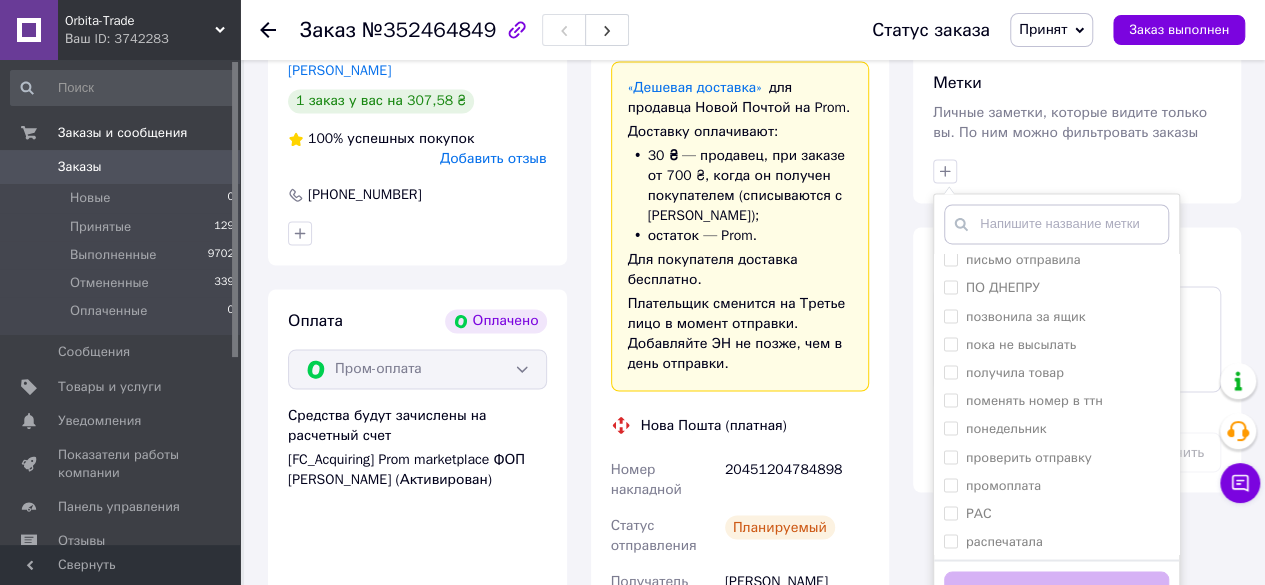 scroll, scrollTop: 1574, scrollLeft: 0, axis: vertical 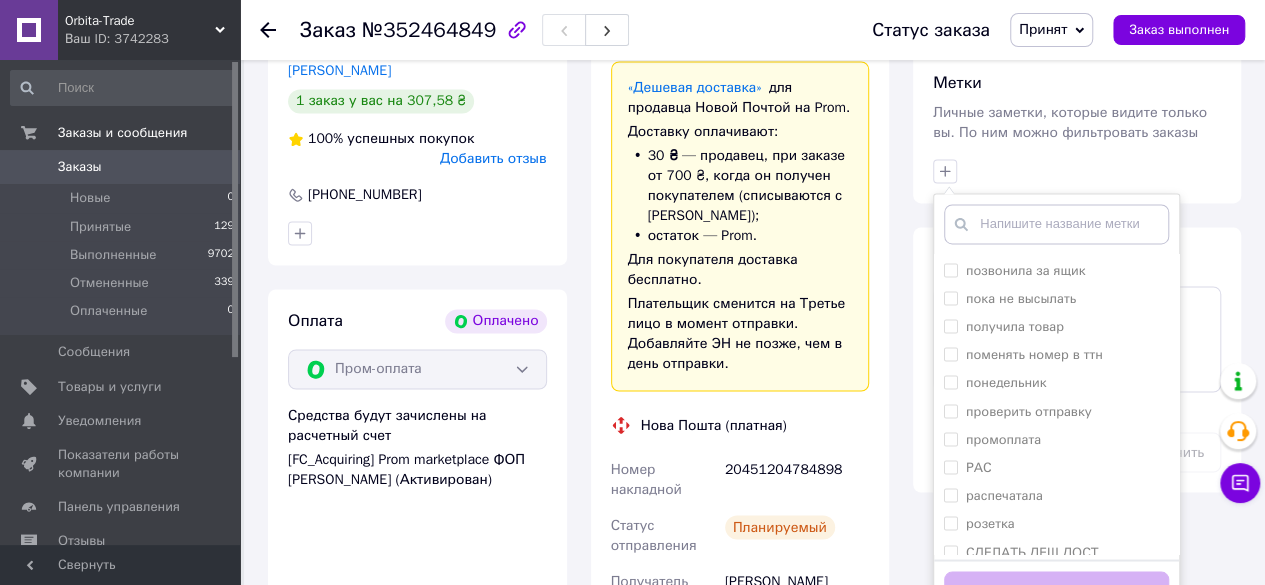 drag, startPoint x: 946, startPoint y: 431, endPoint x: 970, endPoint y: 521, distance: 93.14505 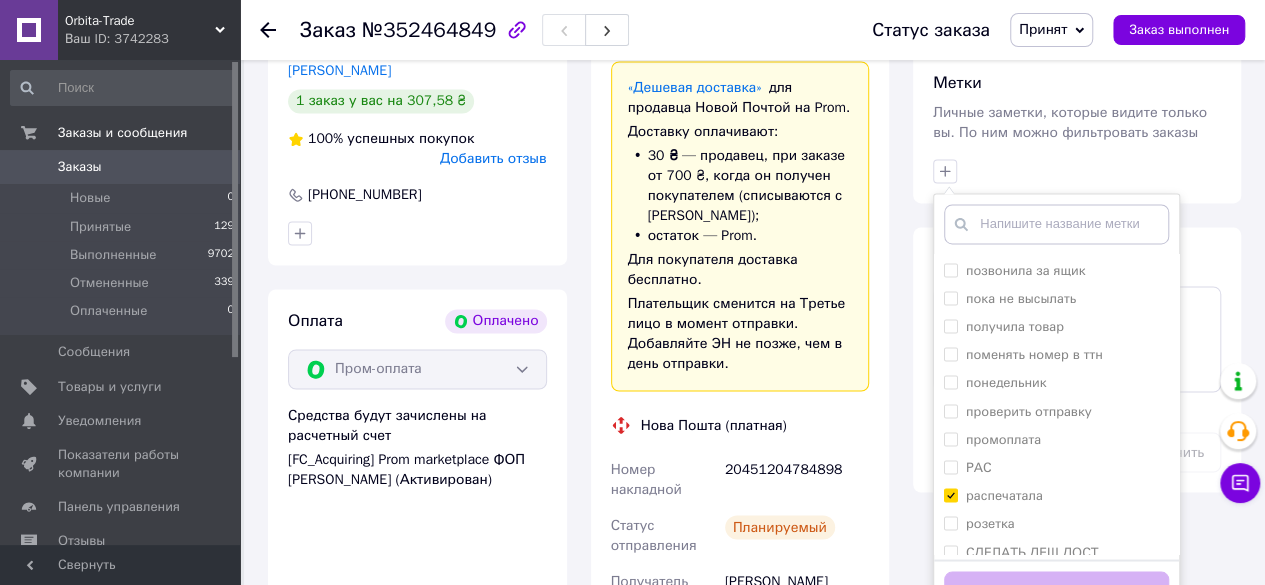 checkbox on "true" 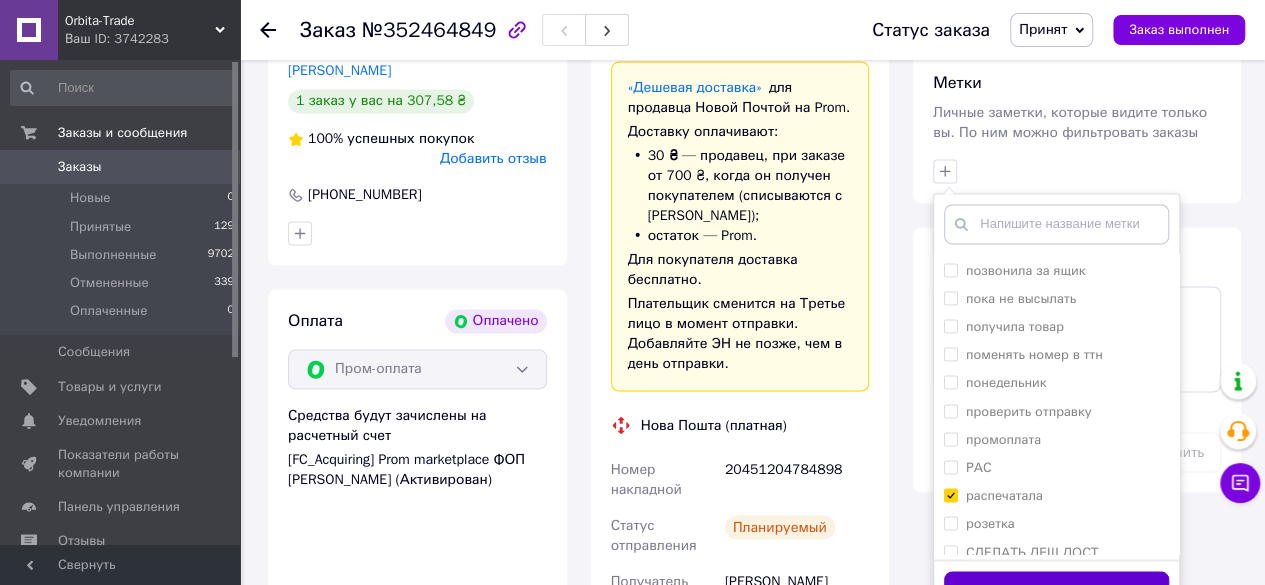 click on "Добавить метку" at bounding box center [1056, 590] 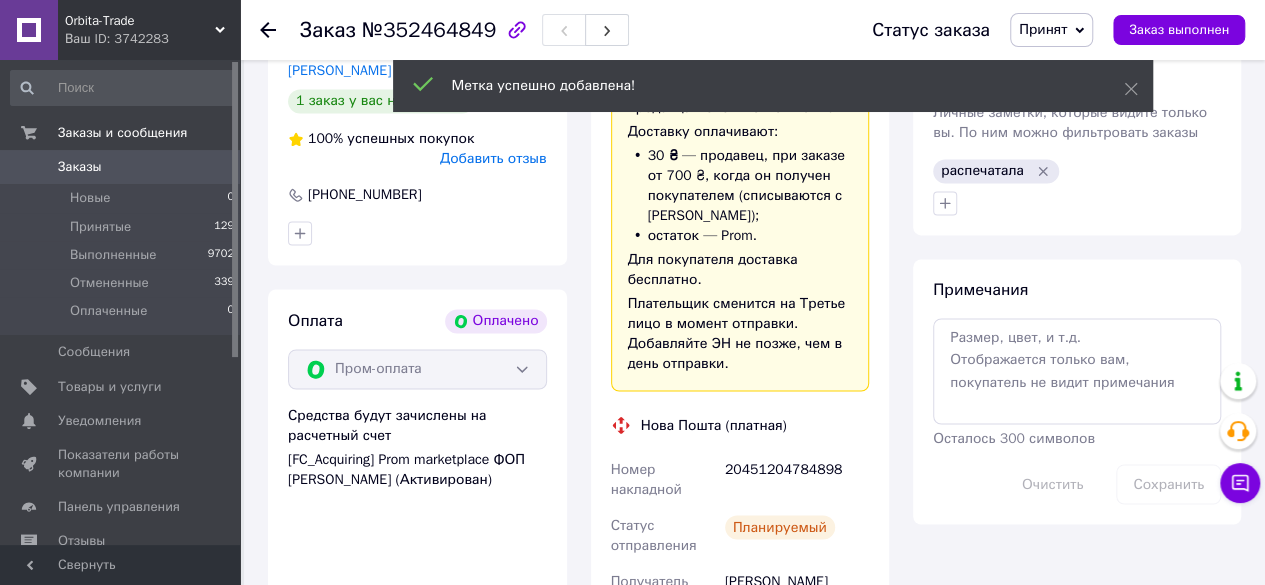 scroll, scrollTop: 145, scrollLeft: 0, axis: vertical 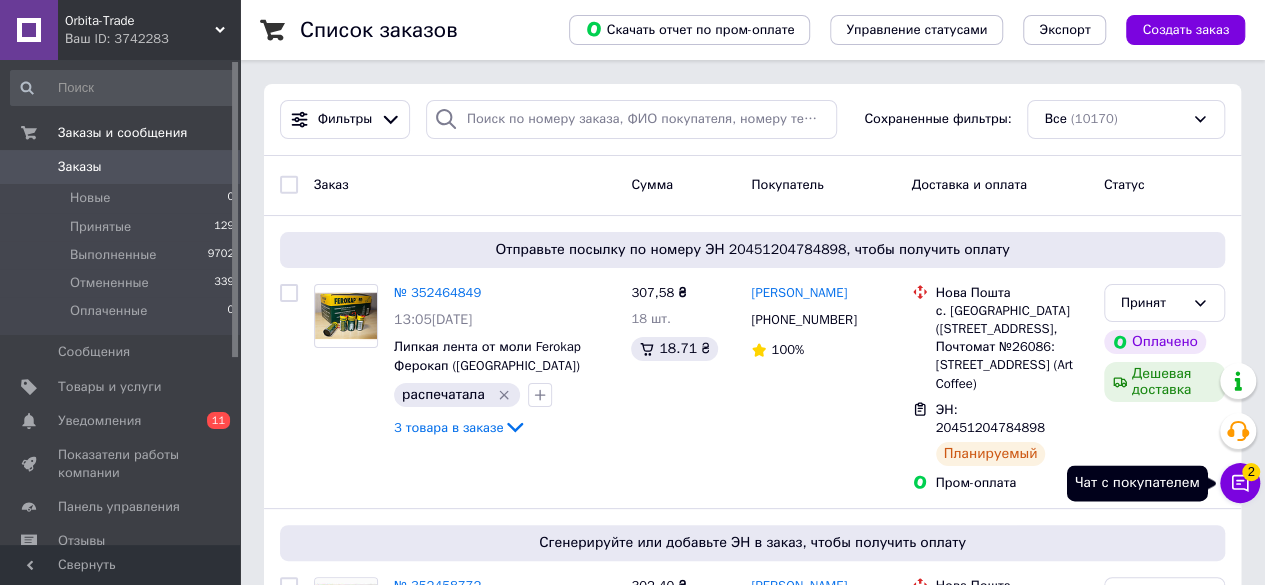 click 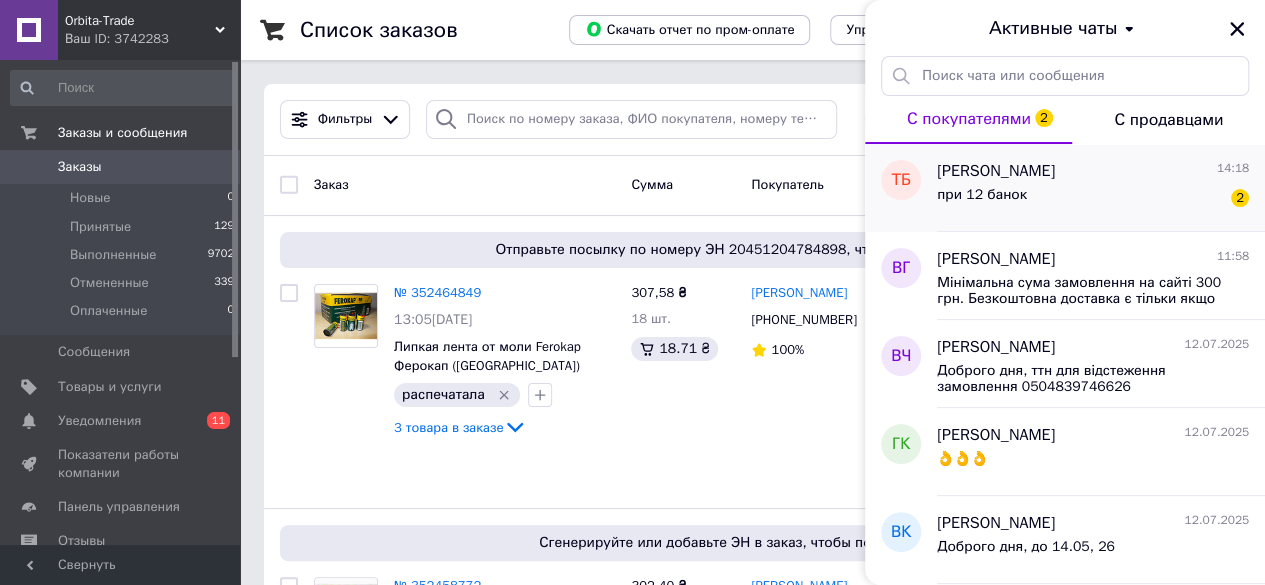click on "при 12 банок 2" at bounding box center (1093, 199) 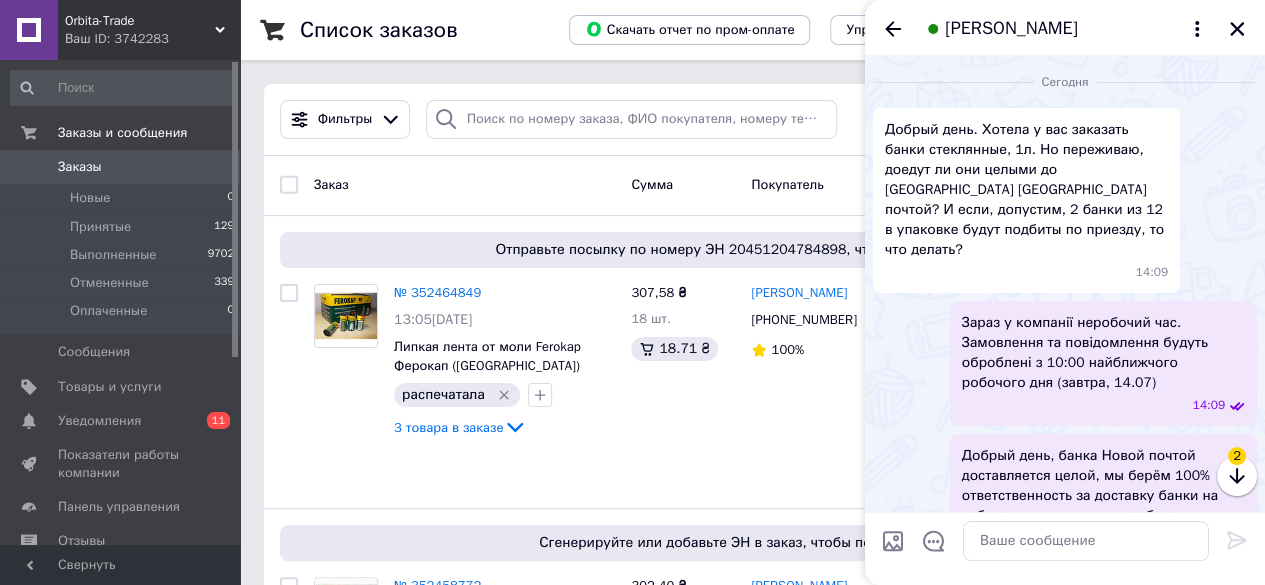 scroll, scrollTop: 298, scrollLeft: 0, axis: vertical 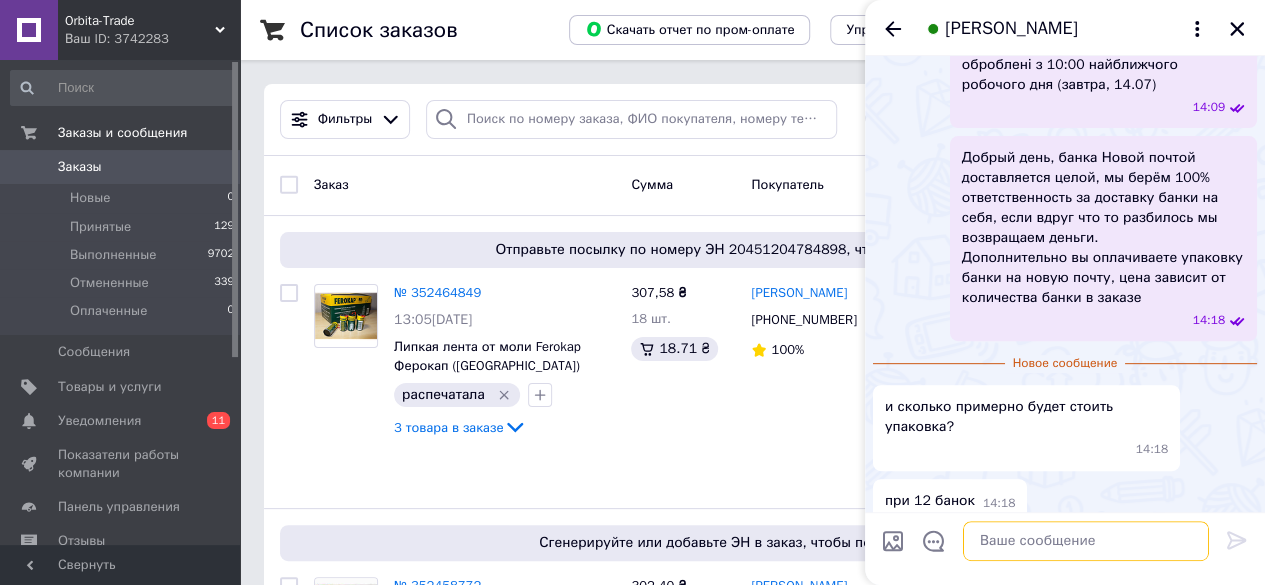 click at bounding box center (1086, 541) 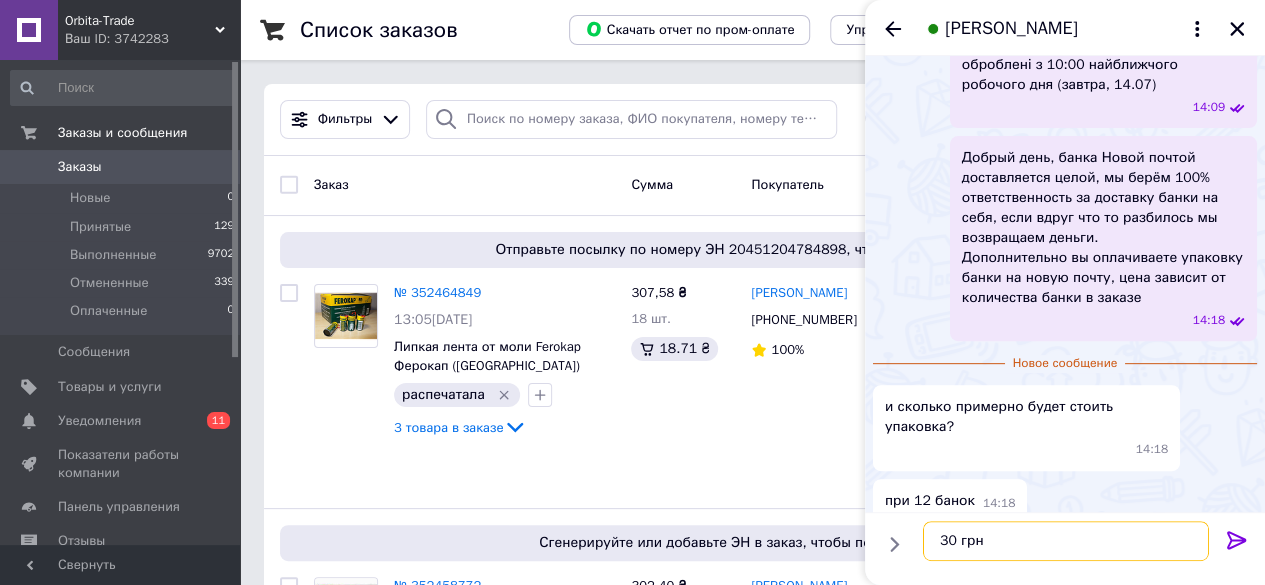 type on "30 грн" 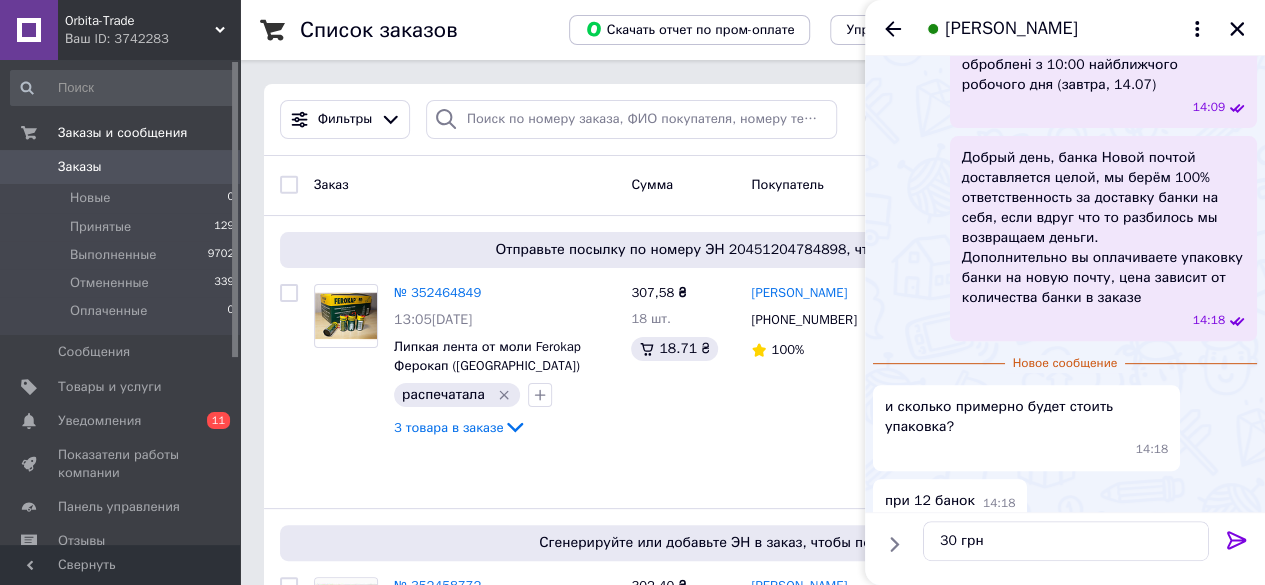 click 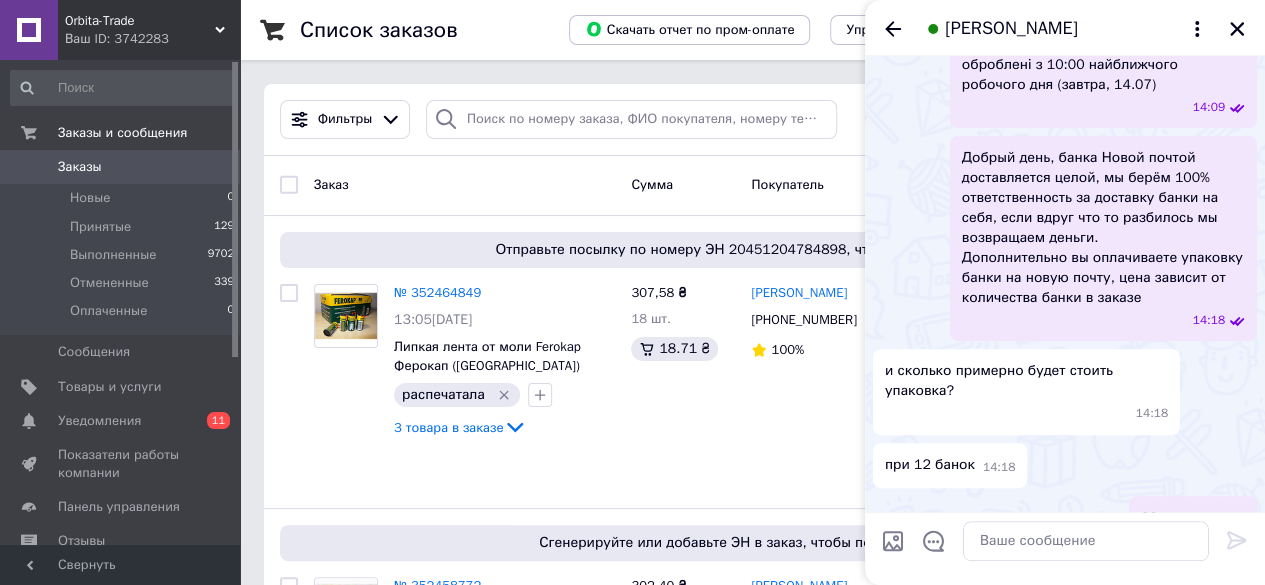 scroll, scrollTop: 314, scrollLeft: 0, axis: vertical 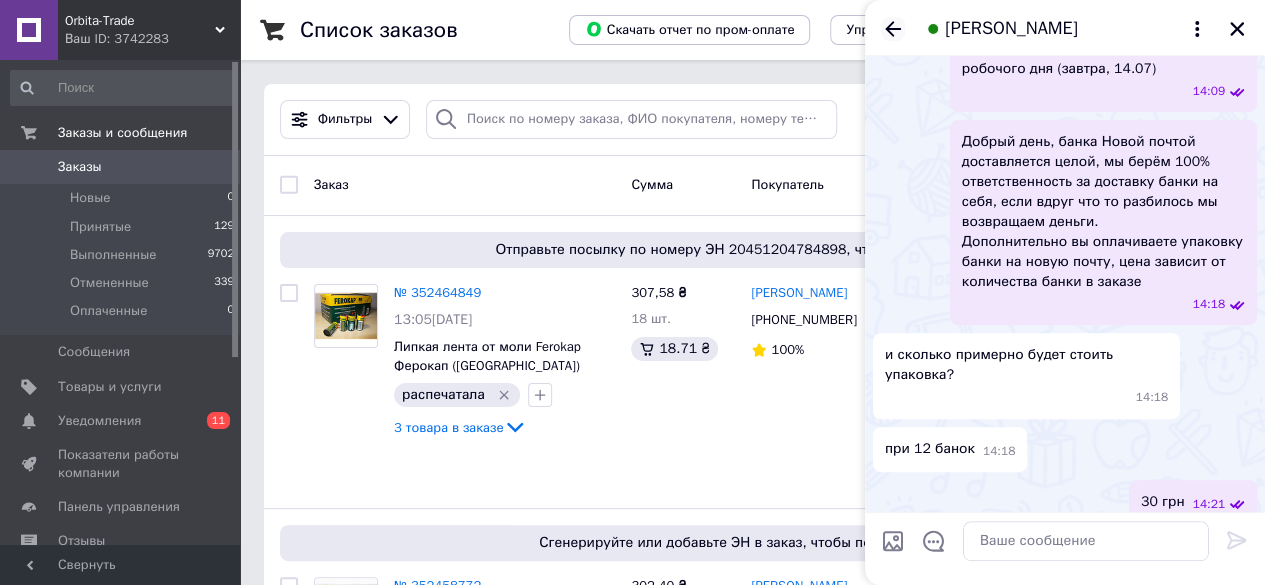 click 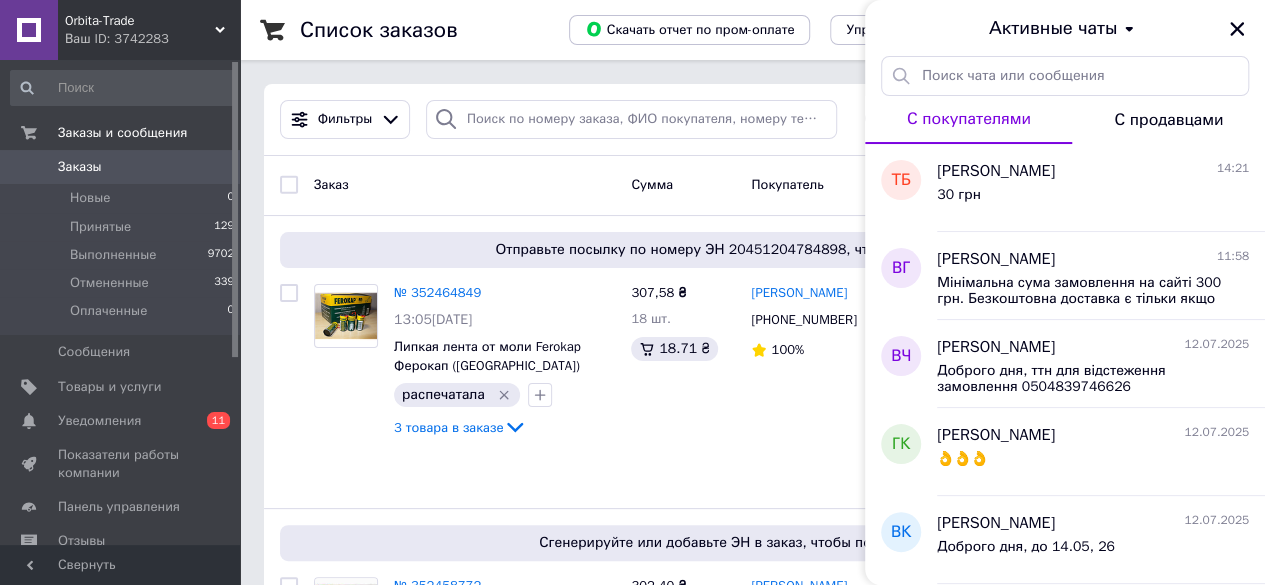 drag, startPoint x: 1232, startPoint y: 21, endPoint x: 1226, endPoint y: 73, distance: 52.34501 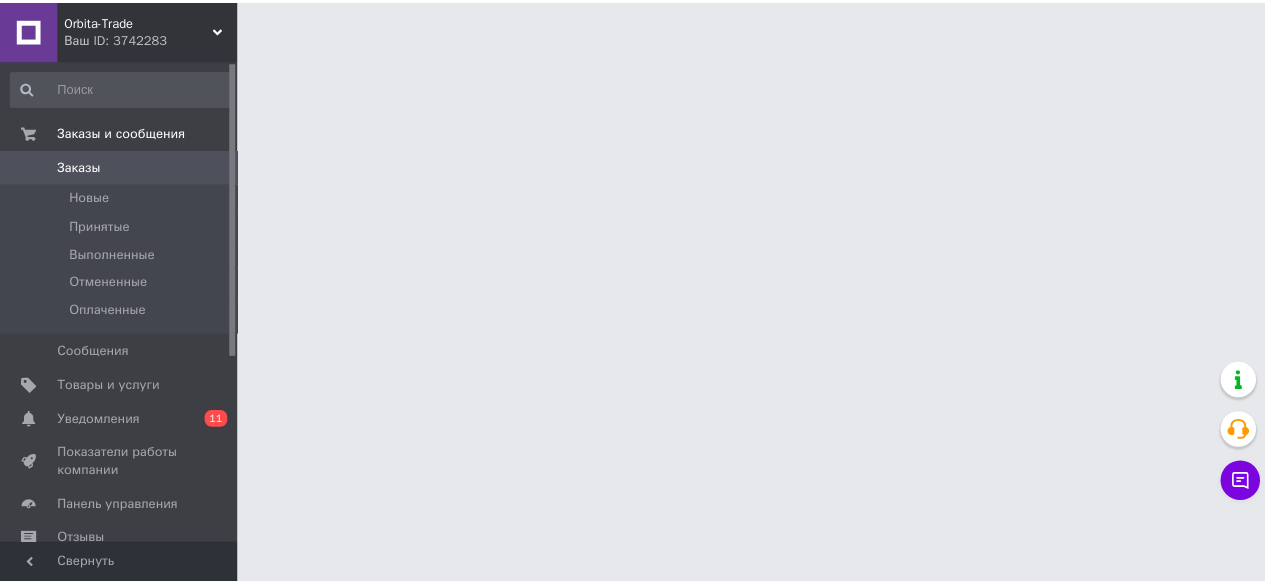 scroll, scrollTop: 0, scrollLeft: 0, axis: both 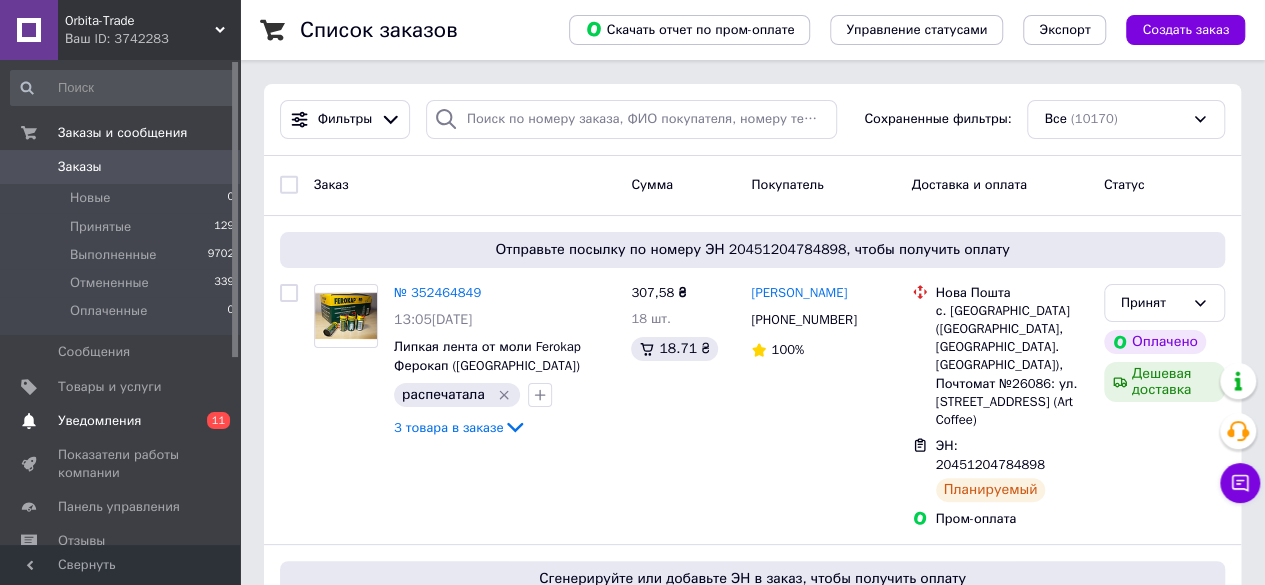 click on "Уведомления" at bounding box center [99, 421] 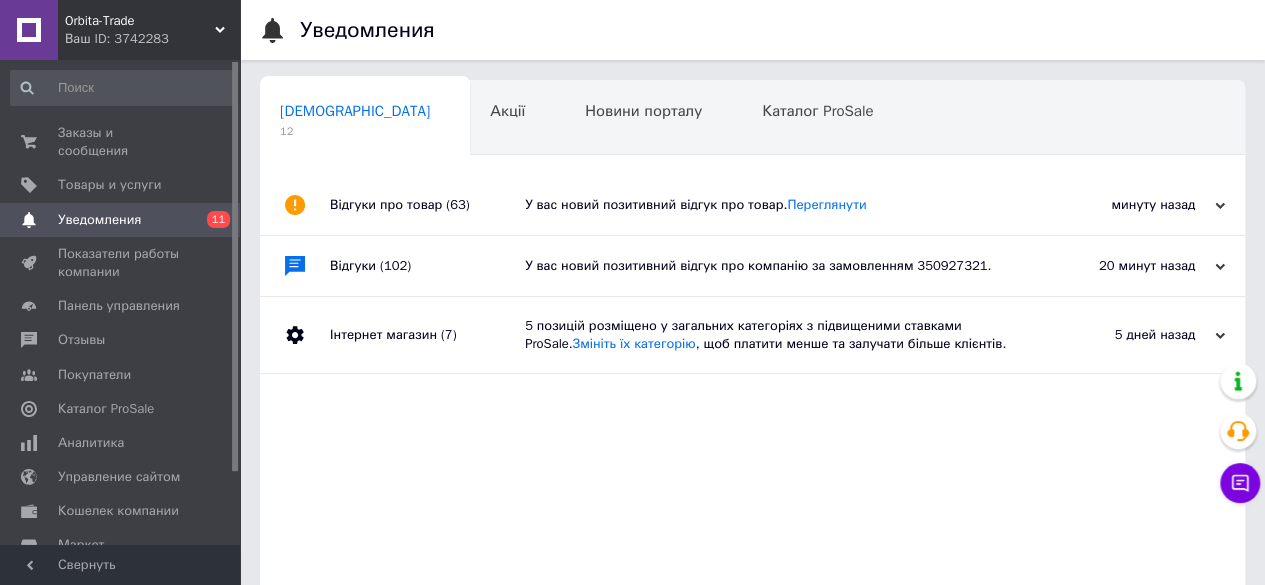 click on "У вас новий позитивний відгук про компанію за замовленням 350927321." at bounding box center (775, 266) 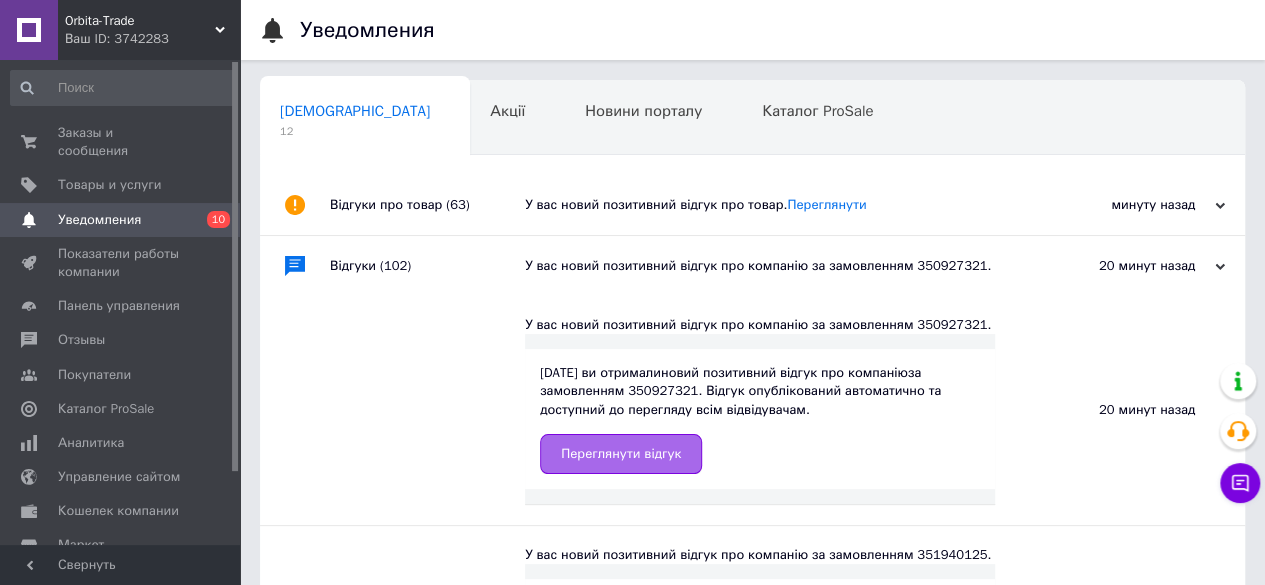 click on "Переглянути відгук" at bounding box center (621, 454) 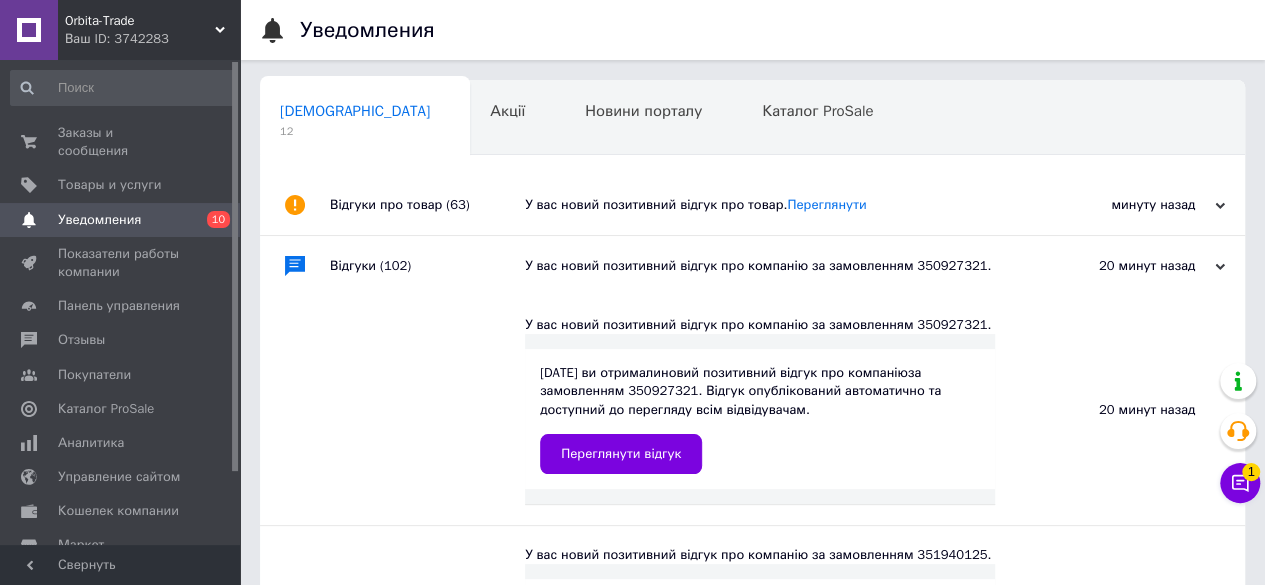 click on "У вас новий позитивний відгук про товар.  [GEOGRAPHIC_DATA]" at bounding box center (775, 205) 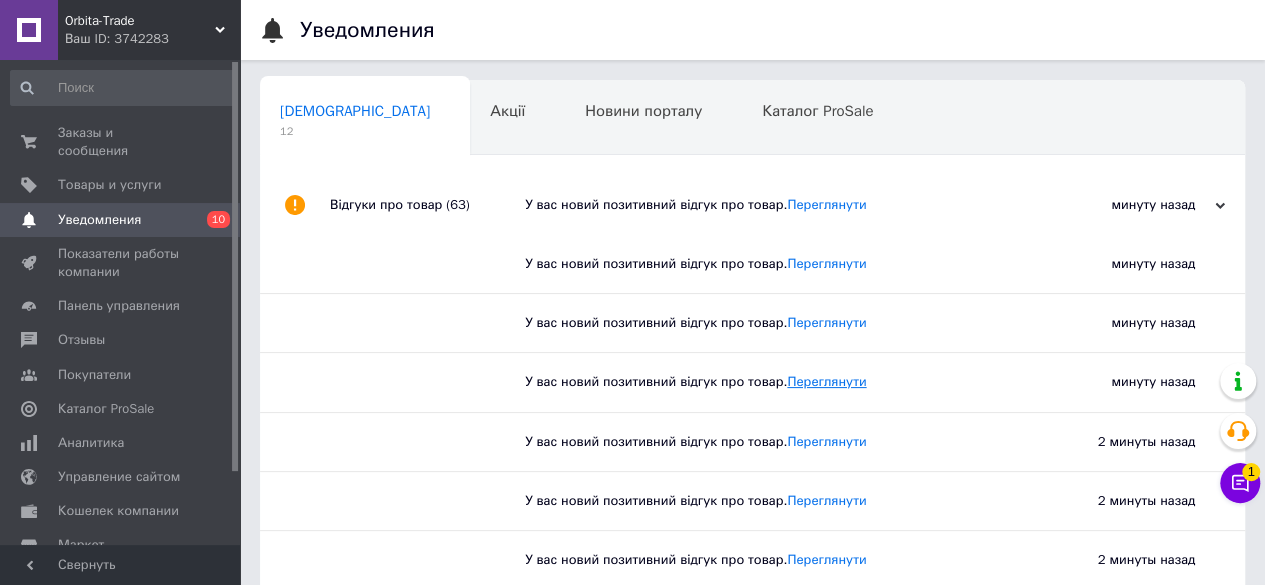 click on "Переглянути" at bounding box center [826, 381] 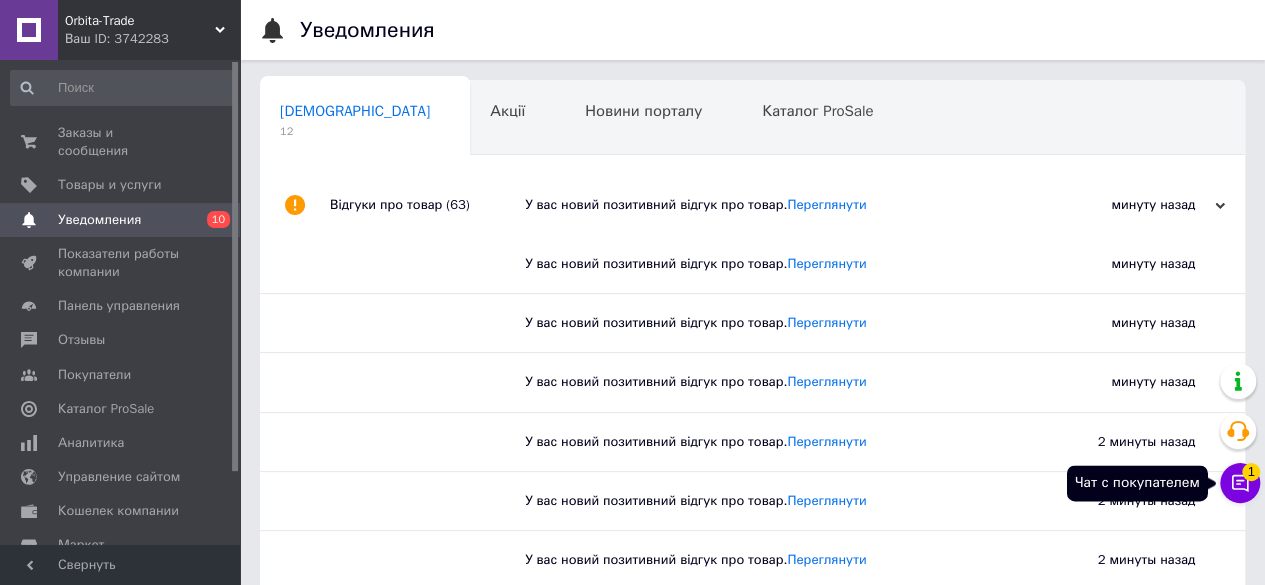 click on "Чат с покупателем 1" at bounding box center [1240, 483] 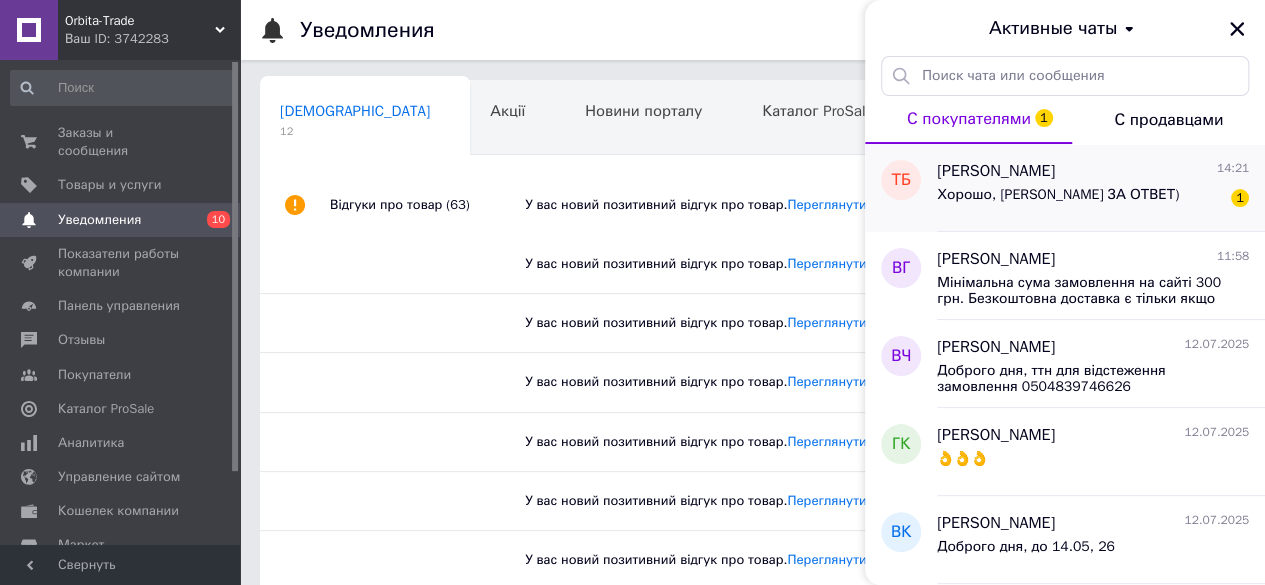 click on "Хорошо, СПАСИБР ЗА ОТВЕТ)" at bounding box center (1058, 195) 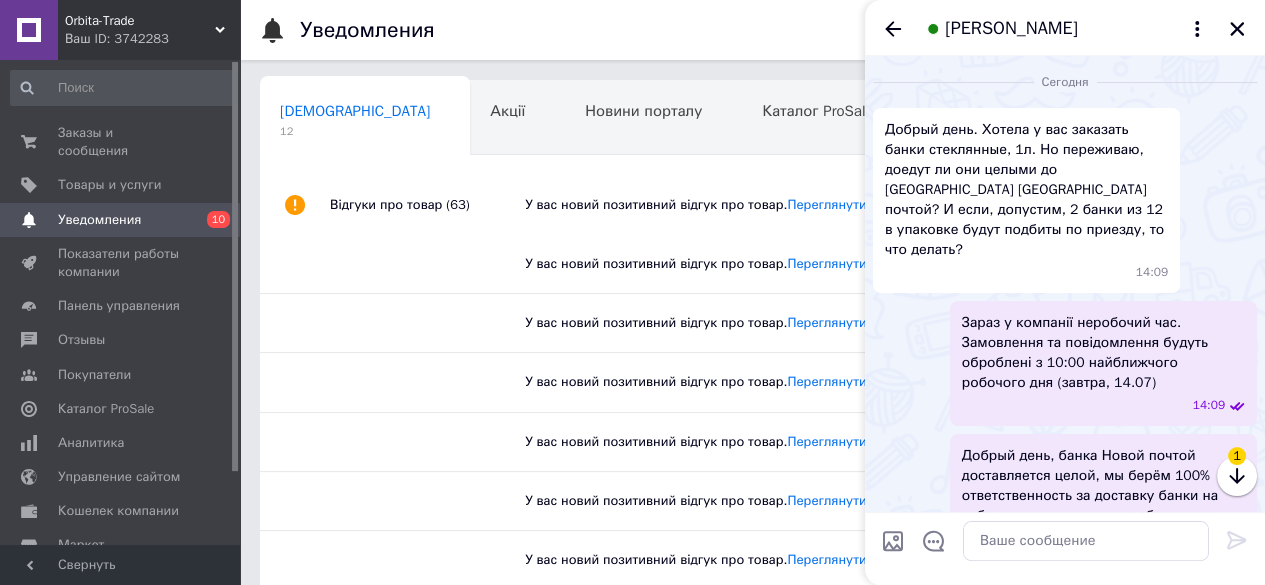 scroll, scrollTop: 404, scrollLeft: 0, axis: vertical 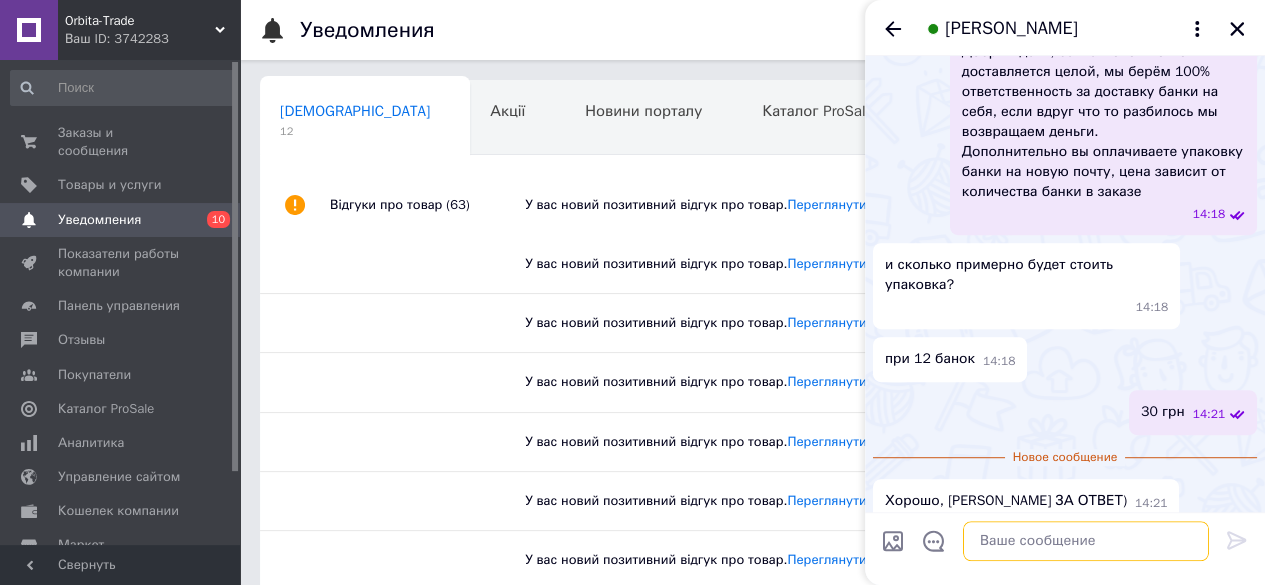 click at bounding box center [1086, 541] 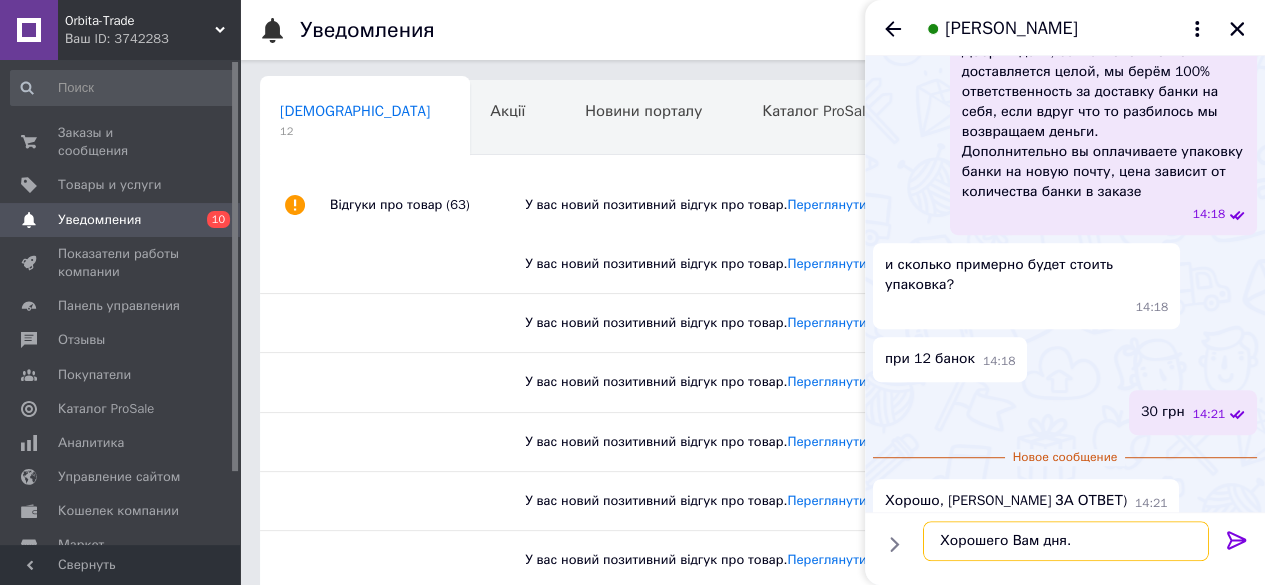 type on "Хорошего Вам дня." 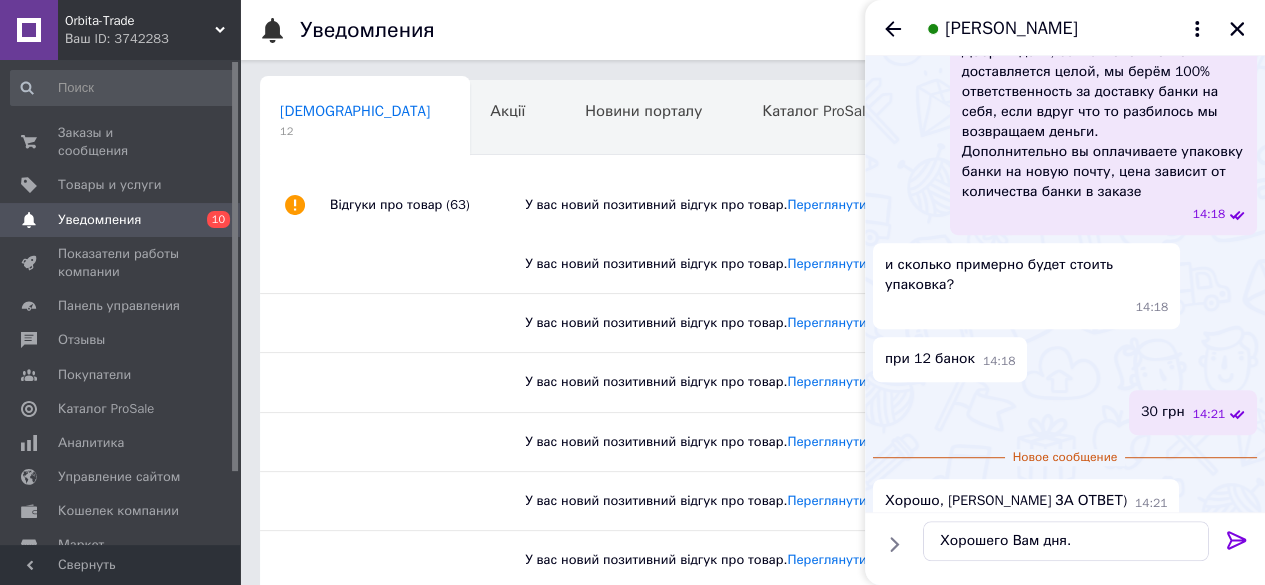 click 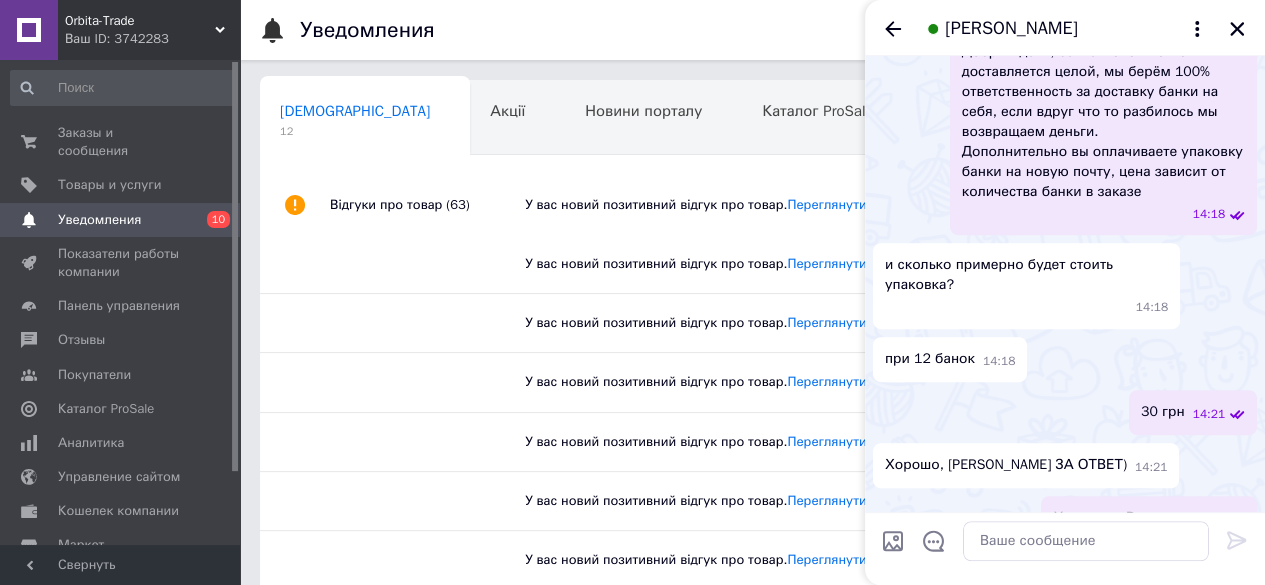 scroll, scrollTop: 421, scrollLeft: 0, axis: vertical 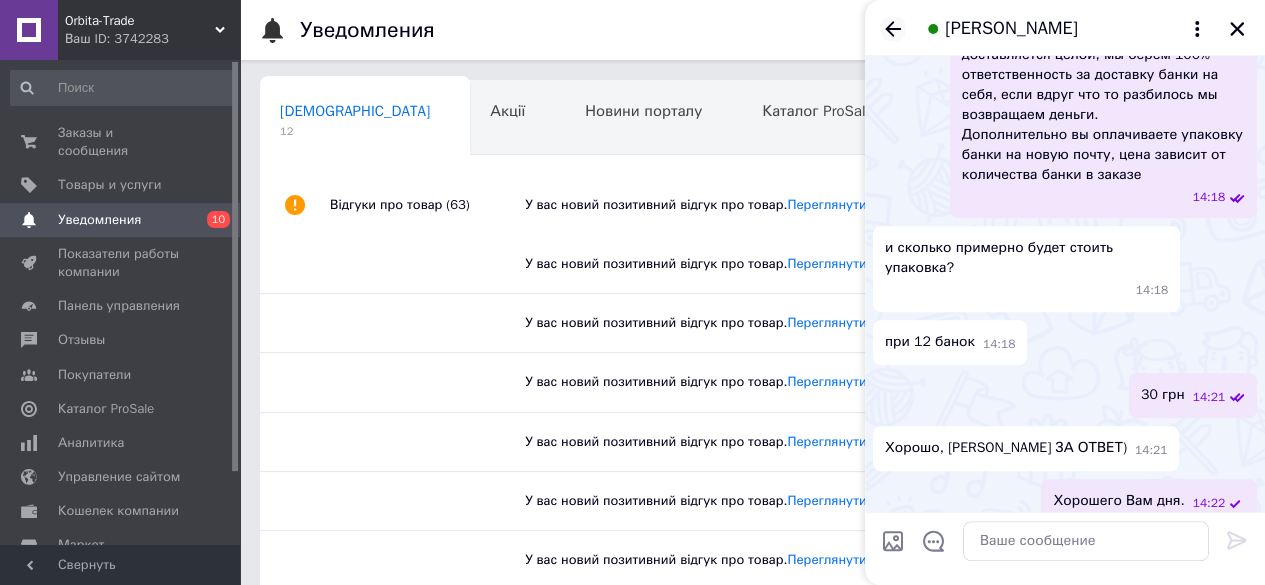 click 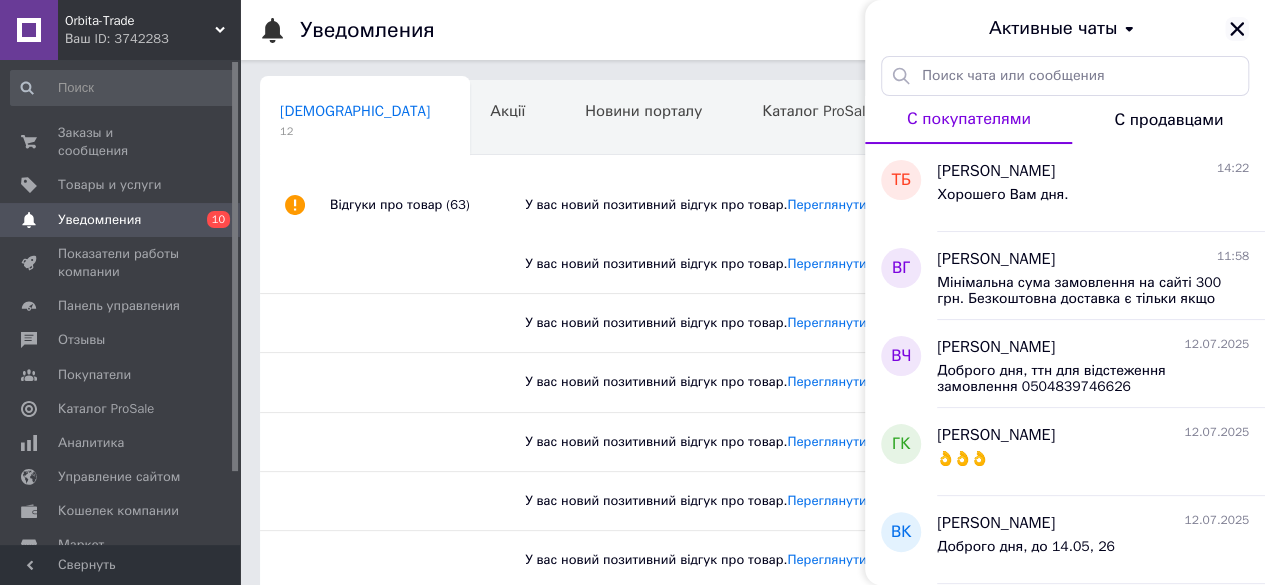 click 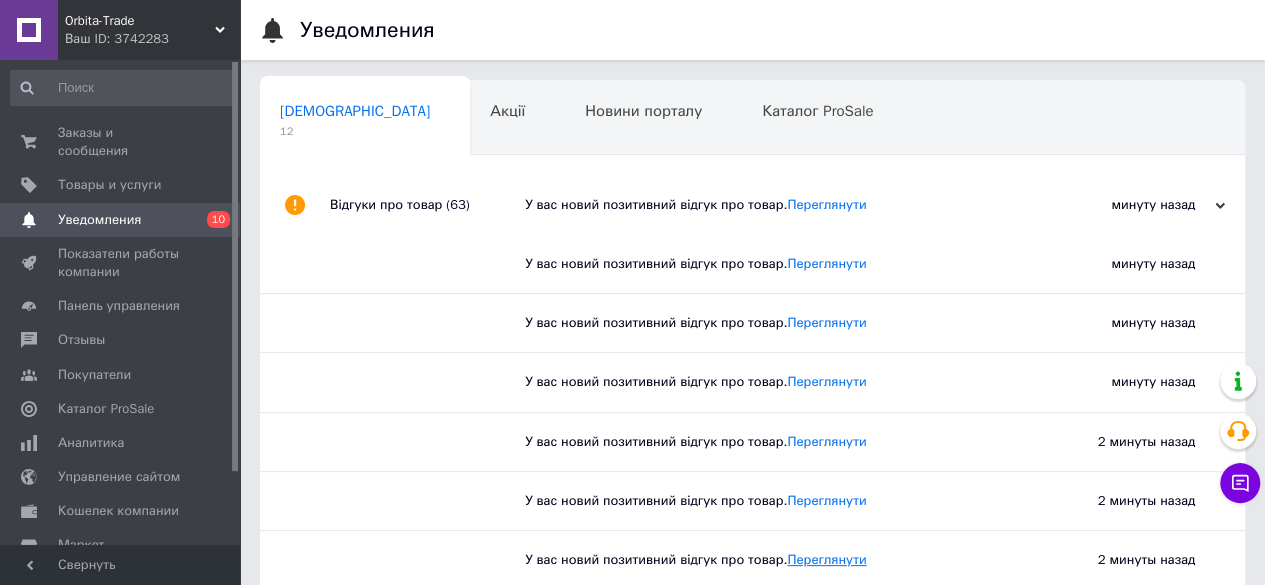 click on "Переглянути" at bounding box center [826, 559] 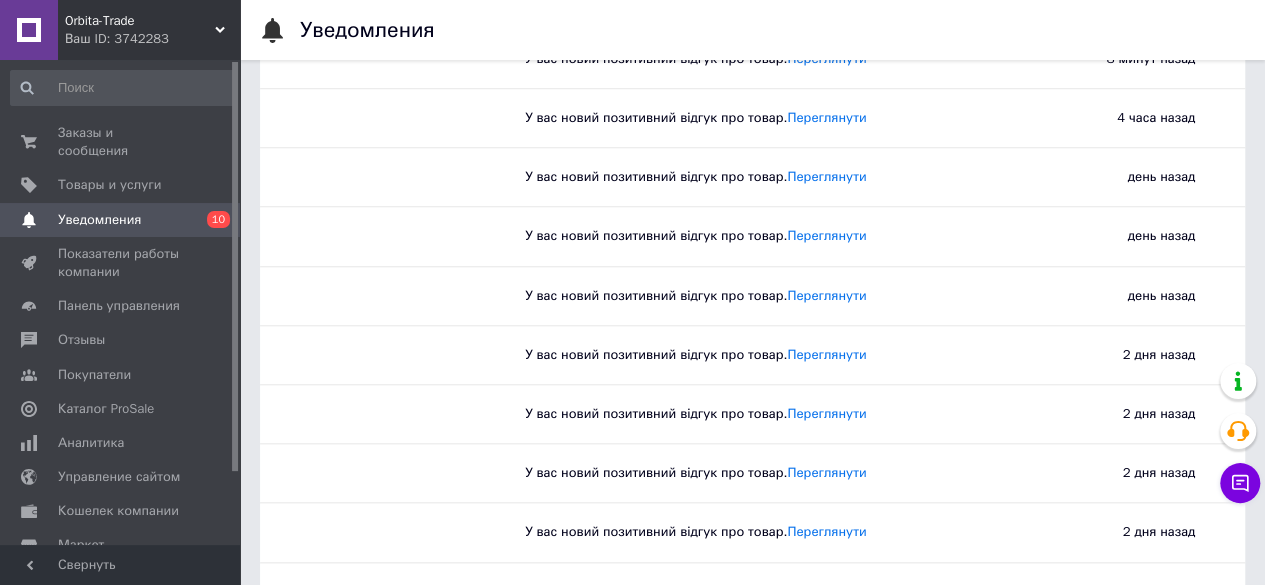 scroll, scrollTop: 1152, scrollLeft: 0, axis: vertical 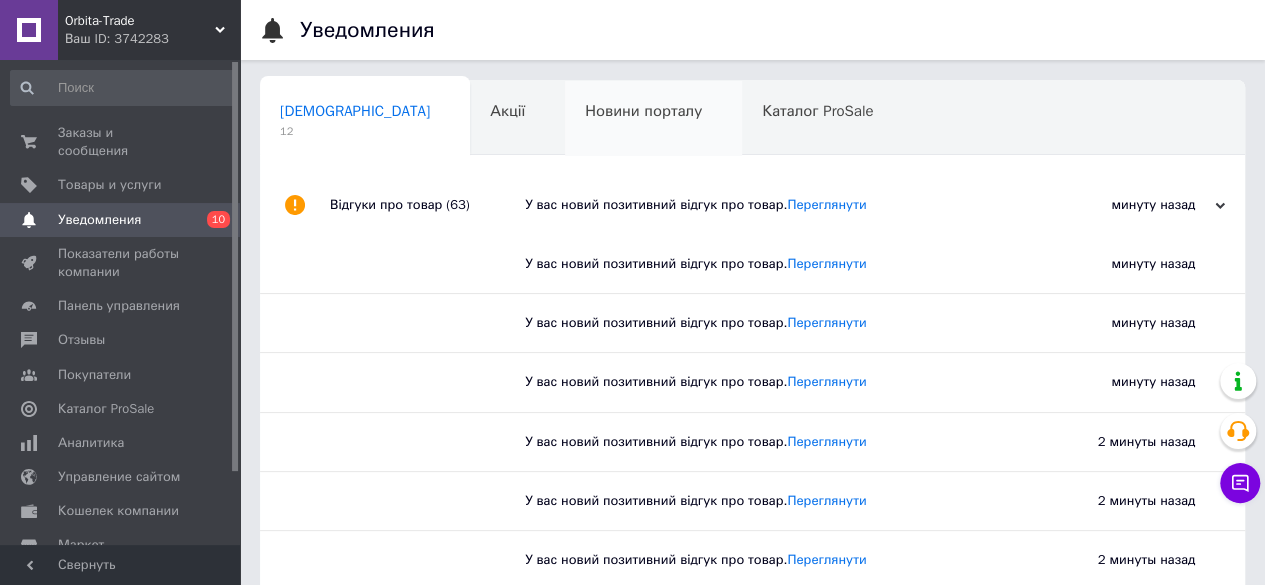 click on "Новини порталу 0" at bounding box center [653, 119] 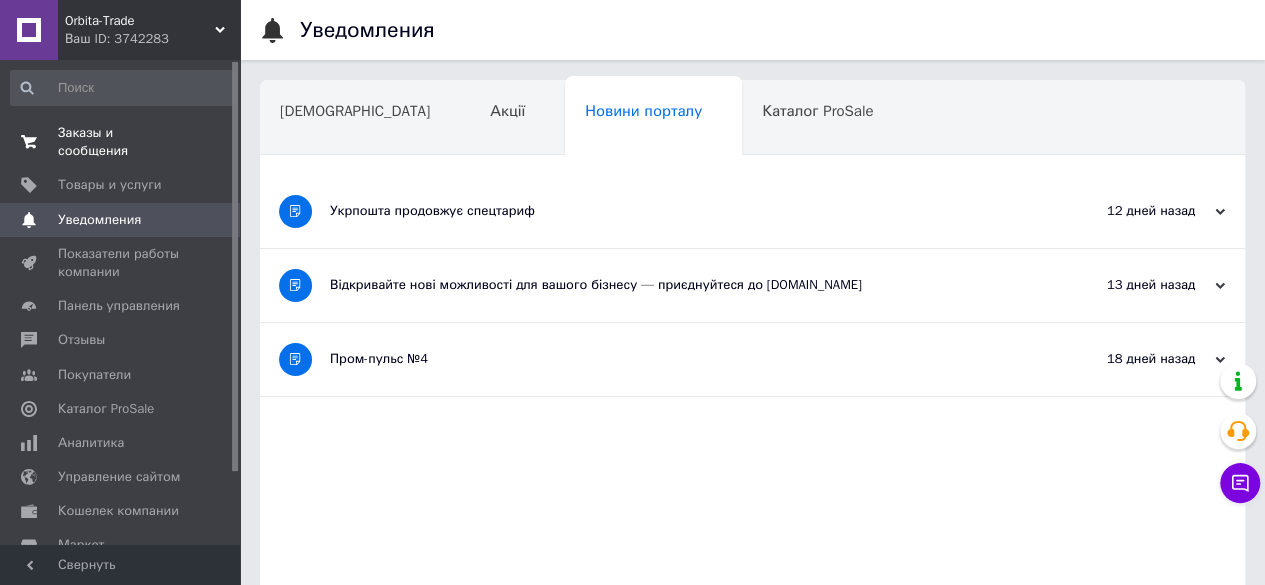 click on "Заказы и сообщения" at bounding box center (121, 142) 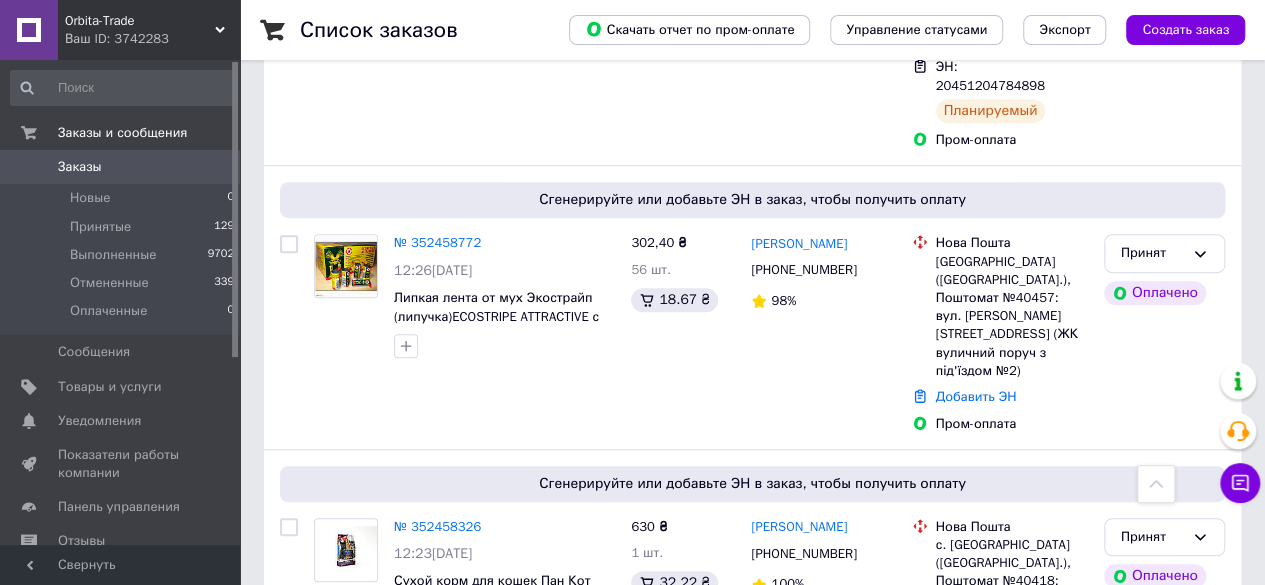 scroll, scrollTop: 391, scrollLeft: 0, axis: vertical 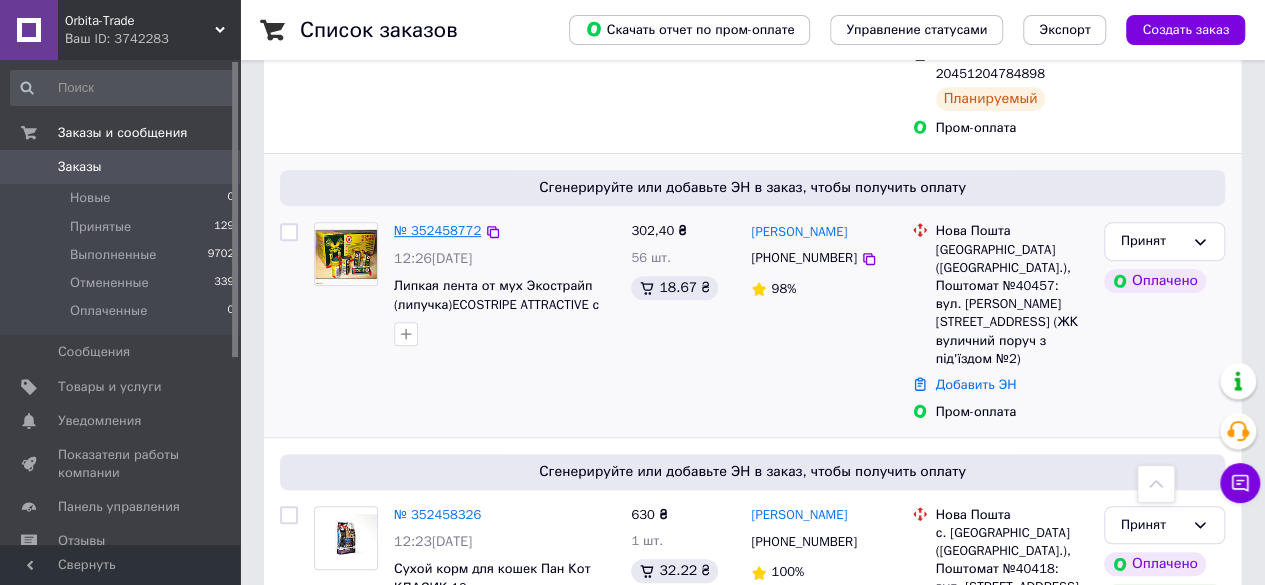 click on "№ 352458772" at bounding box center (437, 230) 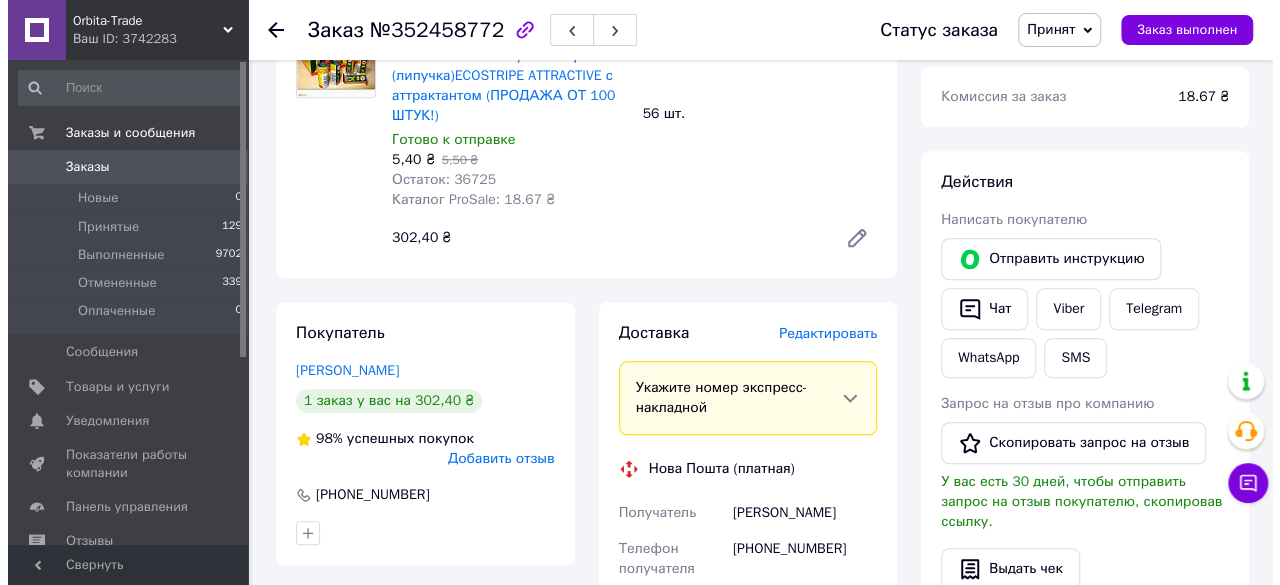 scroll, scrollTop: 834, scrollLeft: 0, axis: vertical 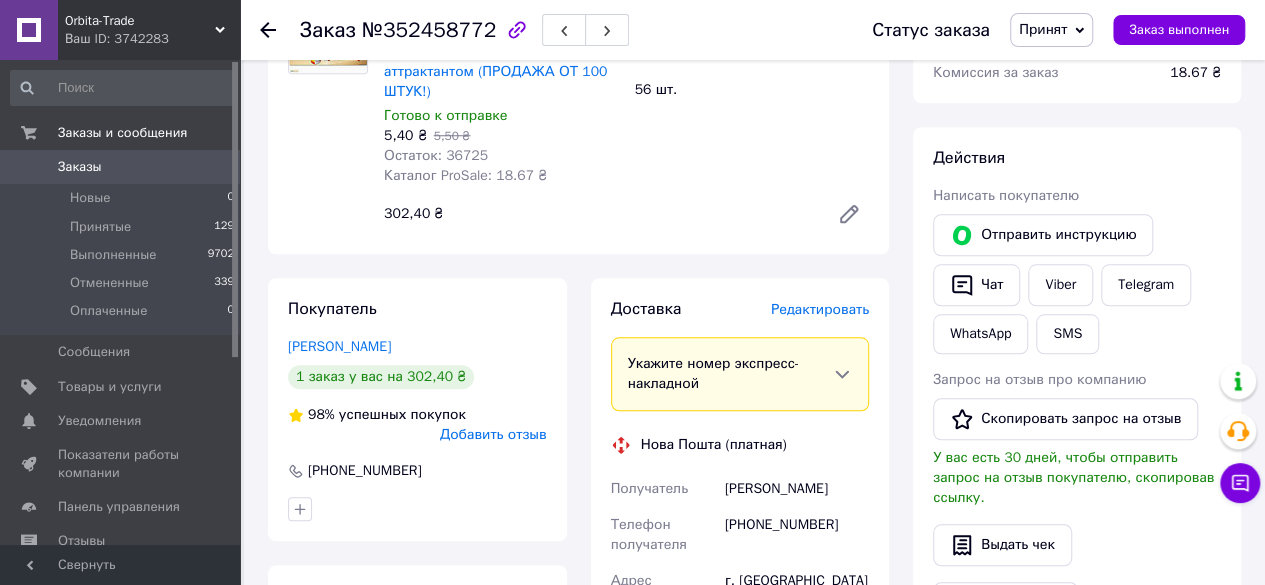 click on "Редактировать" at bounding box center (820, 309) 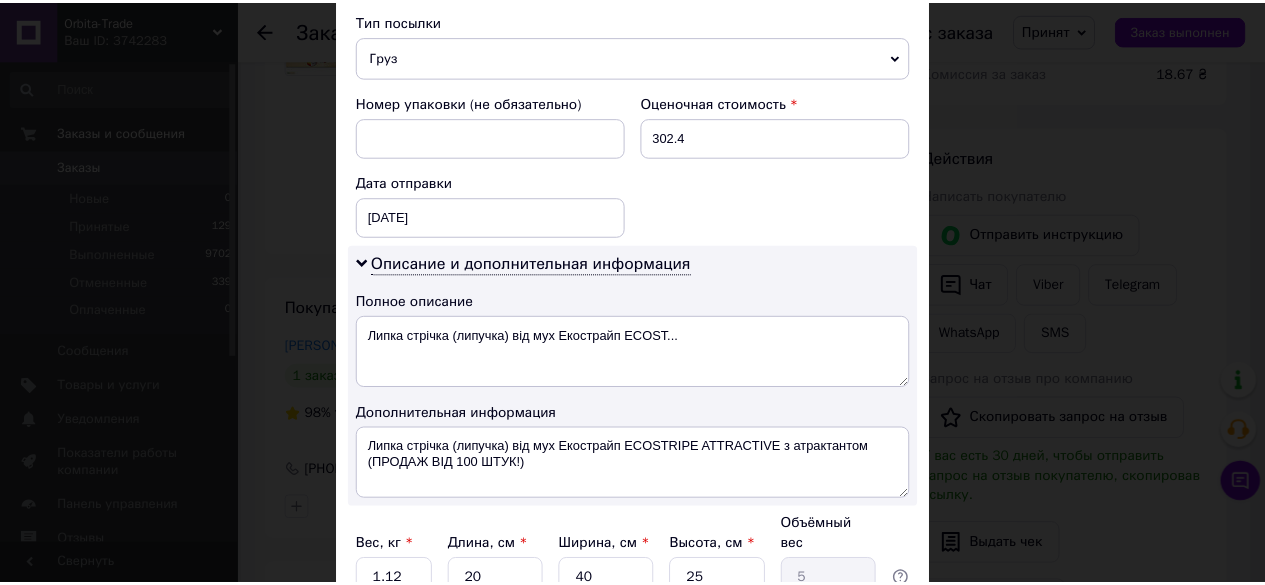 scroll, scrollTop: 886, scrollLeft: 0, axis: vertical 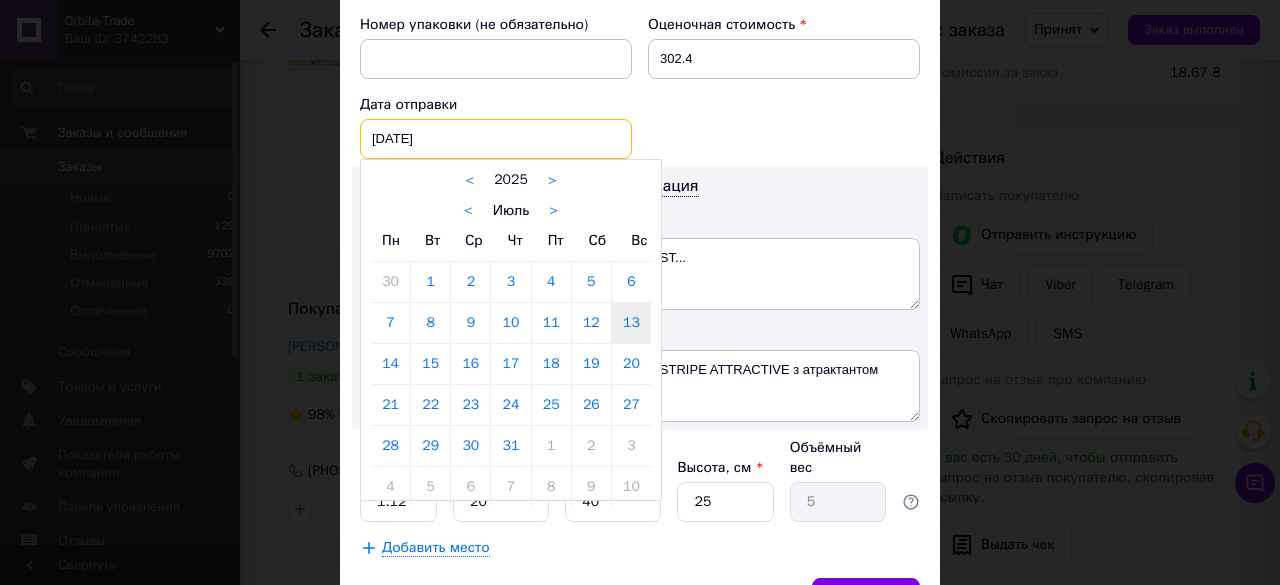 click on "13.07.2025 < 2025 > < Июль > Пн Вт Ср Чт Пт Сб Вс 30 1 2 3 4 5 6 7 8 9 10 11 12 13 14 15 16 17 18 19 20 21 22 23 24 25 26 27 28 29 30 31 1 2 3 4 5 6 7 8 9 10" at bounding box center (496, 139) 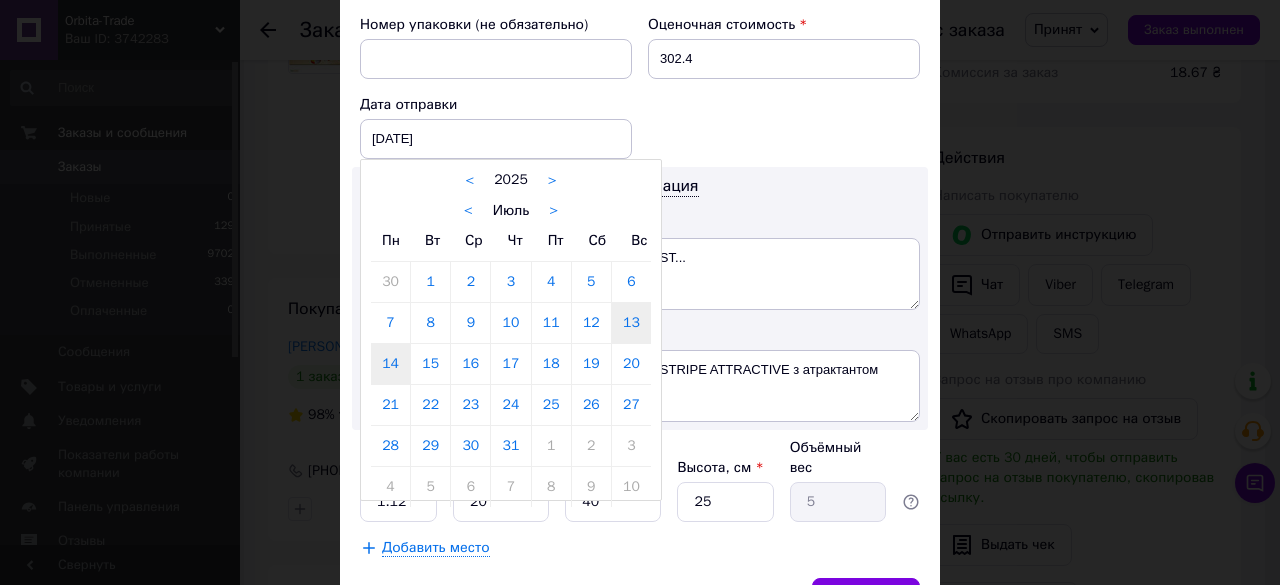 click on "14" at bounding box center (390, 364) 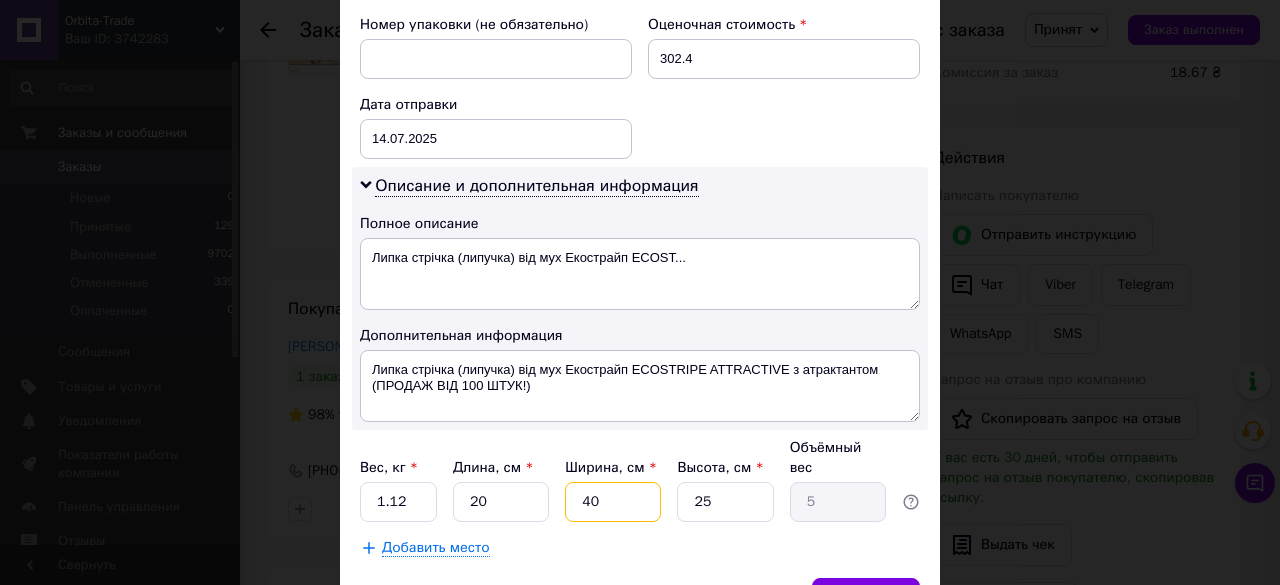 click on "40" at bounding box center [613, 502] 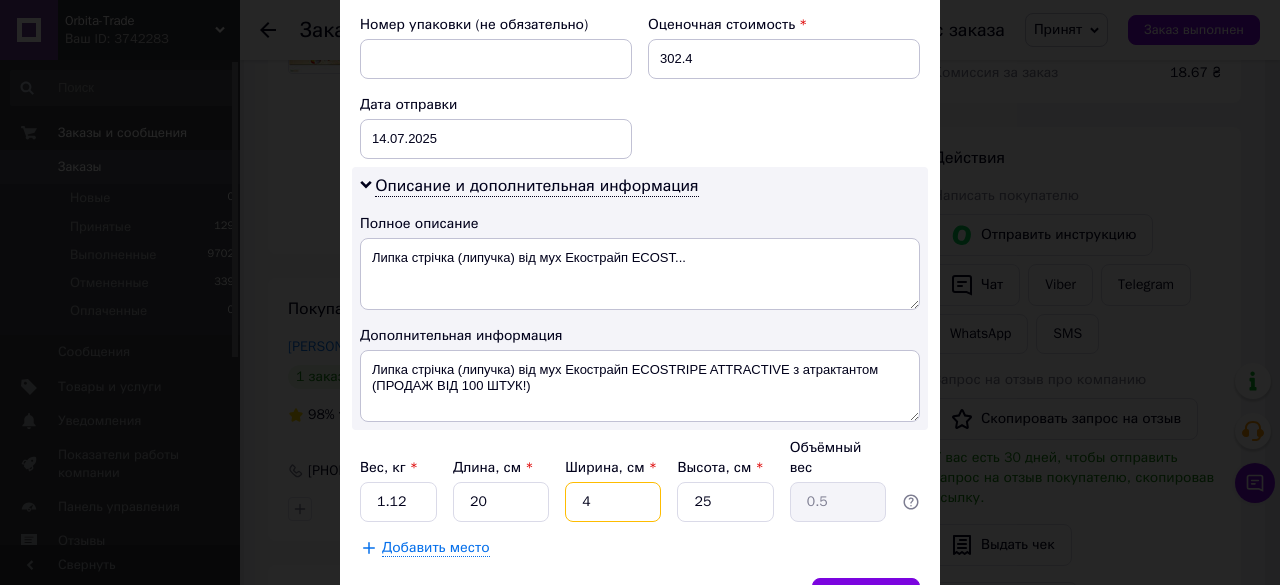 type 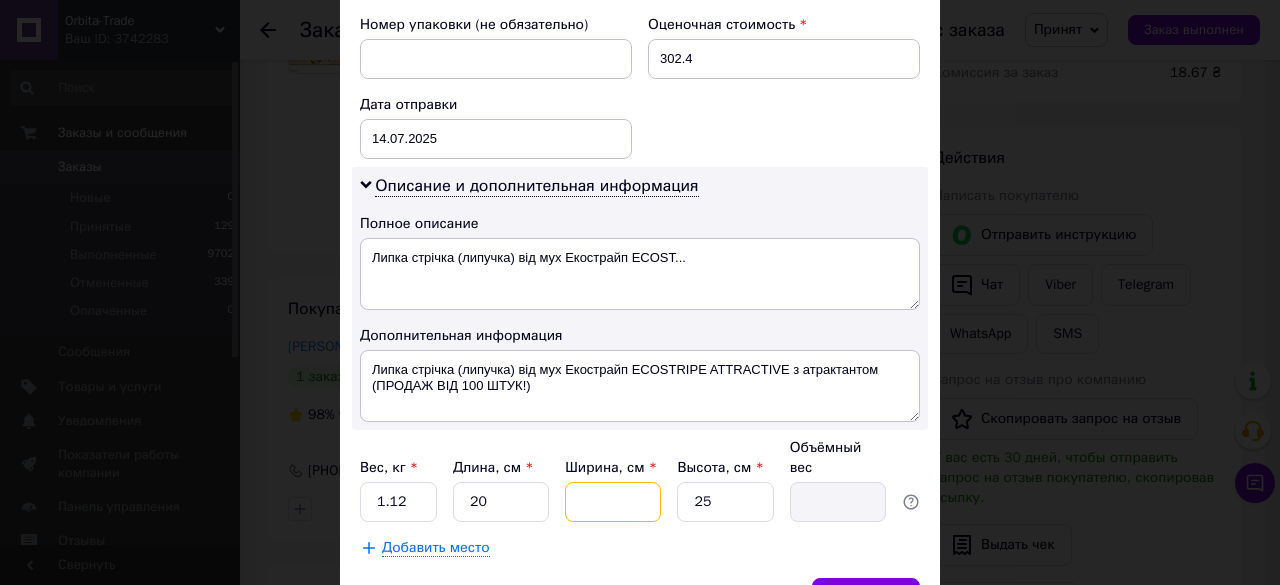 type on "2" 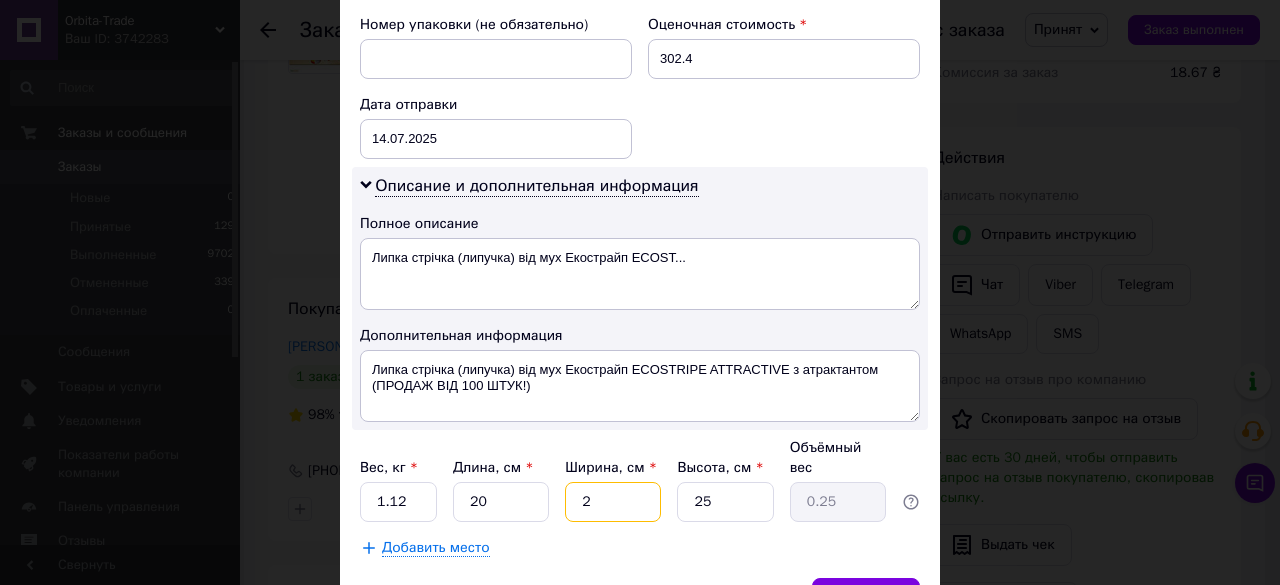 type on "20" 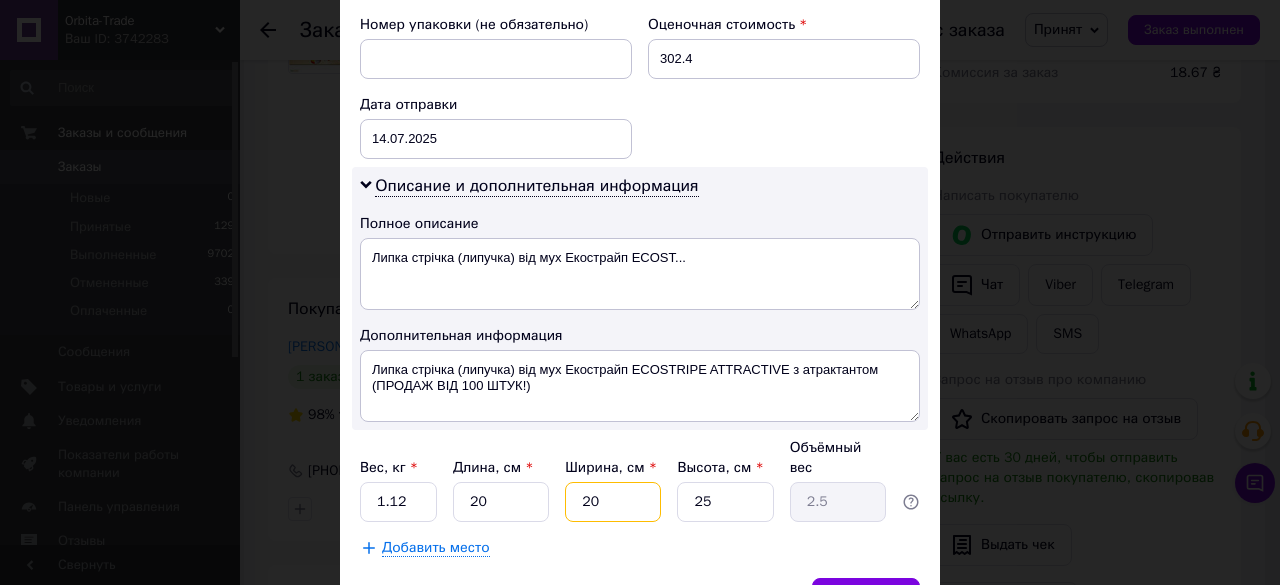 type on "20" 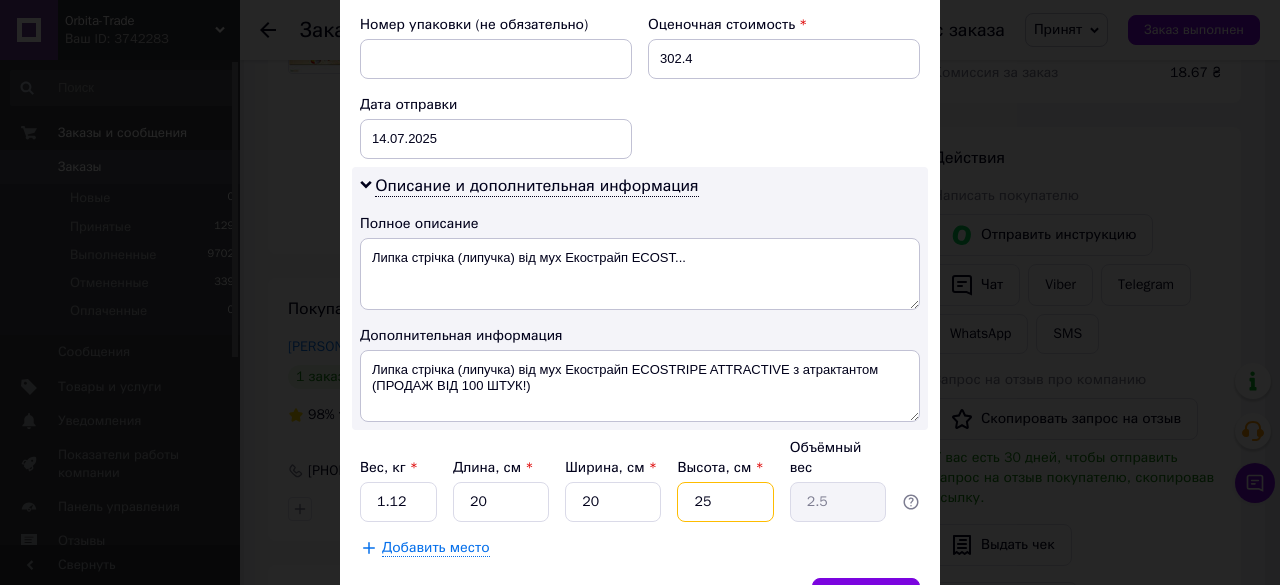 click on "25" at bounding box center (725, 502) 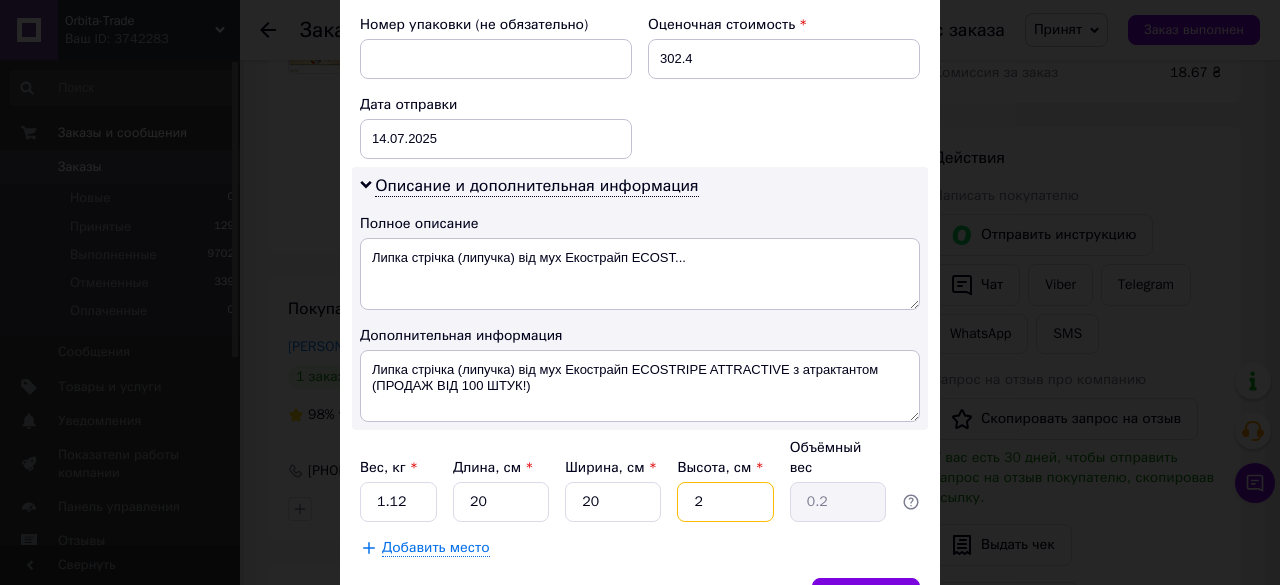 type on "20" 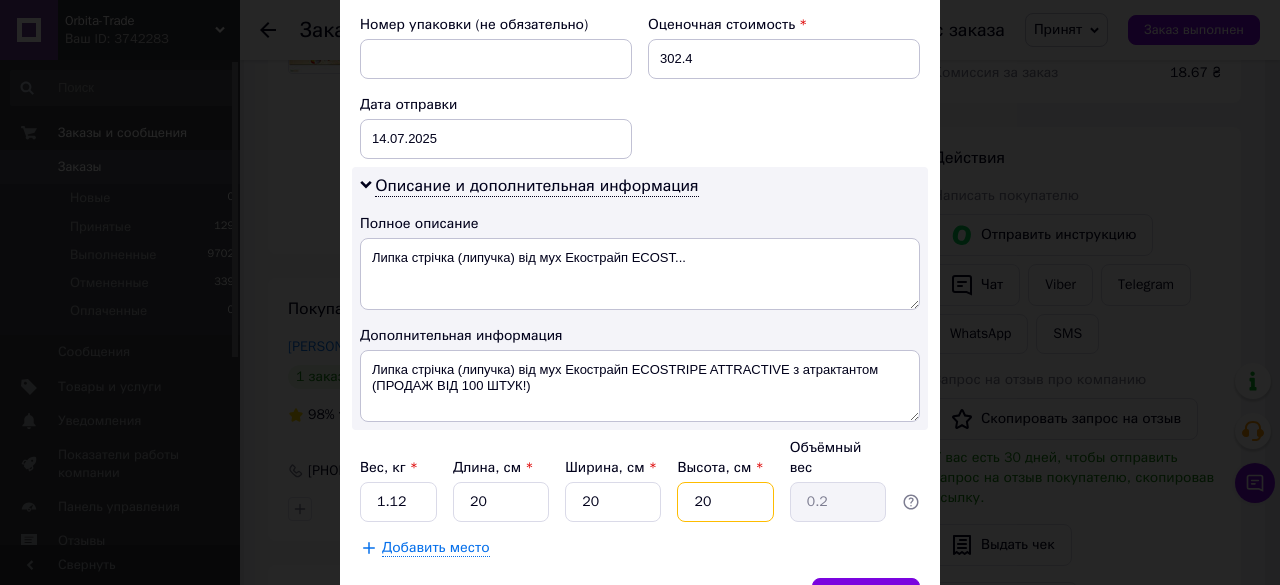 type on "2" 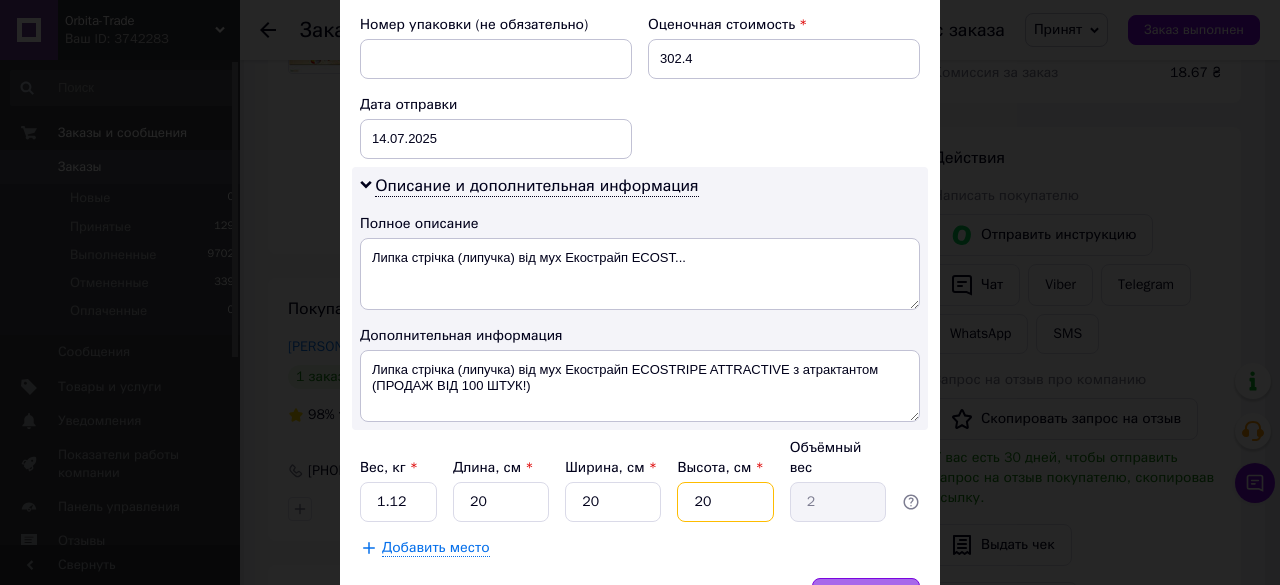 type on "20" 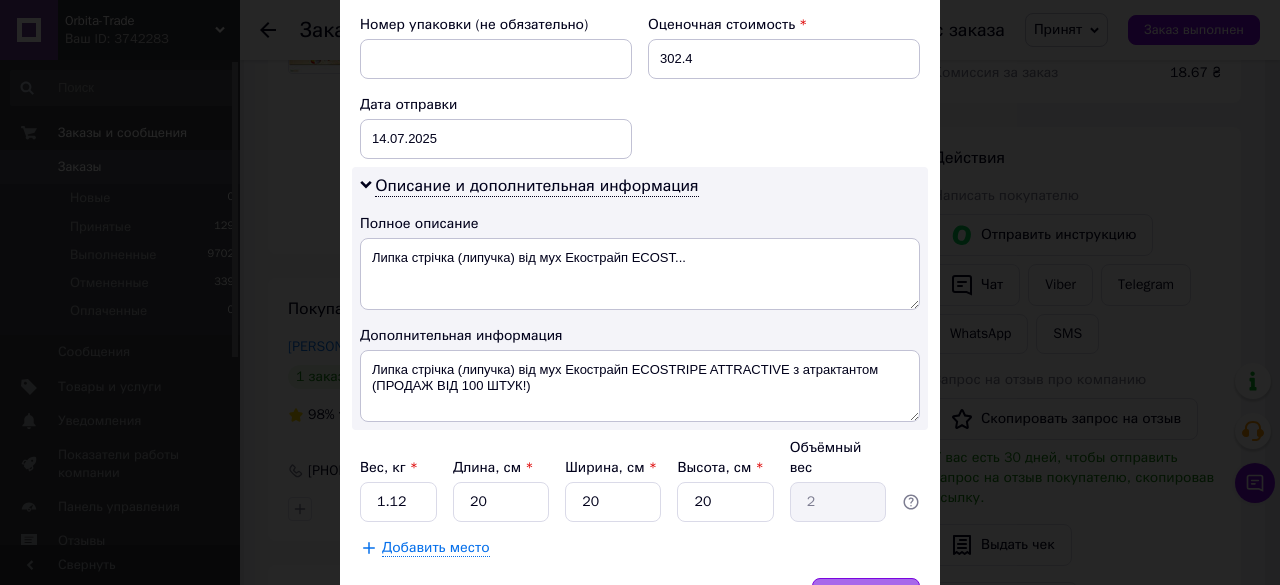 click on "Сохранить" at bounding box center (866, 598) 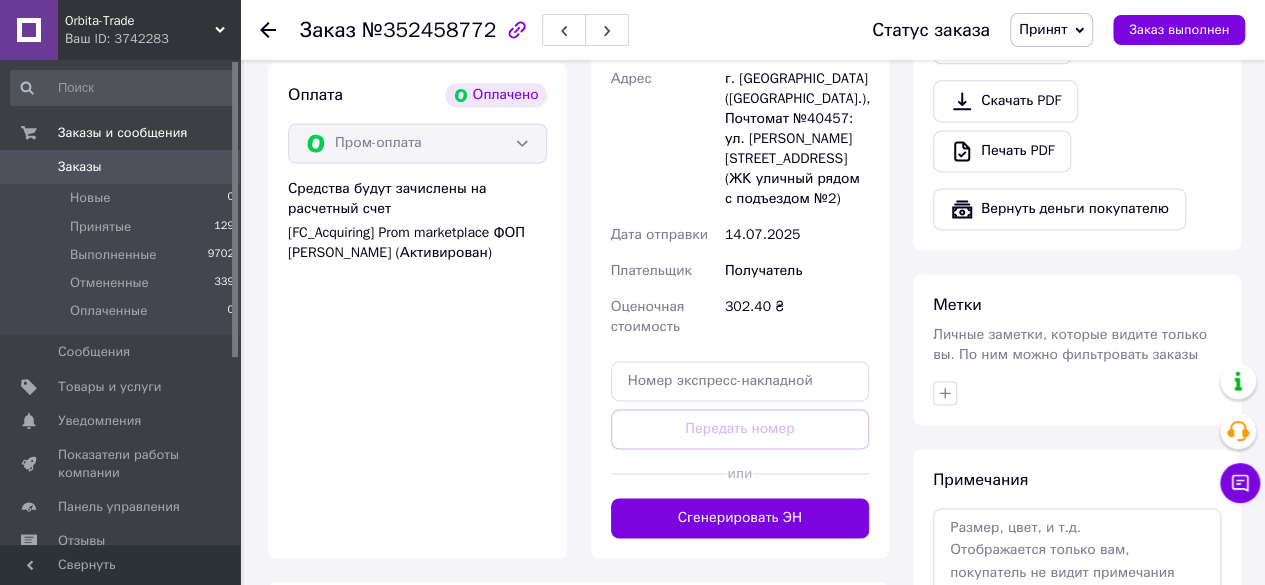 scroll, scrollTop: 1345, scrollLeft: 0, axis: vertical 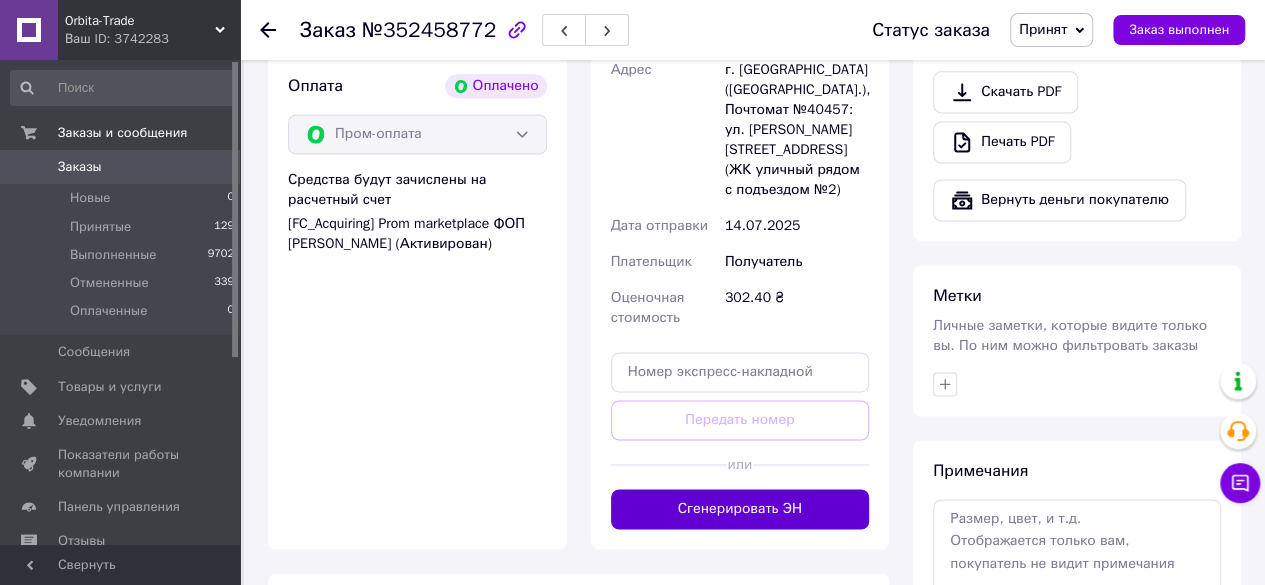 click on "Сгенерировать ЭН" at bounding box center [740, 509] 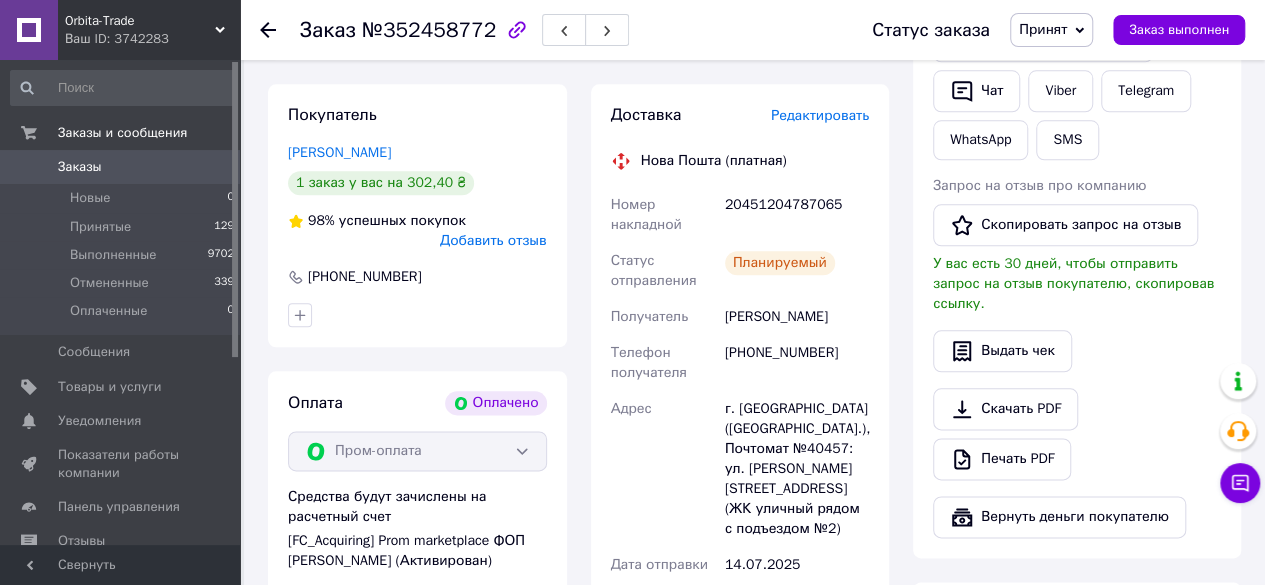 scroll, scrollTop: 1022, scrollLeft: 0, axis: vertical 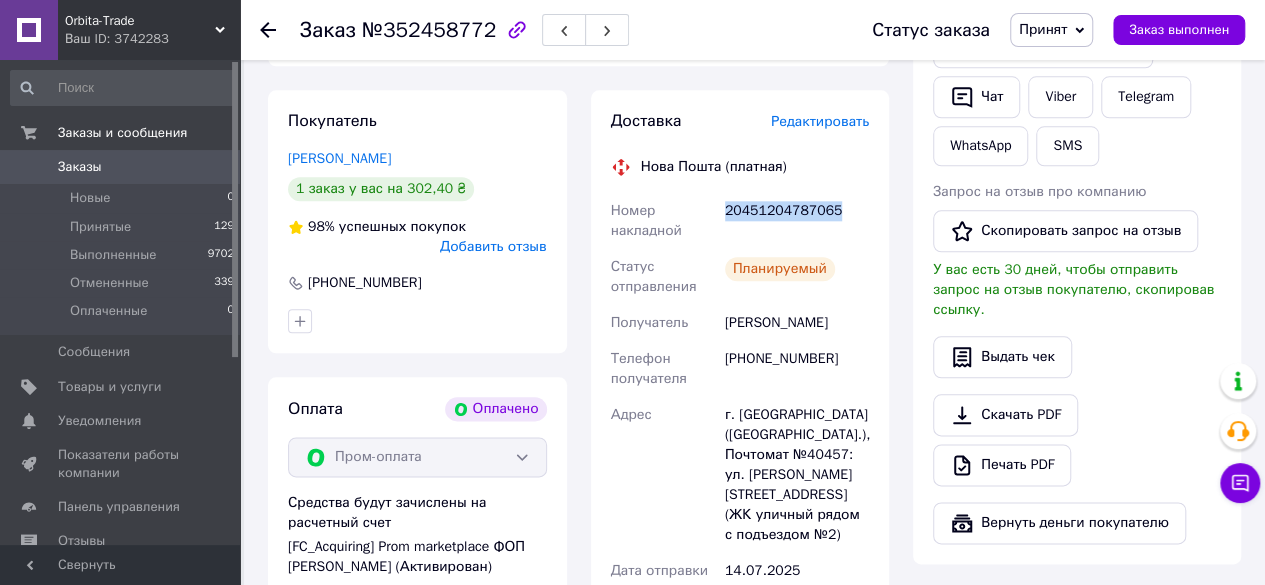 drag, startPoint x: 862, startPoint y: 196, endPoint x: 724, endPoint y: 211, distance: 138.81282 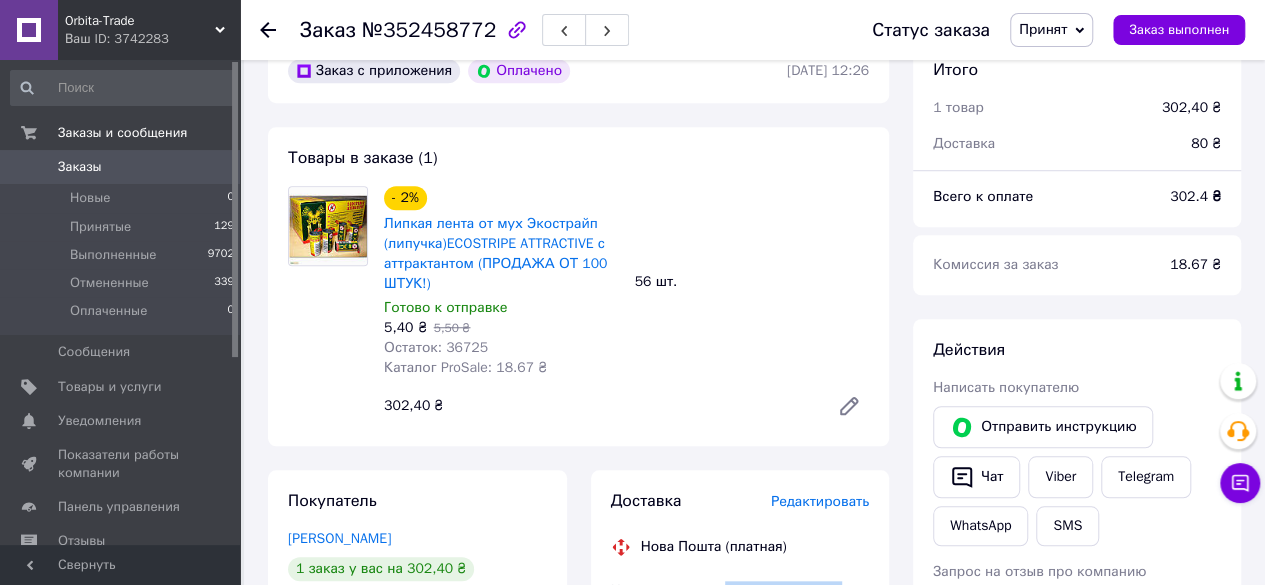 scroll, scrollTop: 609, scrollLeft: 0, axis: vertical 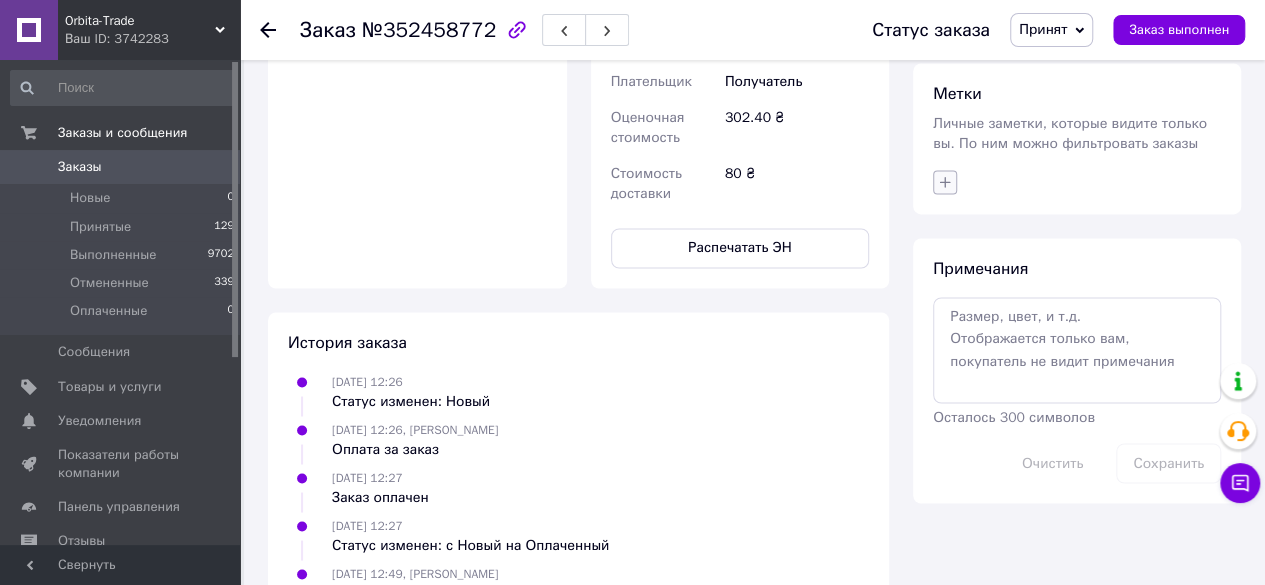 click at bounding box center [945, 182] 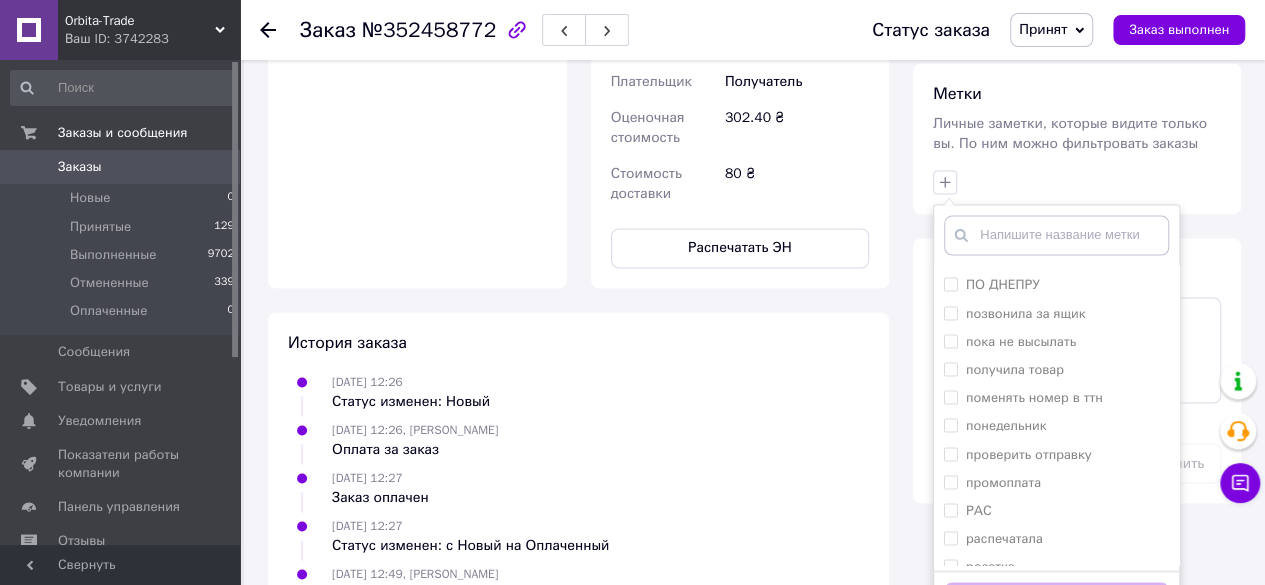 scroll, scrollTop: 1551, scrollLeft: 0, axis: vertical 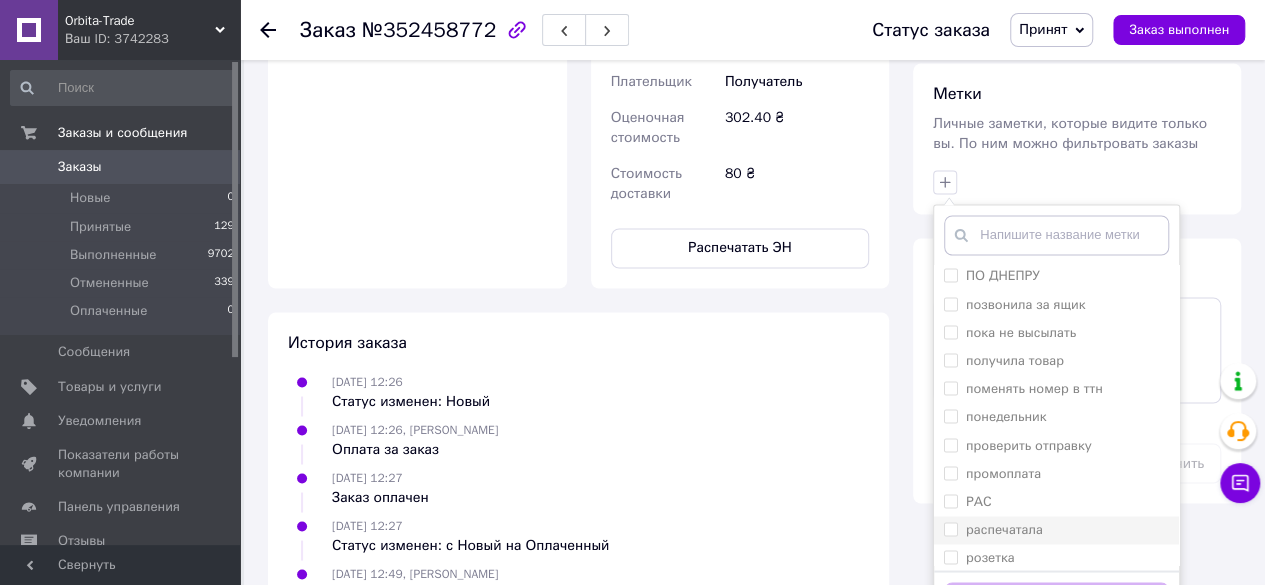 click on "распечатала" at bounding box center (950, 528) 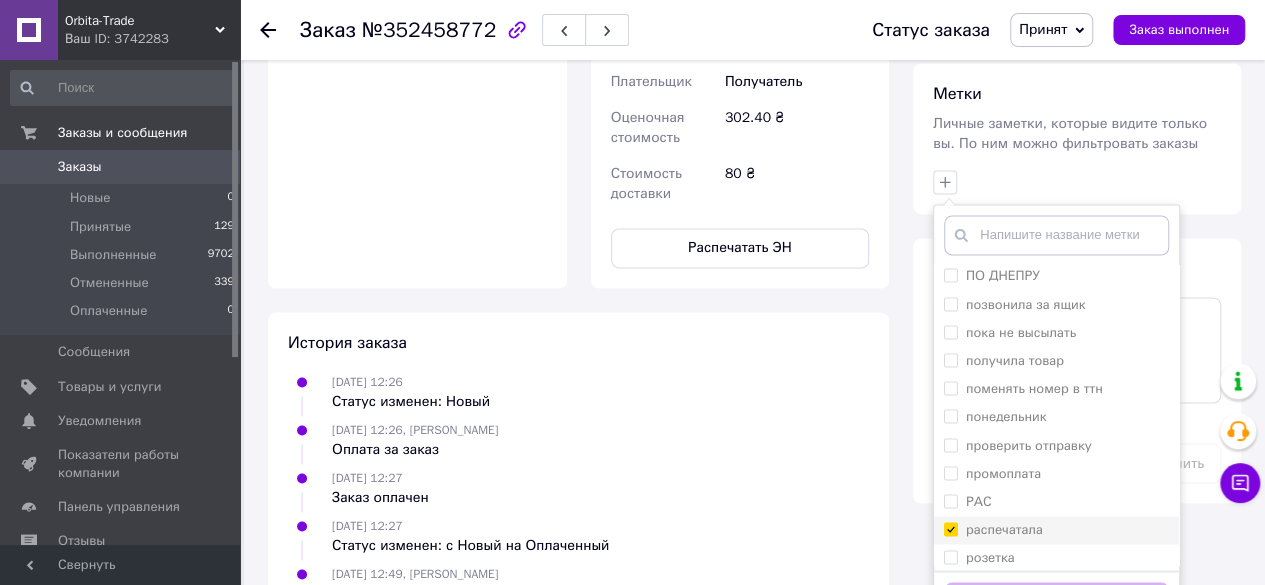 checkbox on "true" 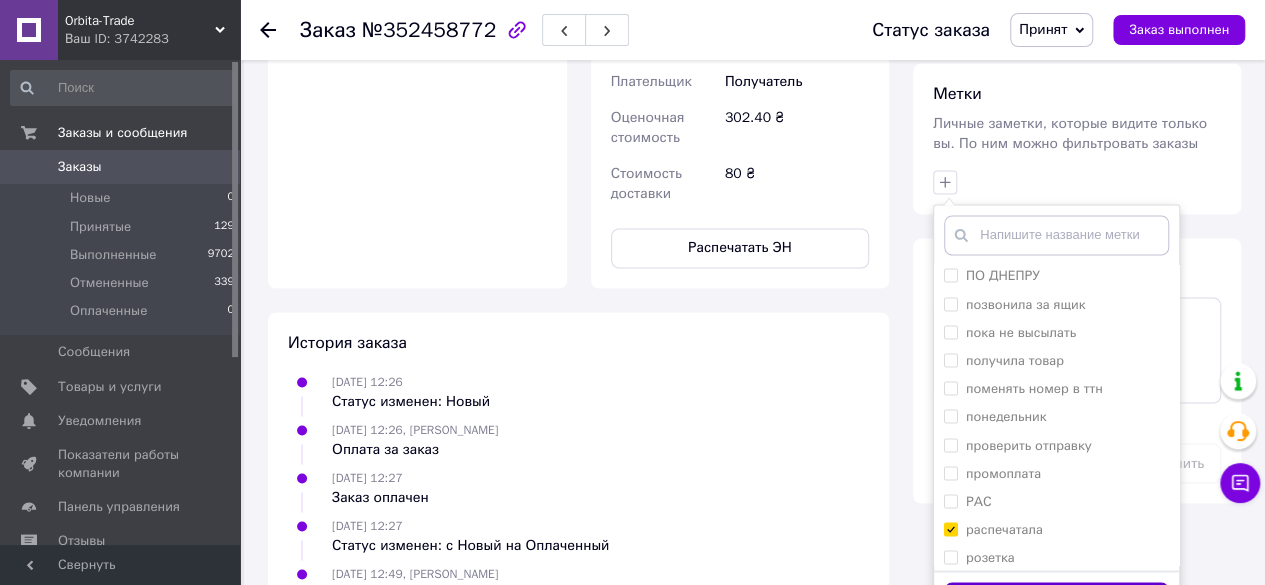 click on "Добавить метку" at bounding box center [1056, 601] 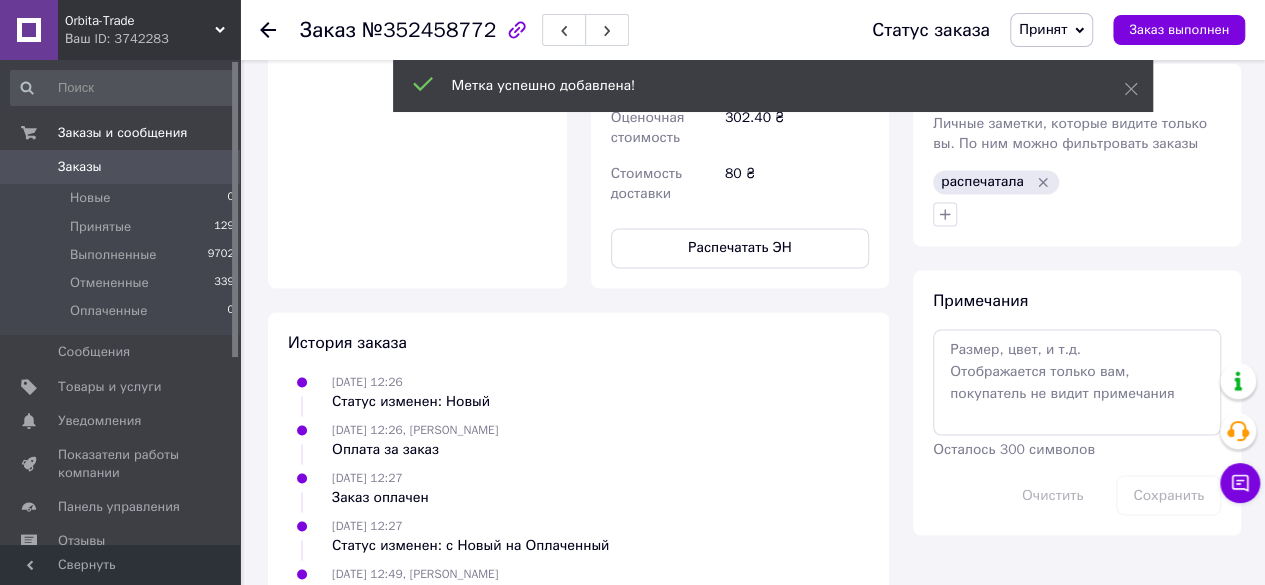click 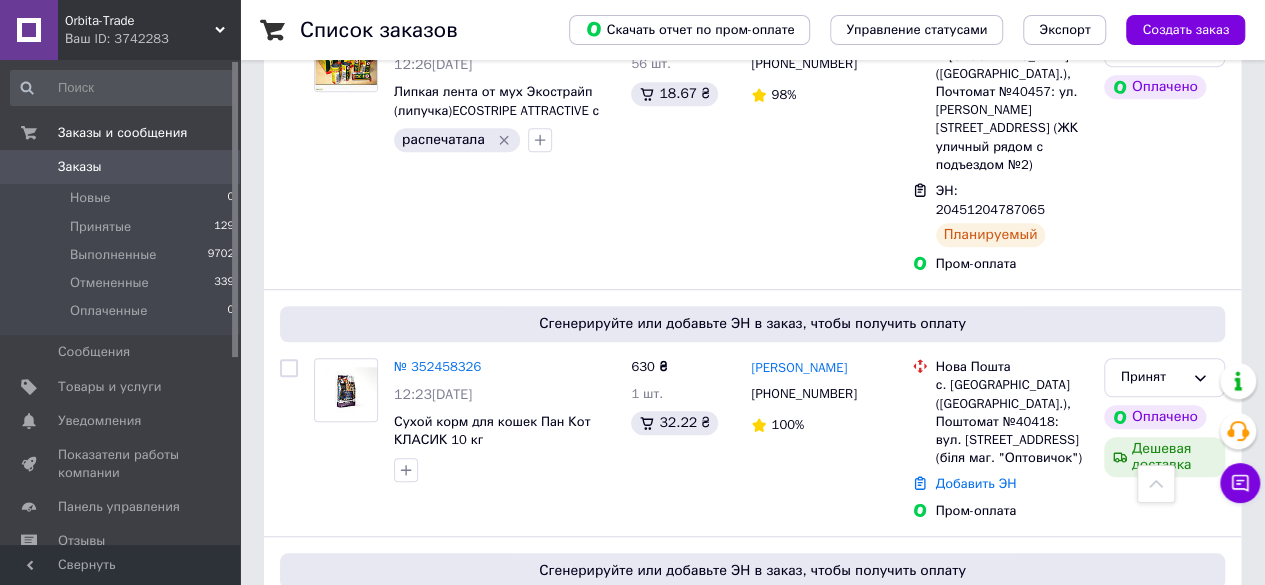scroll, scrollTop: 672, scrollLeft: 0, axis: vertical 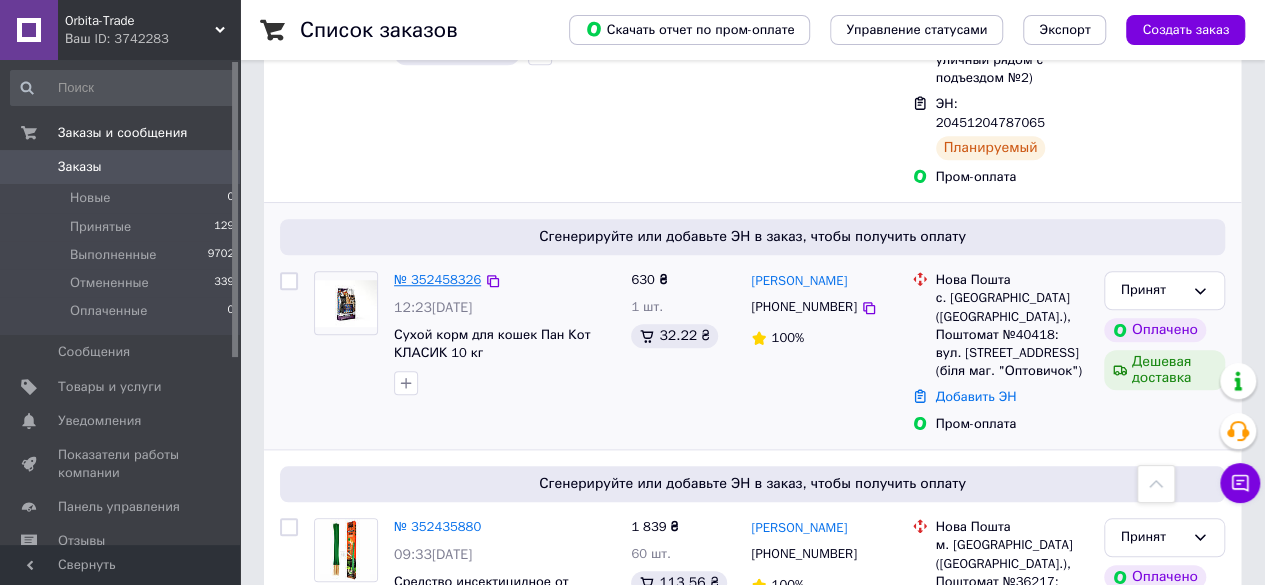 click on "№ 352458326" at bounding box center (437, 279) 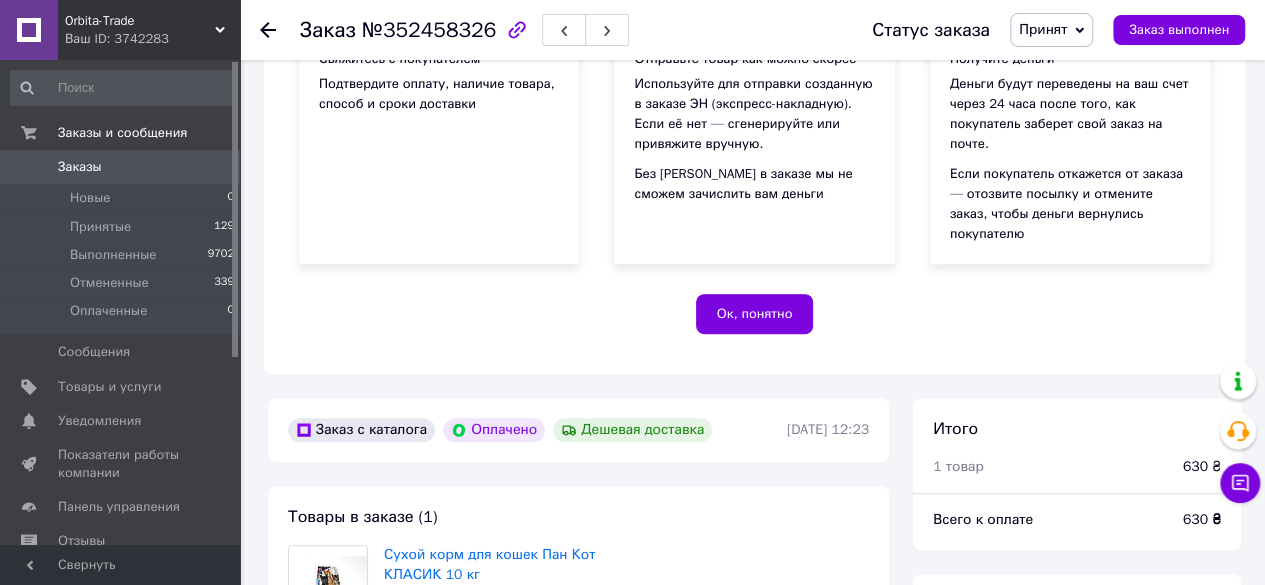 scroll, scrollTop: 672, scrollLeft: 0, axis: vertical 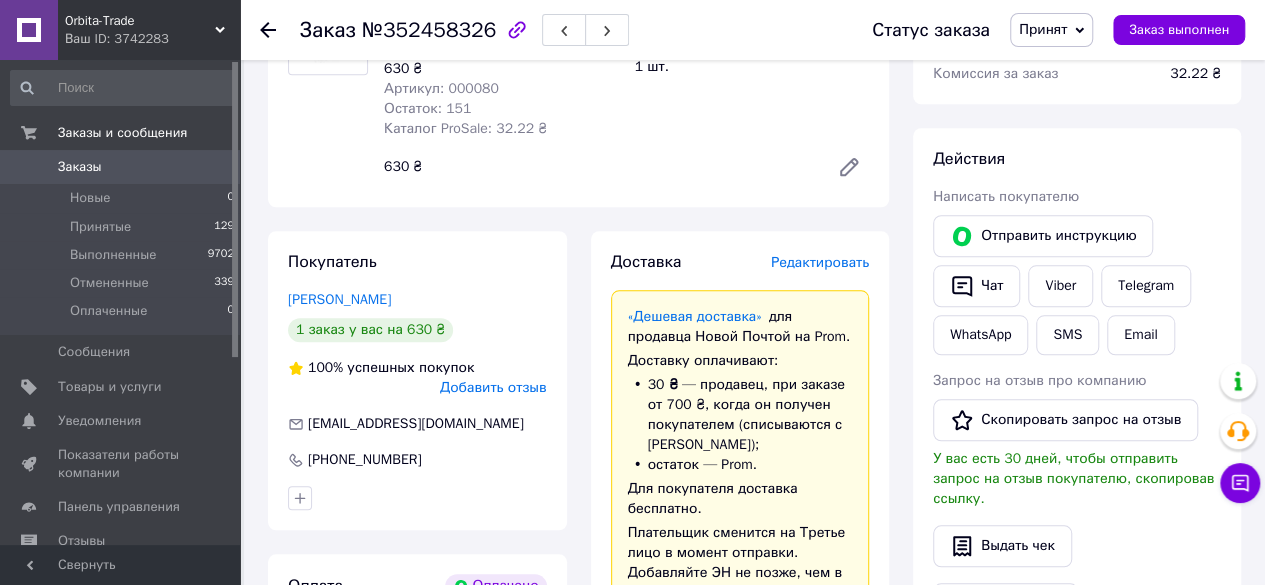 click on "Редактировать" at bounding box center [820, 262] 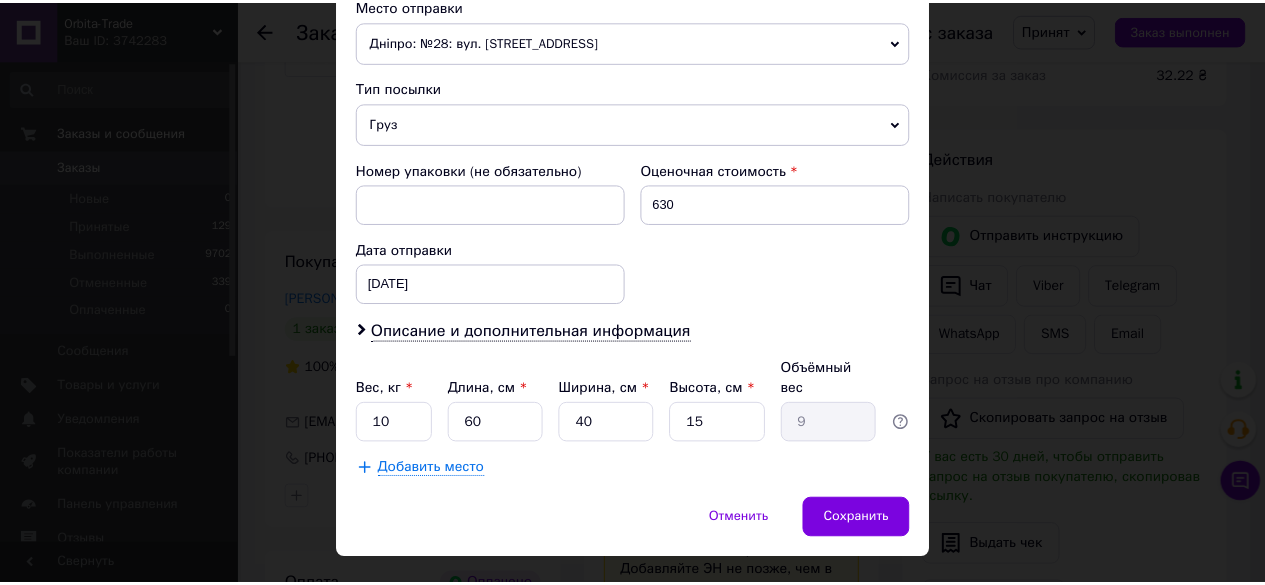 scroll, scrollTop: 734, scrollLeft: 0, axis: vertical 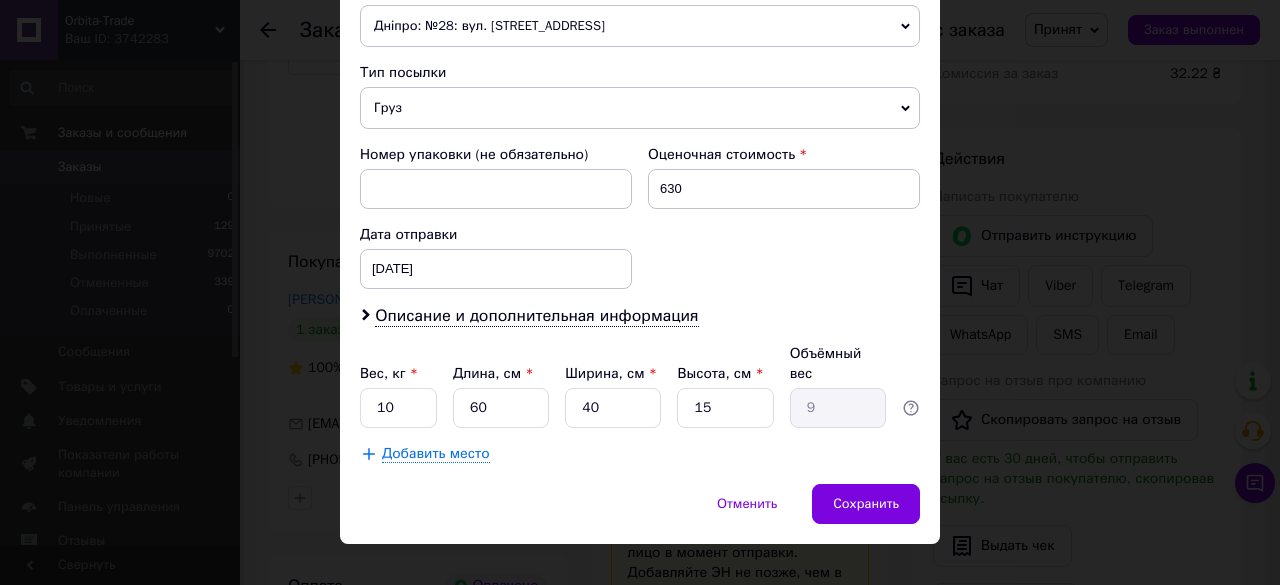 click on "Дата отправки 13.07.2025 < 2025 > < Июль > Пн Вт Ср Чт Пт Сб Вс 30 1 2 3 4 5 6 7 8 9 10 11 12 13 14 15 16 17 18 19 20 21 22 23 24 25 26 27 28 29 30 31 1 2 3 4 5 6 7 8 9 10" at bounding box center (496, 257) 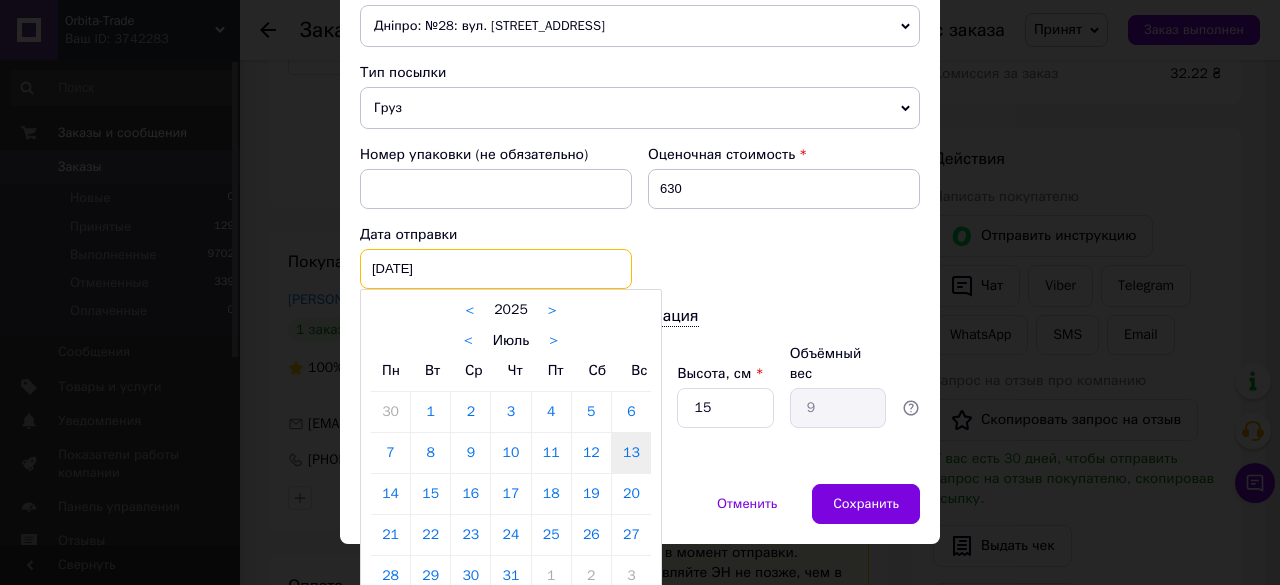 click on "13.07.2025 < 2025 > < Июль > Пн Вт Ср Чт Пт Сб Вс 30 1 2 3 4 5 6 7 8 9 10 11 12 13 14 15 16 17 18 19 20 21 22 23 24 25 26 27 28 29 30 31 1 2 3 4 5 6 7 8 9 10" at bounding box center [496, 269] 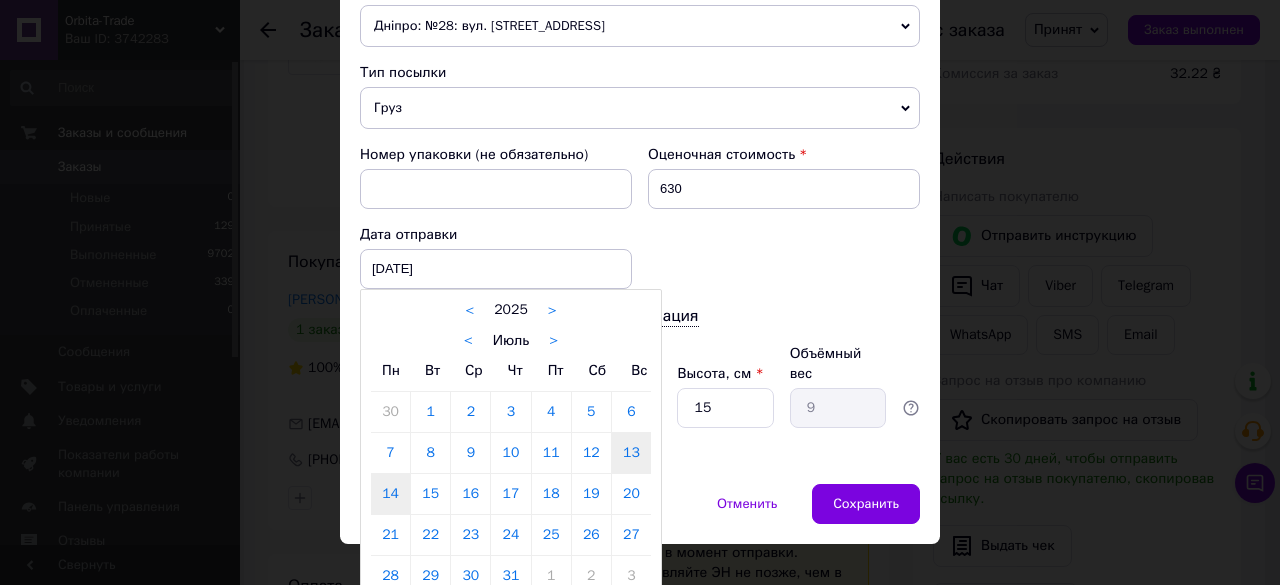 click on "14" at bounding box center [390, 494] 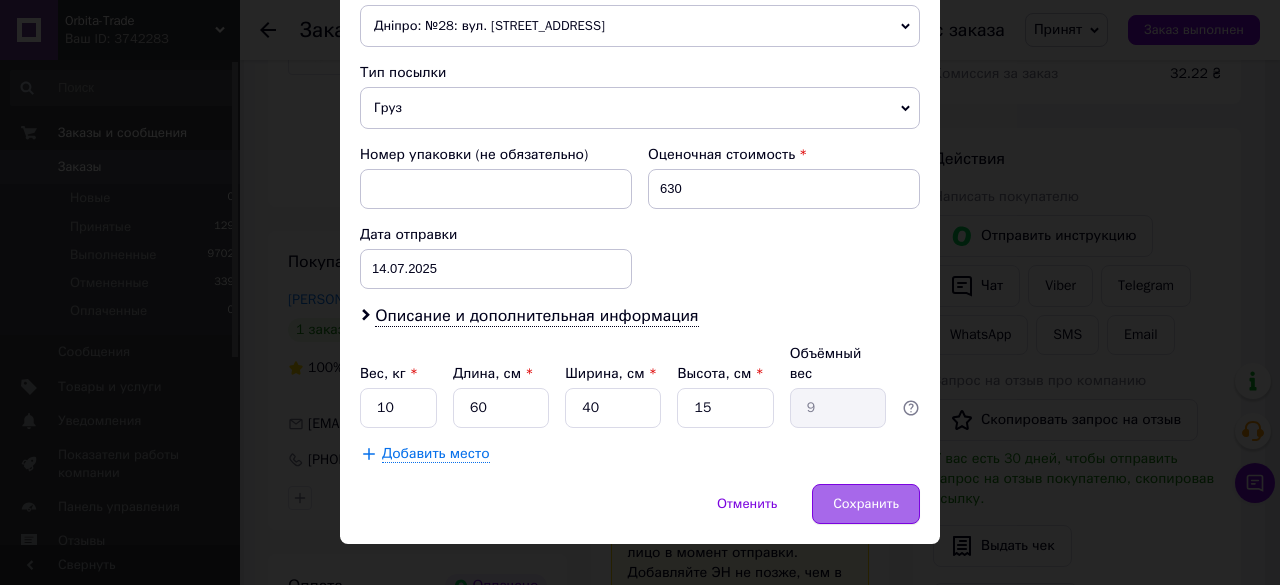 click on "Сохранить" at bounding box center [866, 504] 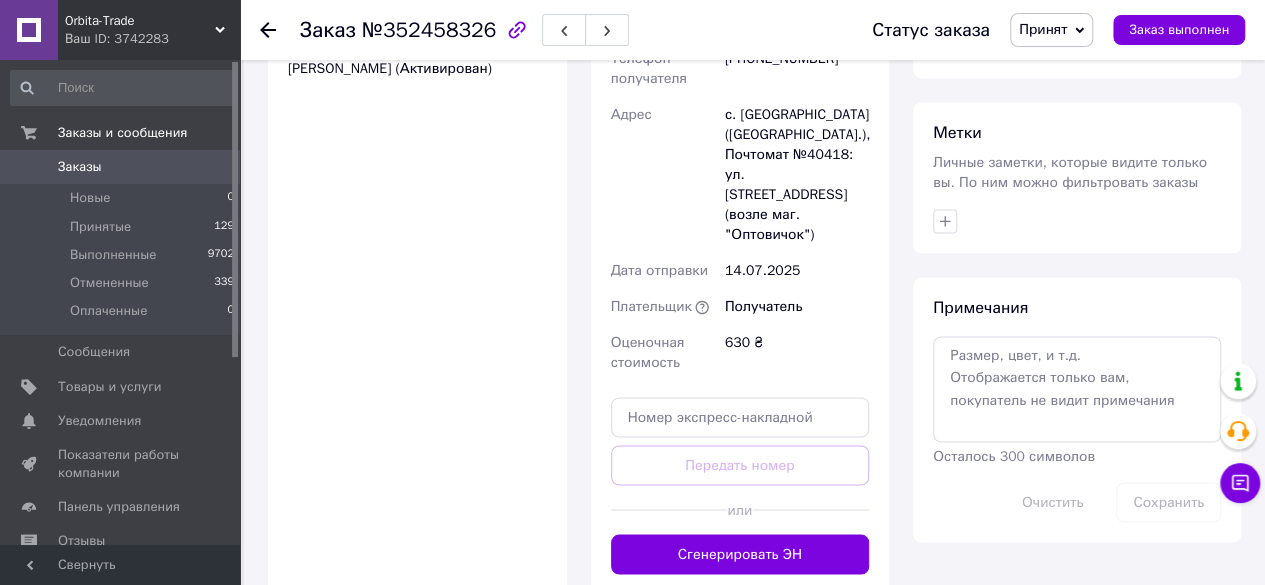 scroll, scrollTop: 1510, scrollLeft: 0, axis: vertical 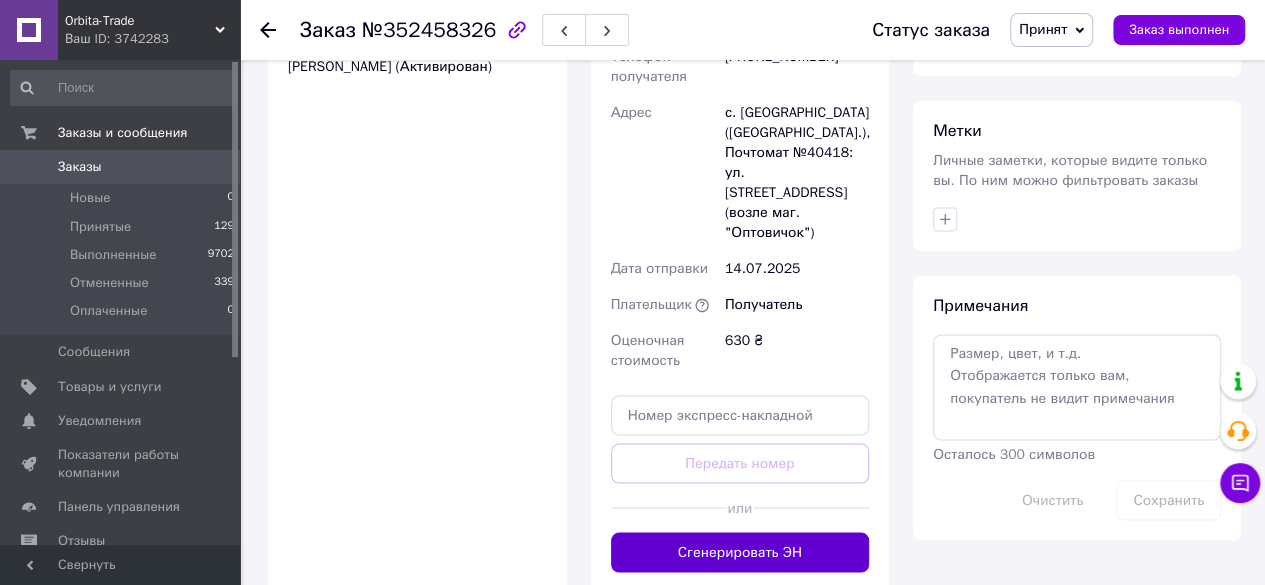 click on "Сгенерировать ЭН" at bounding box center [740, 552] 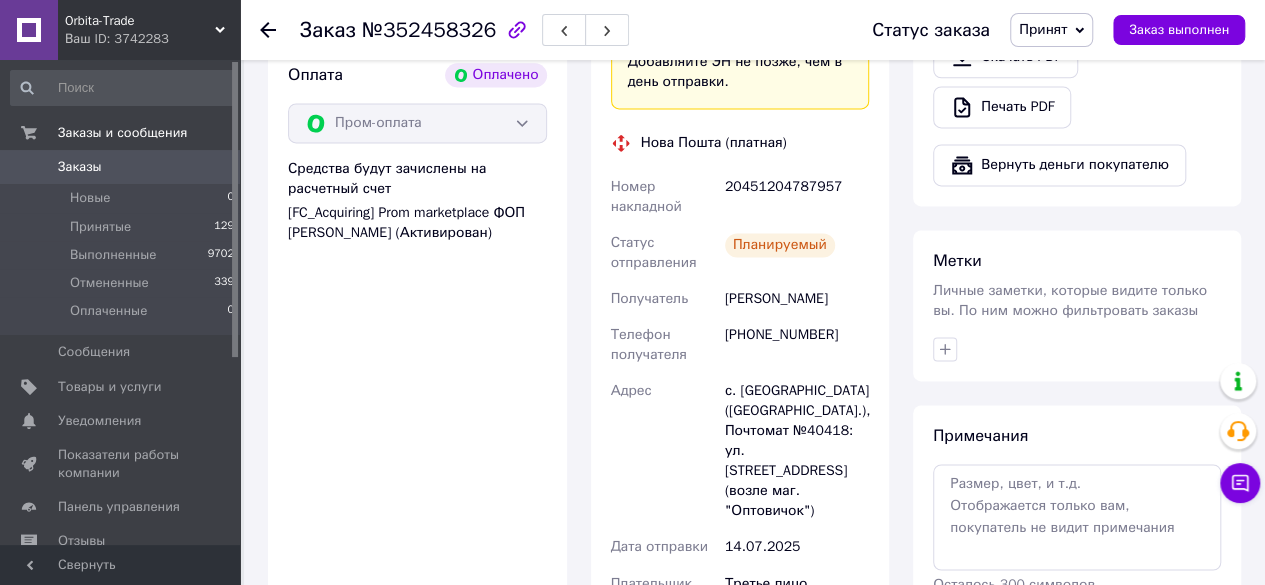 scroll, scrollTop: 1318, scrollLeft: 0, axis: vertical 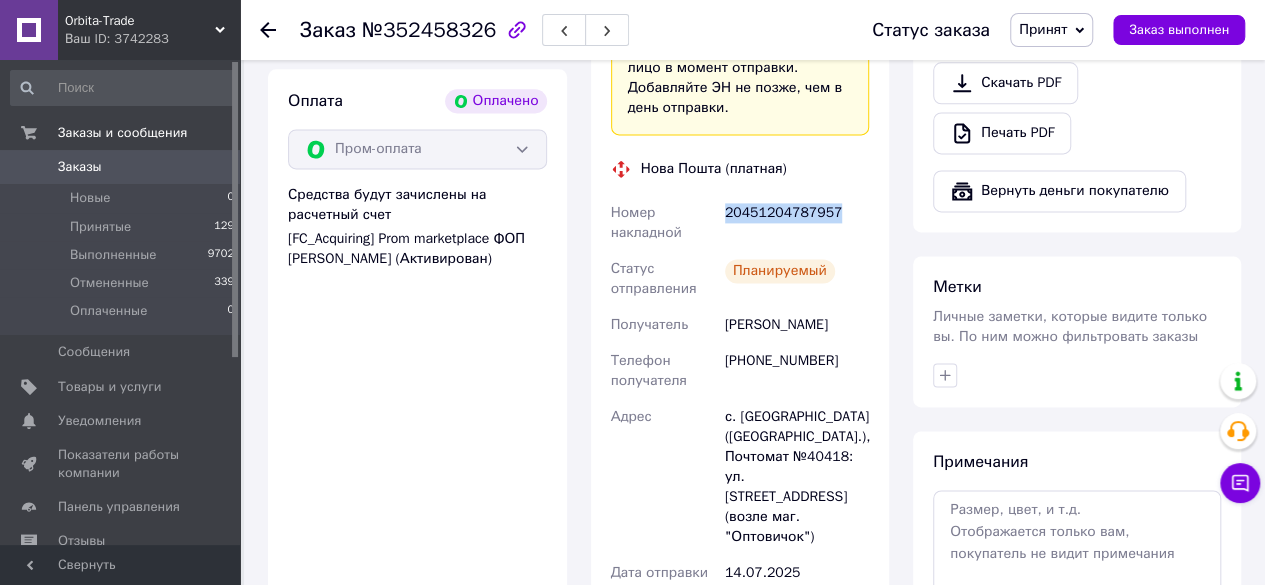 drag, startPoint x: 873, startPoint y: 196, endPoint x: 708, endPoint y: 215, distance: 166.09033 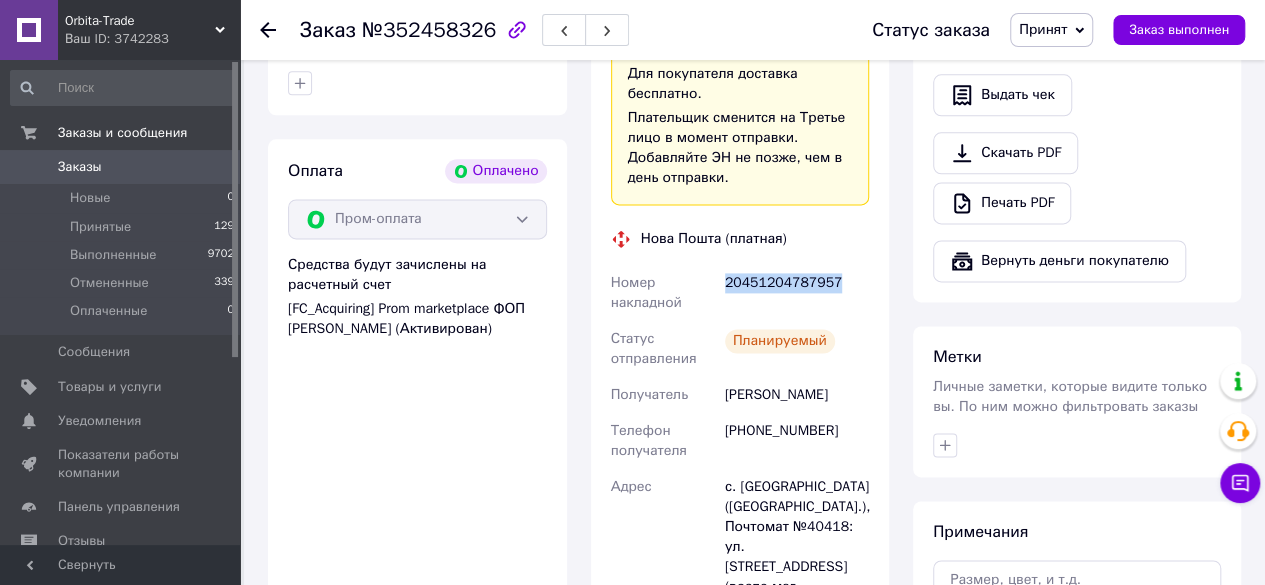 scroll, scrollTop: 1261, scrollLeft: 0, axis: vertical 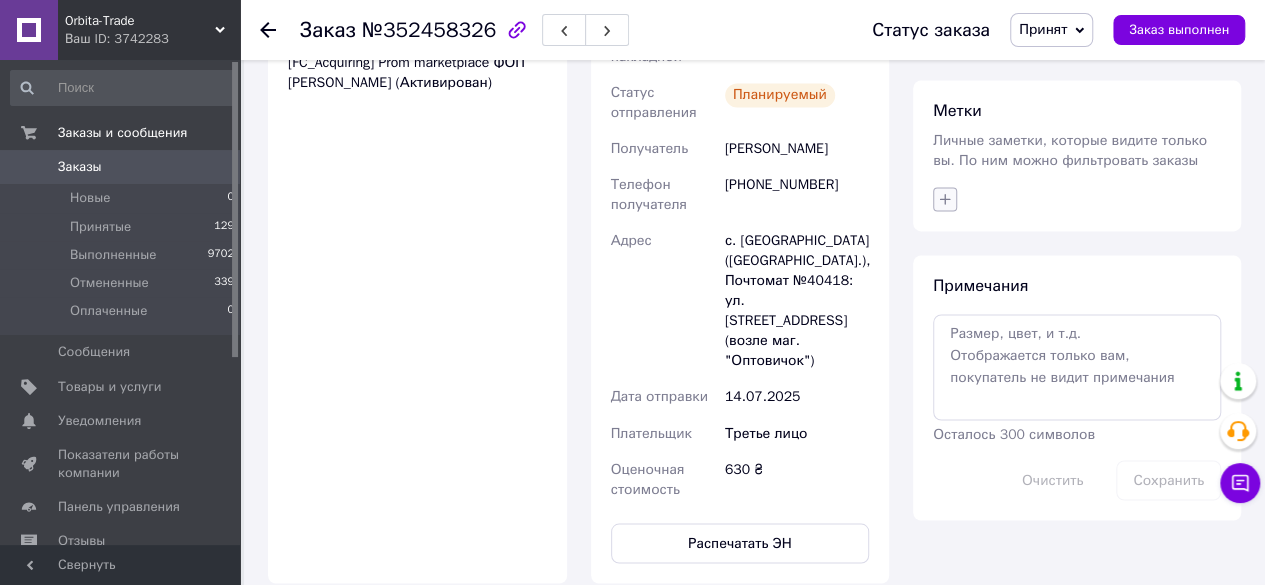 click 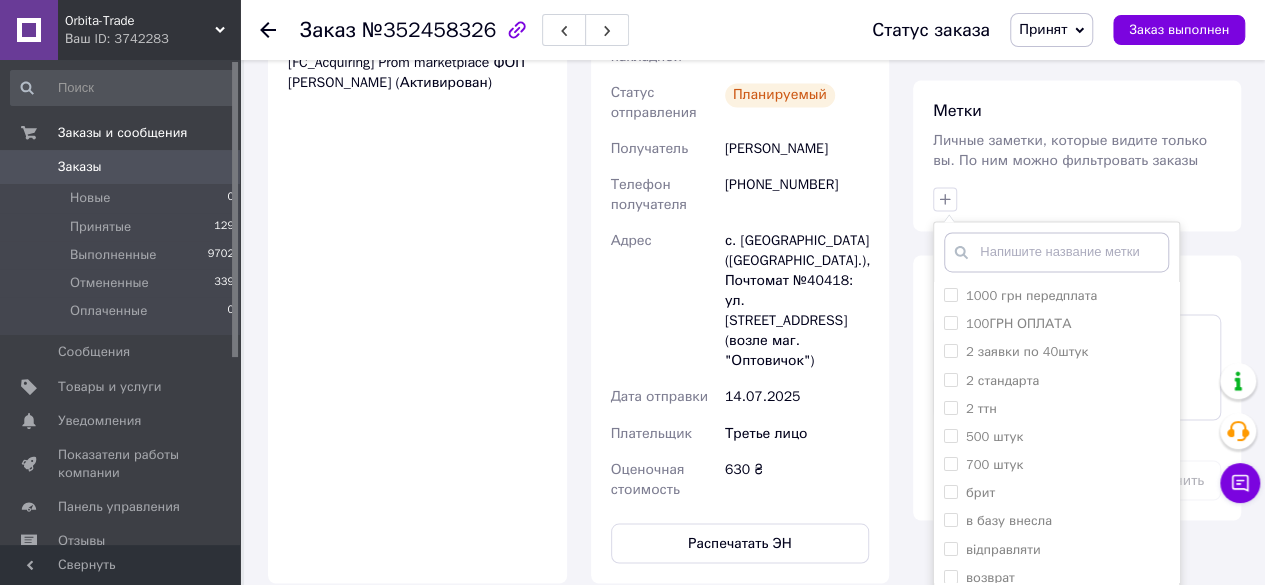 click on "1000 грн передплата 100ГРН ОПЛАТА 2 заявки по 40штук 2 стандарта 2 ттн 500 штук 700 штук брит в базу внесла відправляти возврат ВЫВЕЗЛИ говорит, что оплатила гречка ДЕЛИВЕРИ дима довоз доставка Днепр. Должны были 19.07 доставить доупаковка Дубликат ДУБЛИКАТ НА УДАЛЕНИЕ думает ждем ЖДЕМ РИС ЖАРЕНЫЙ ЗАБЫЛИ ВЫВЕЗТИ заказа в другом месте заказ с ронбона за упак оплатил курица 575 микс 580 набрать в среду на вторник на деливери 1 палет наложка написала не берет трубку НЕ НОРМАЛЬНАЯ не оплатиоа нет в наличии, позвонить когда будет номер не дийсний обещал оплатить обмен ОЛХ" at bounding box center [1056, 435] 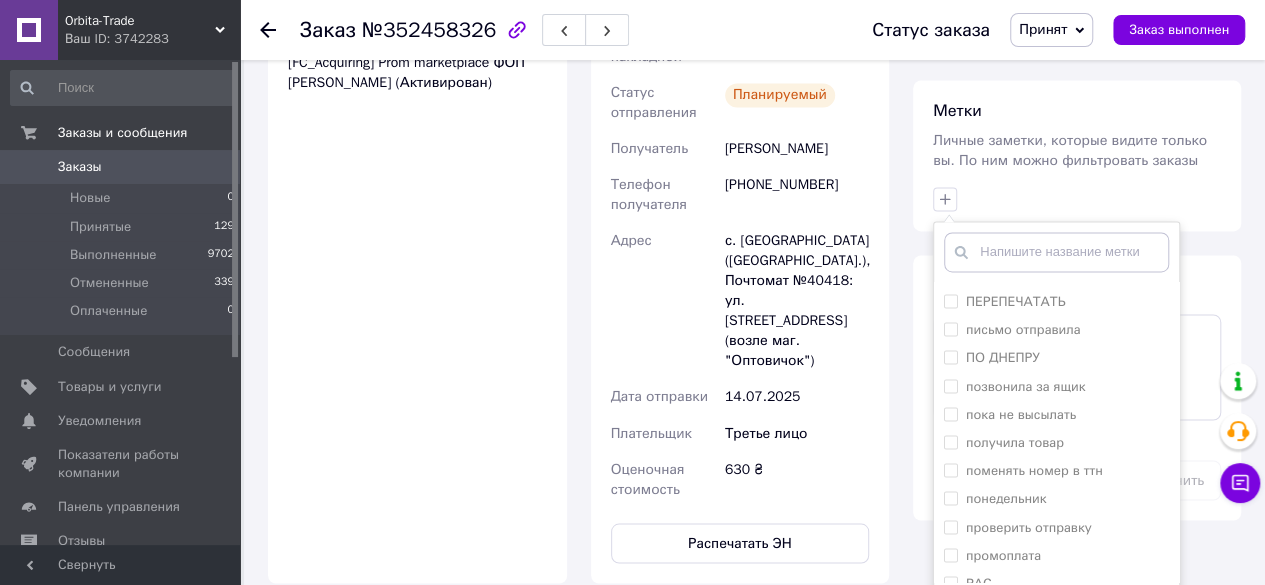 scroll, scrollTop: 1541, scrollLeft: 0, axis: vertical 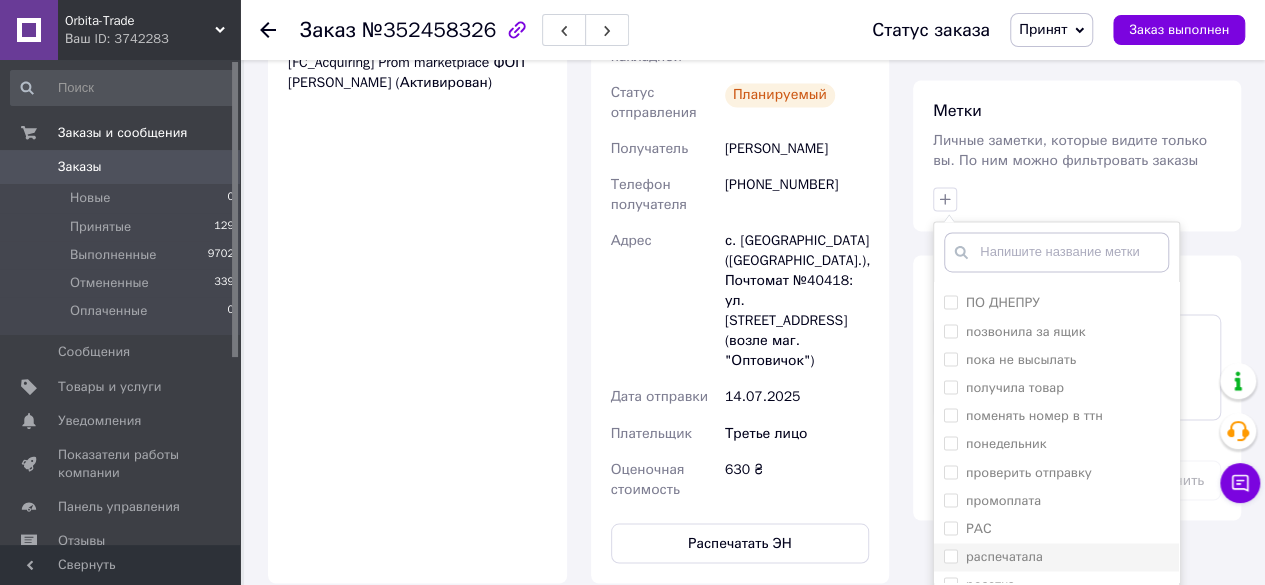 click on "распечатала" at bounding box center (950, 555) 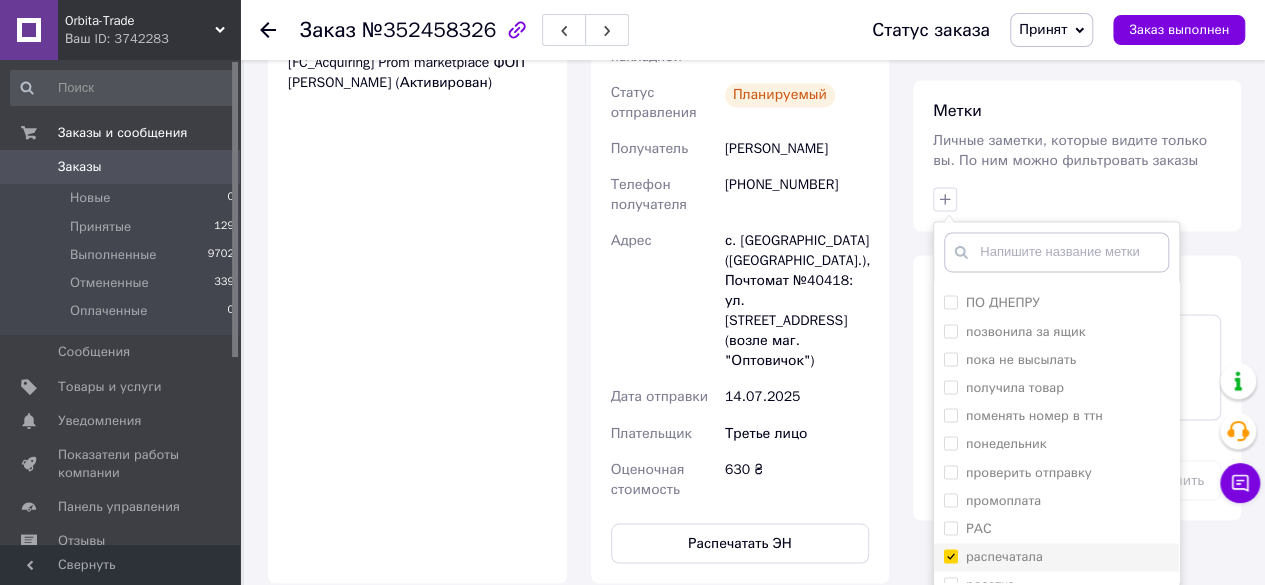 checkbox on "true" 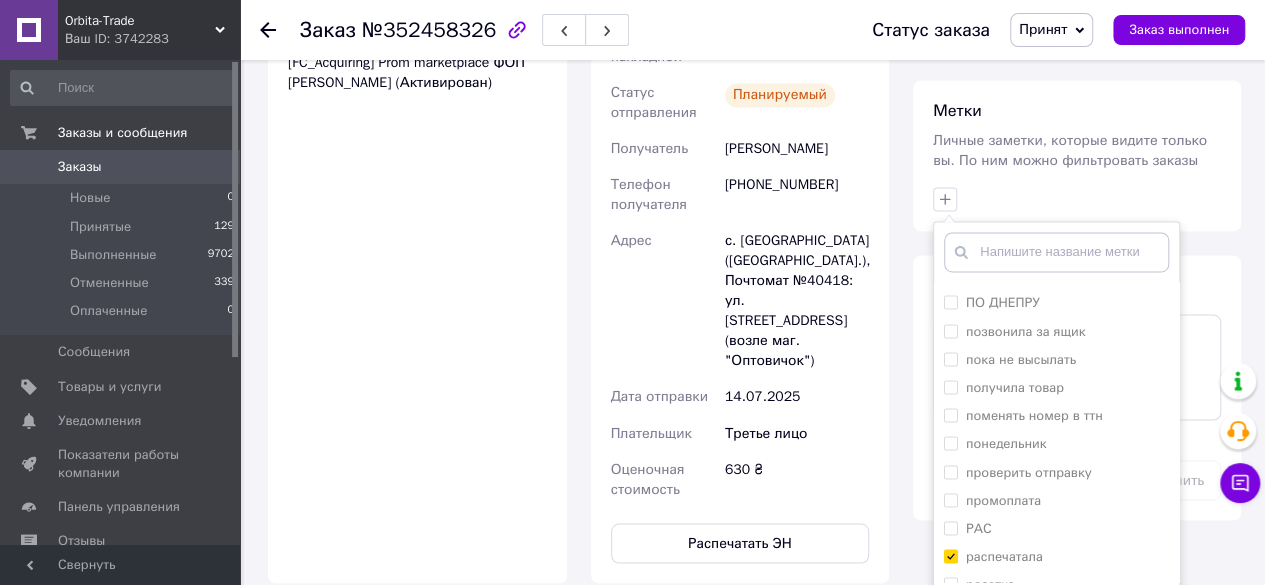 click on "Добавить метку" at bounding box center [1056, 618] 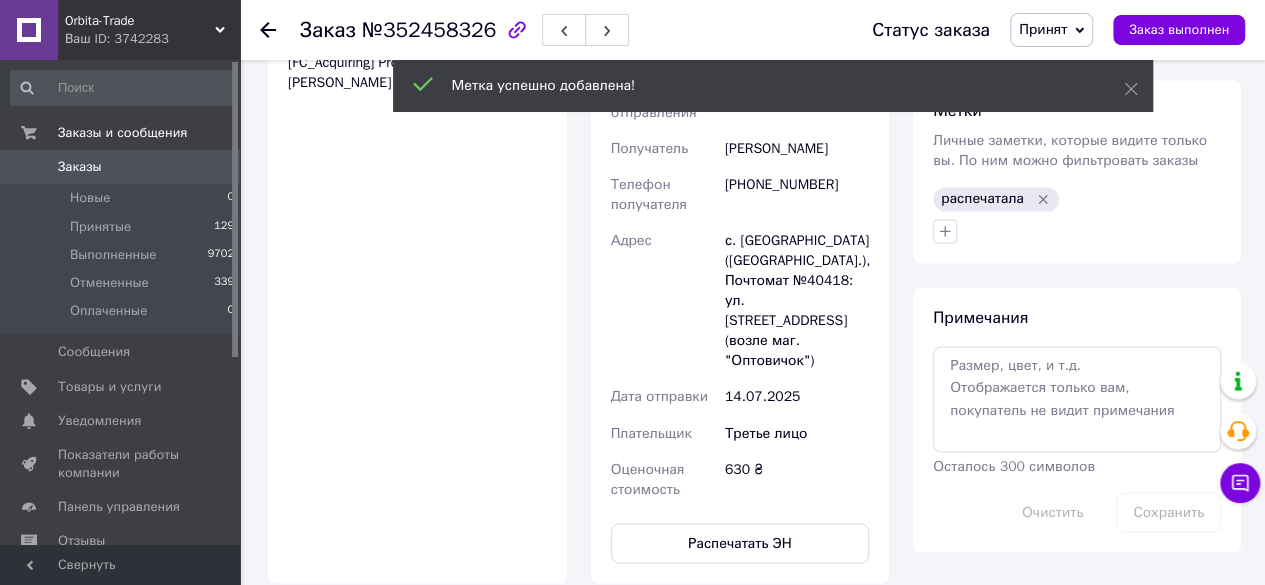 scroll, scrollTop: 48, scrollLeft: 0, axis: vertical 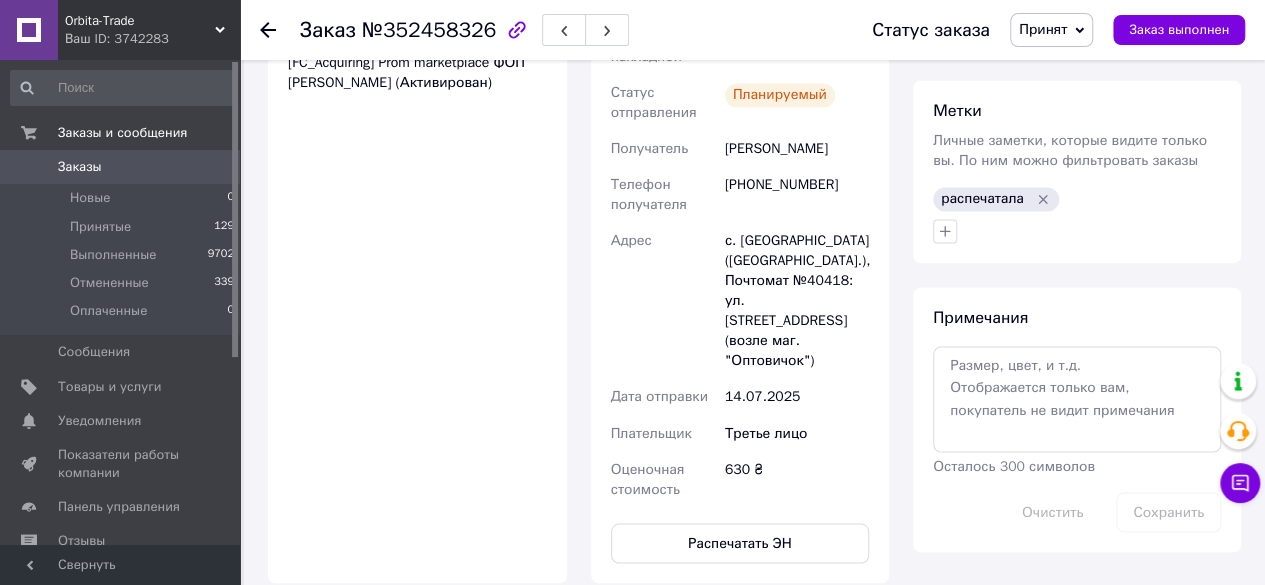 click 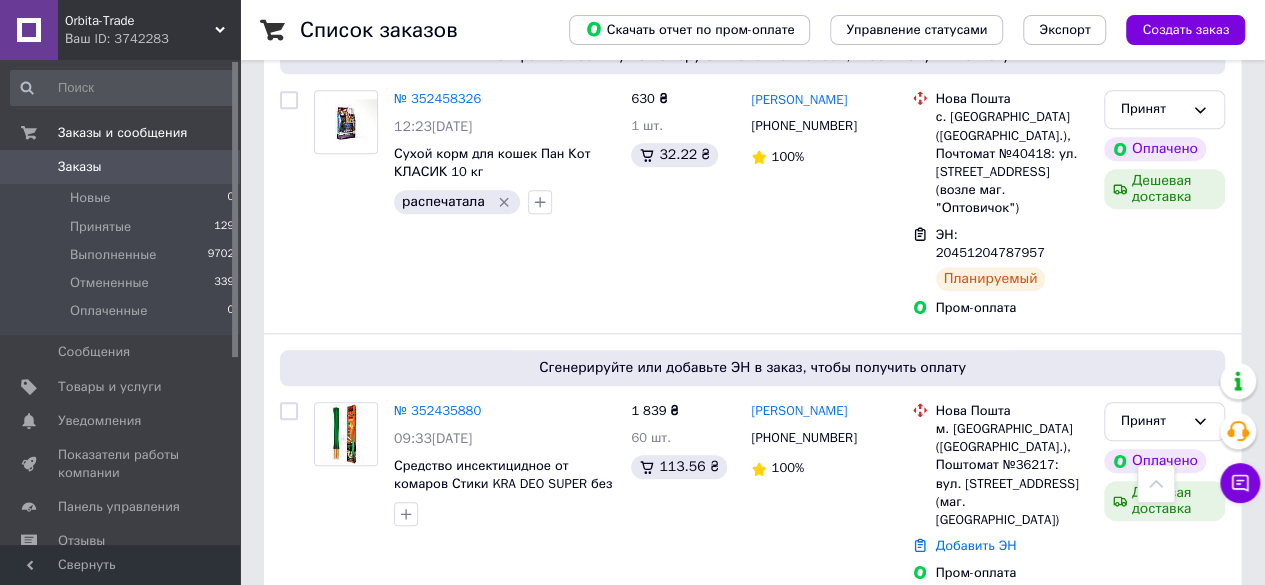 scroll, scrollTop: 909, scrollLeft: 0, axis: vertical 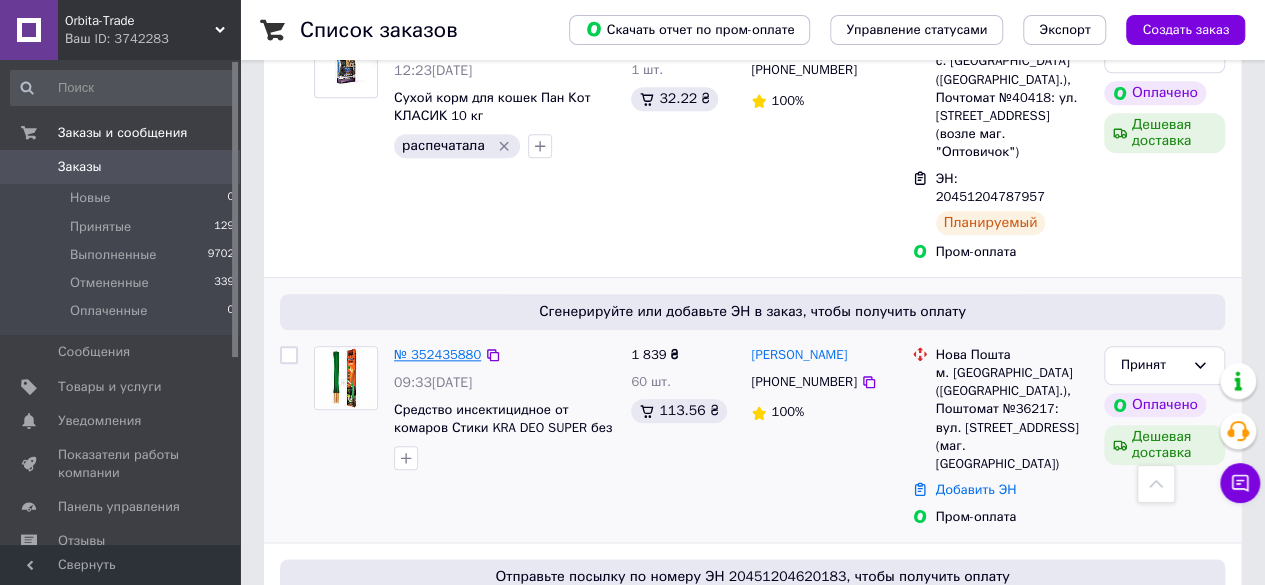 click on "№ 352435880" at bounding box center [437, 354] 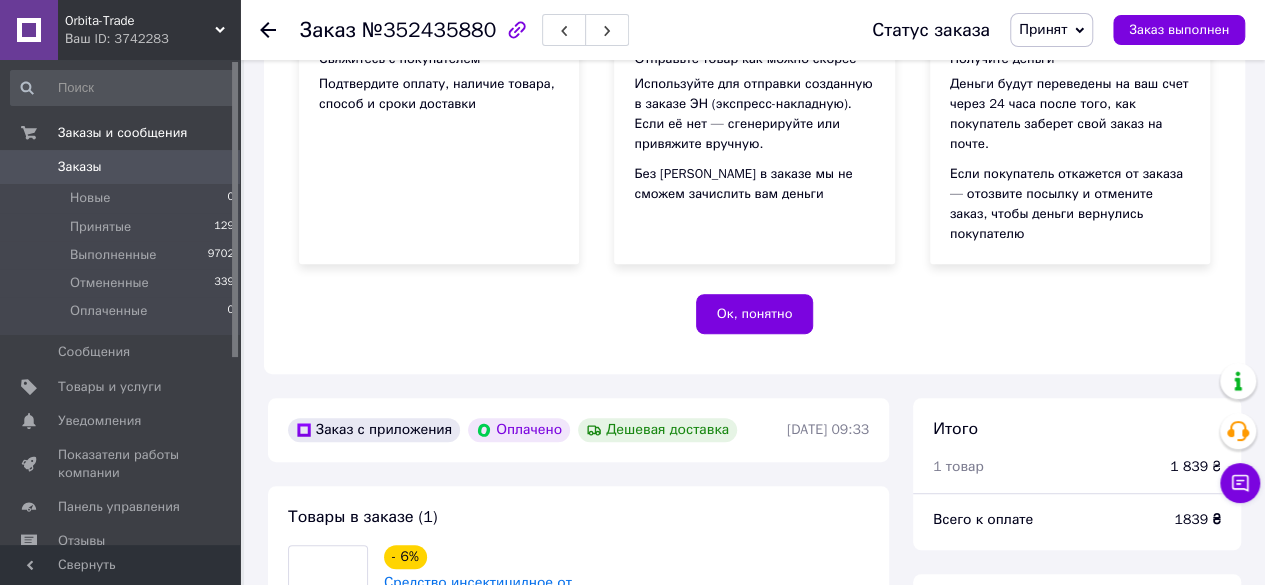 scroll, scrollTop: 909, scrollLeft: 0, axis: vertical 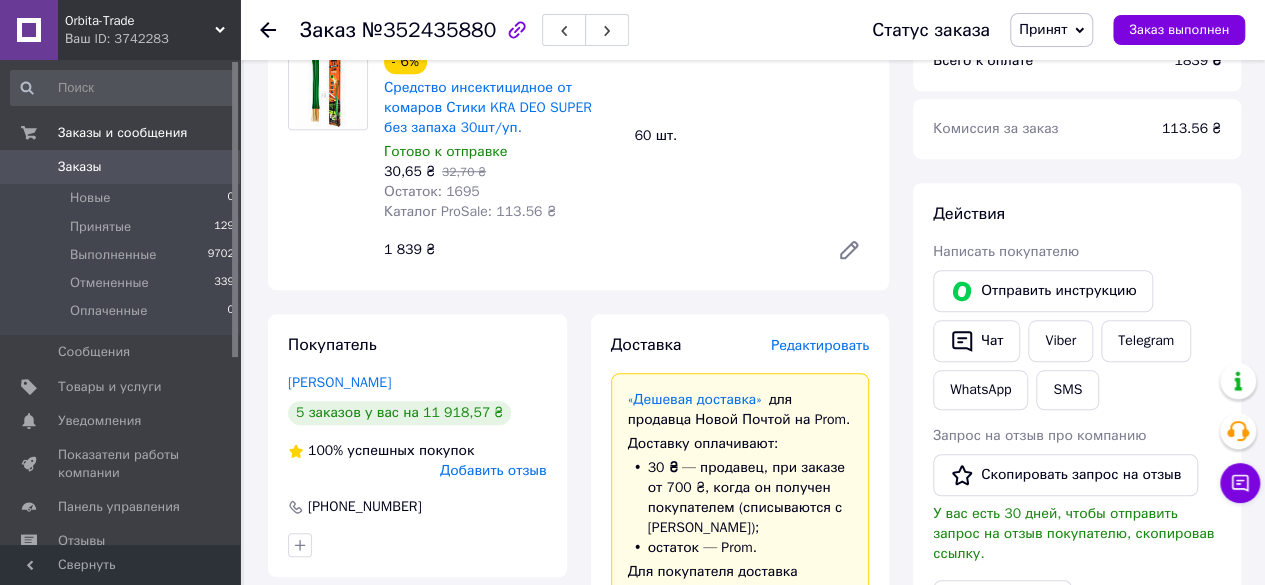 click on "Редактировать" at bounding box center (820, 345) 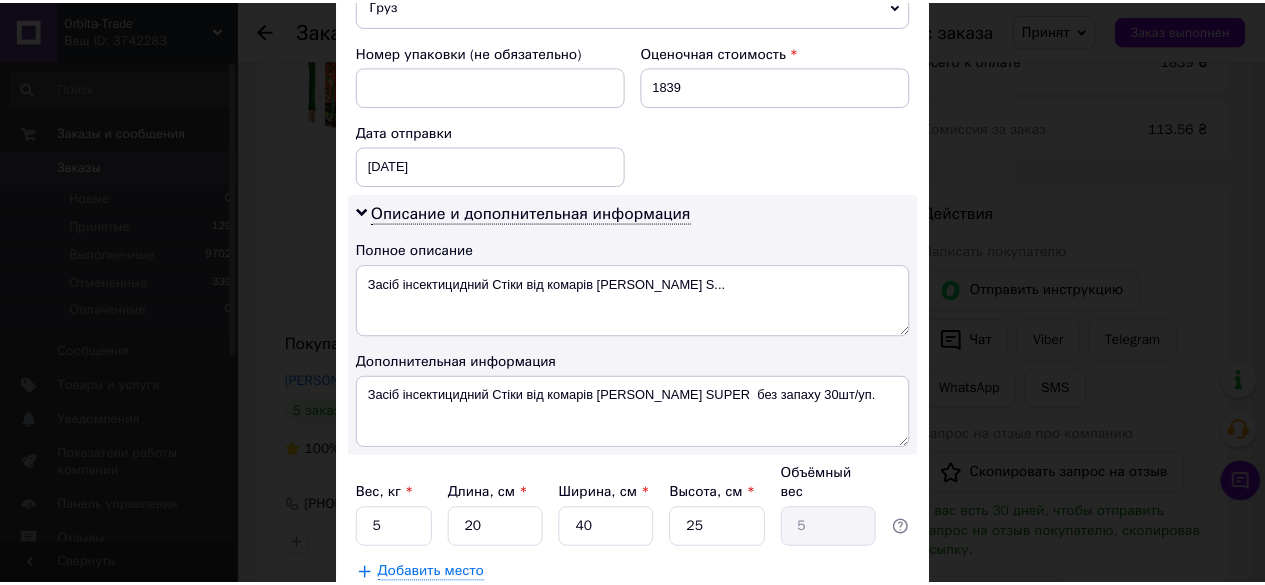 scroll, scrollTop: 846, scrollLeft: 0, axis: vertical 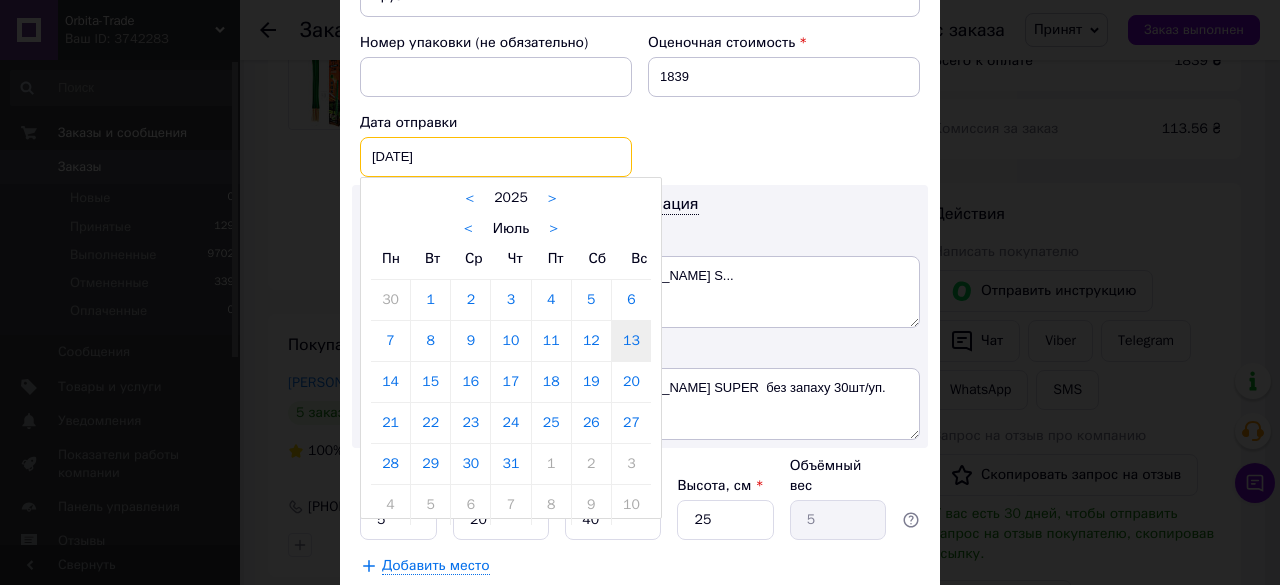 click on "13.07.2025 < 2025 > < Июль > Пн Вт Ср Чт Пт Сб Вс 30 1 2 3 4 5 6 7 8 9 10 11 12 13 14 15 16 17 18 19 20 21 22 23 24 25 26 27 28 29 30 31 1 2 3 4 5 6 7 8 9 10" at bounding box center [496, 157] 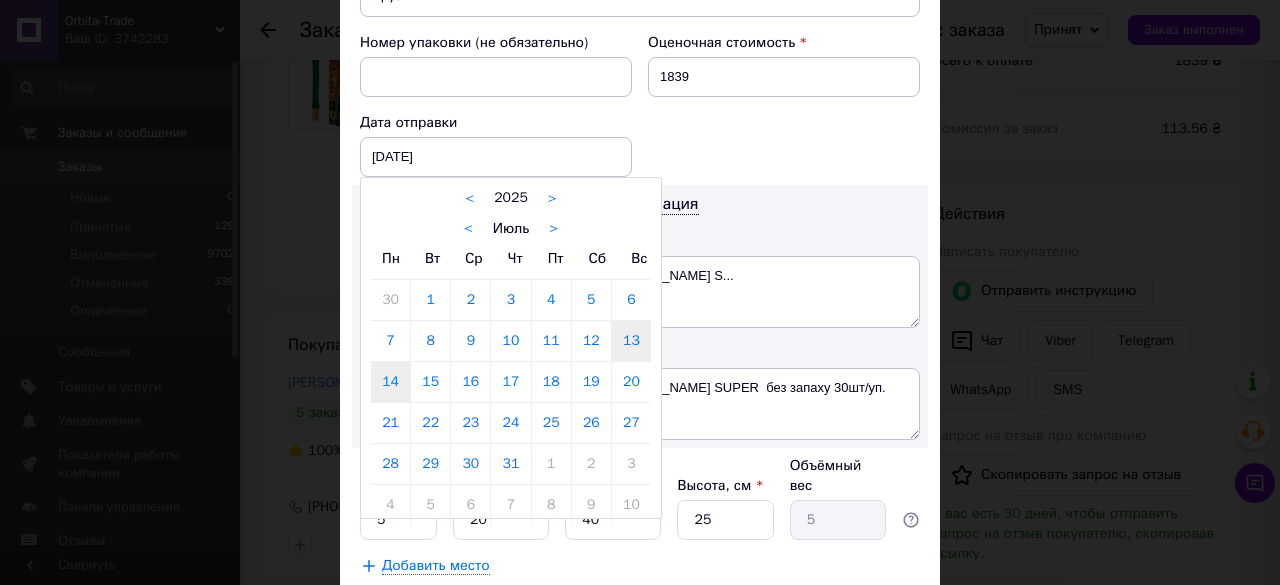 click on "14" at bounding box center (390, 382) 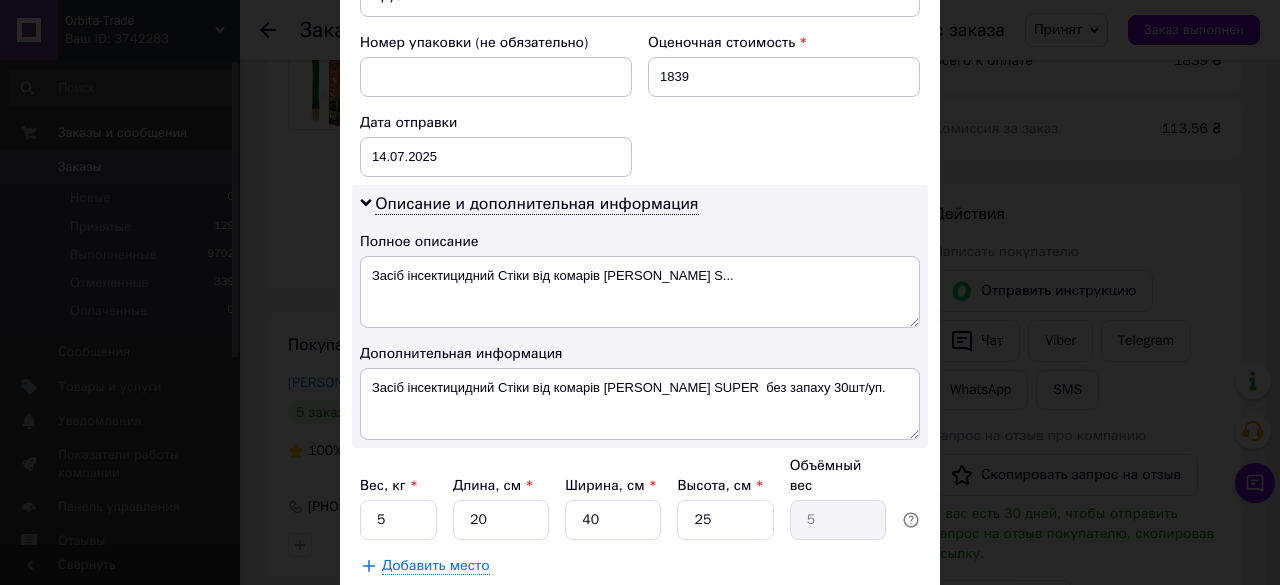 click on "Сохранить" at bounding box center (866, 616) 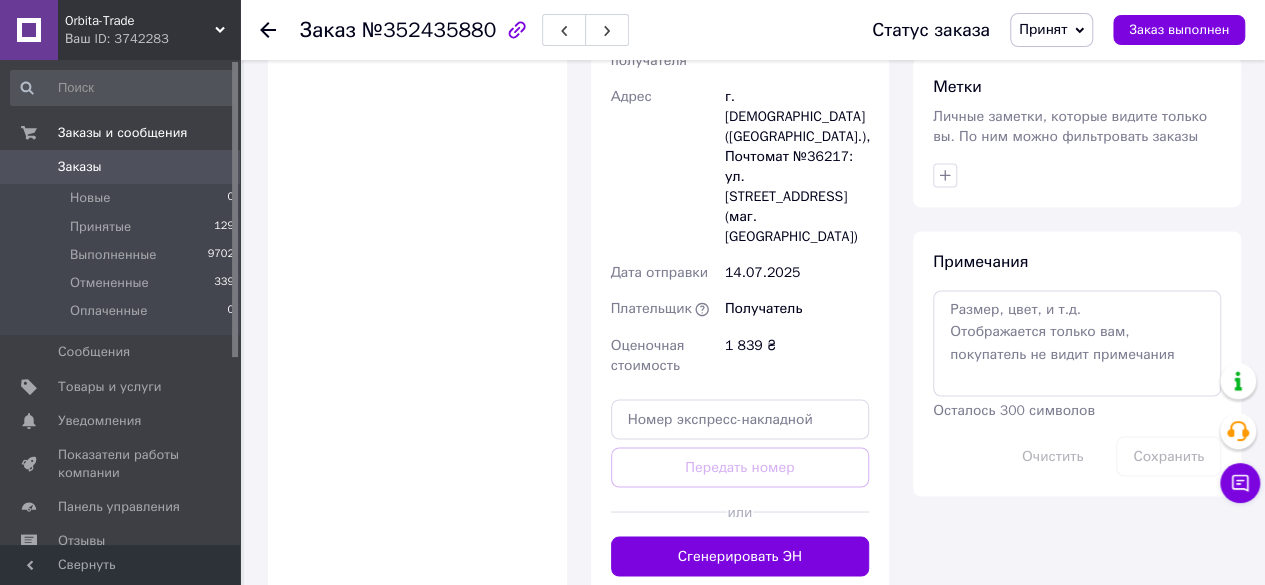 scroll, scrollTop: 1580, scrollLeft: 0, axis: vertical 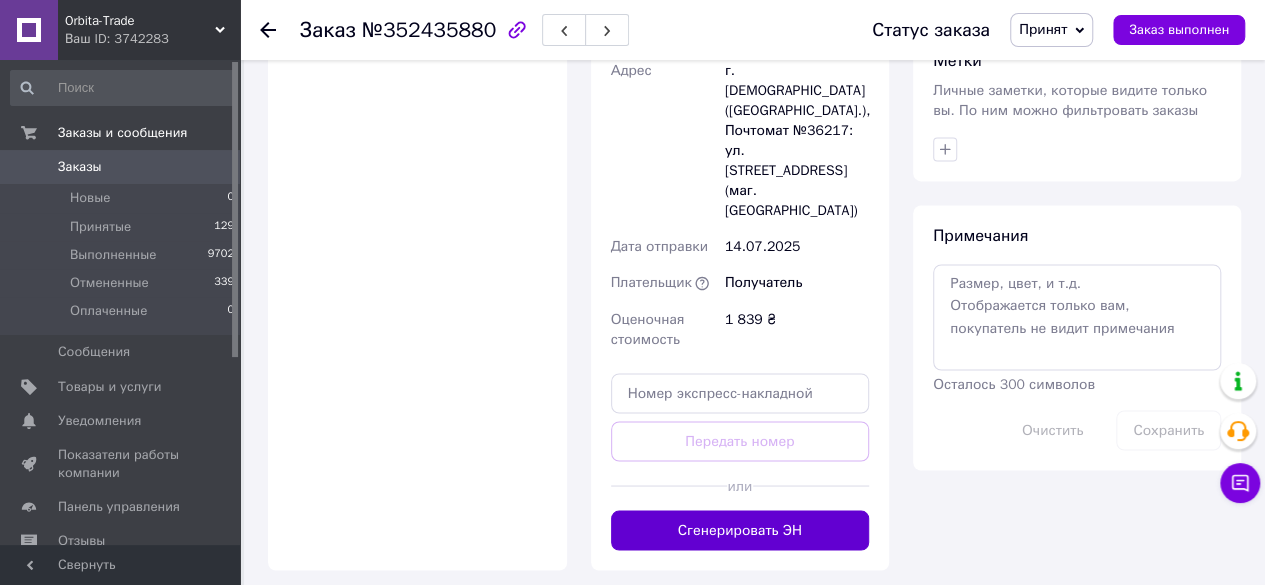 click on "Сгенерировать ЭН" at bounding box center [740, 530] 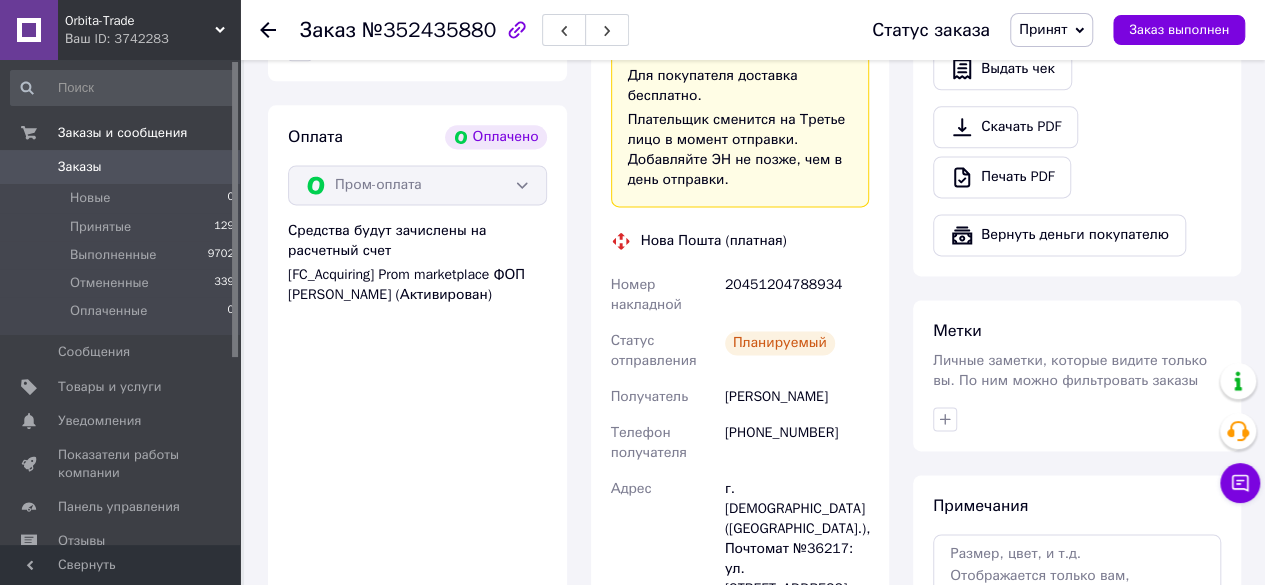 scroll, scrollTop: 1271, scrollLeft: 0, axis: vertical 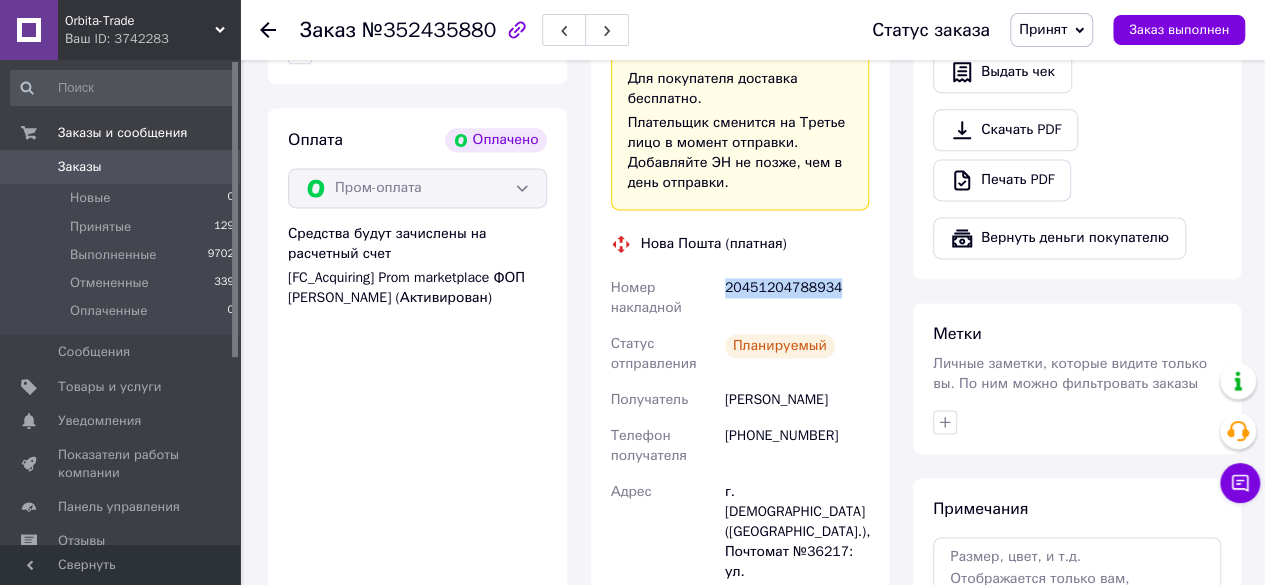 drag, startPoint x: 879, startPoint y: 272, endPoint x: 722, endPoint y: 283, distance: 157.38487 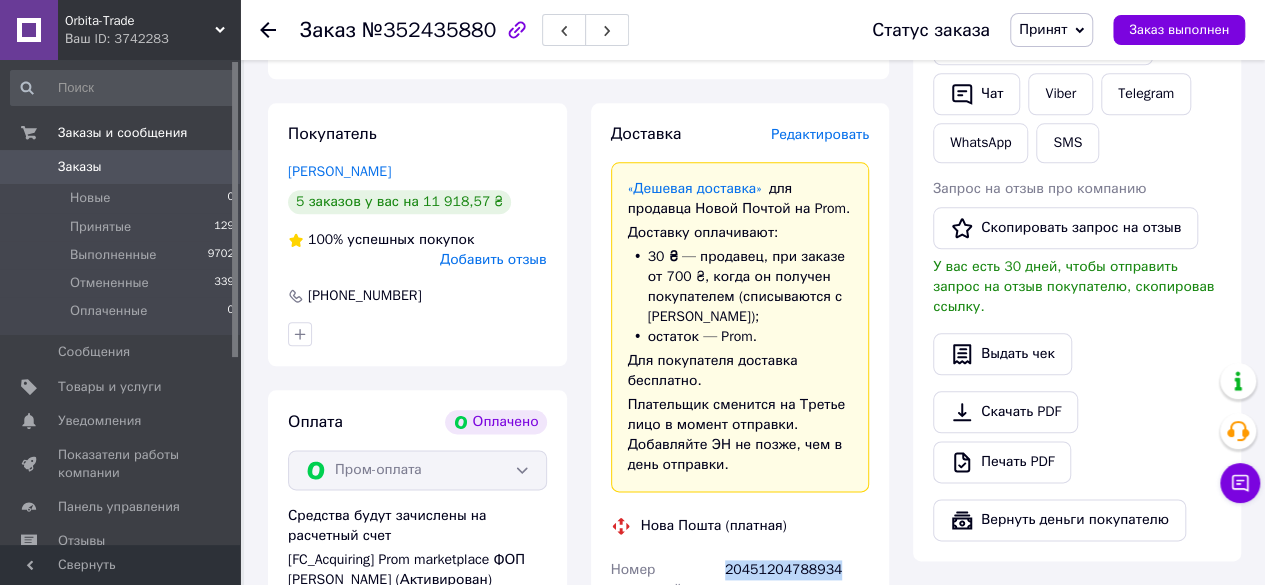scroll, scrollTop: 590, scrollLeft: 0, axis: vertical 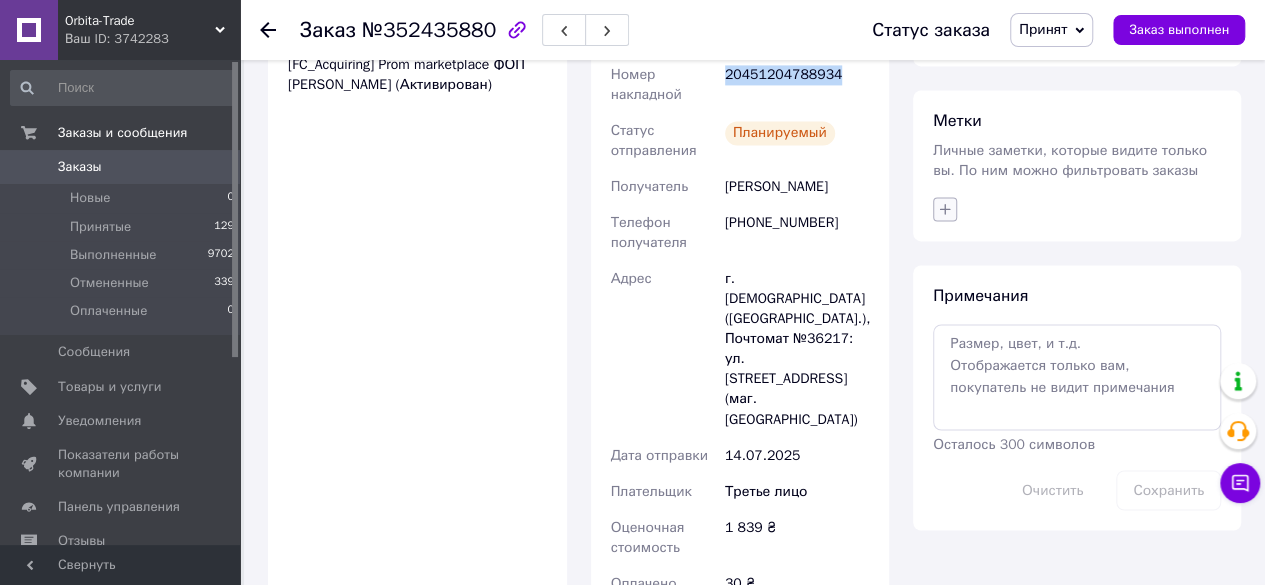 click 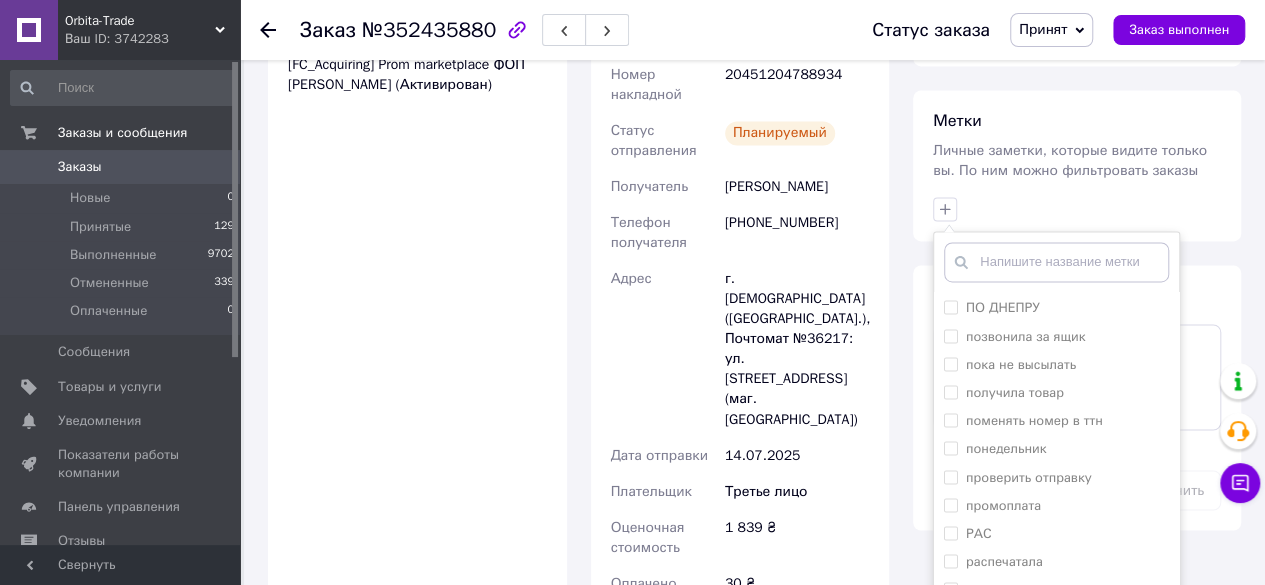 scroll, scrollTop: 1564, scrollLeft: 0, axis: vertical 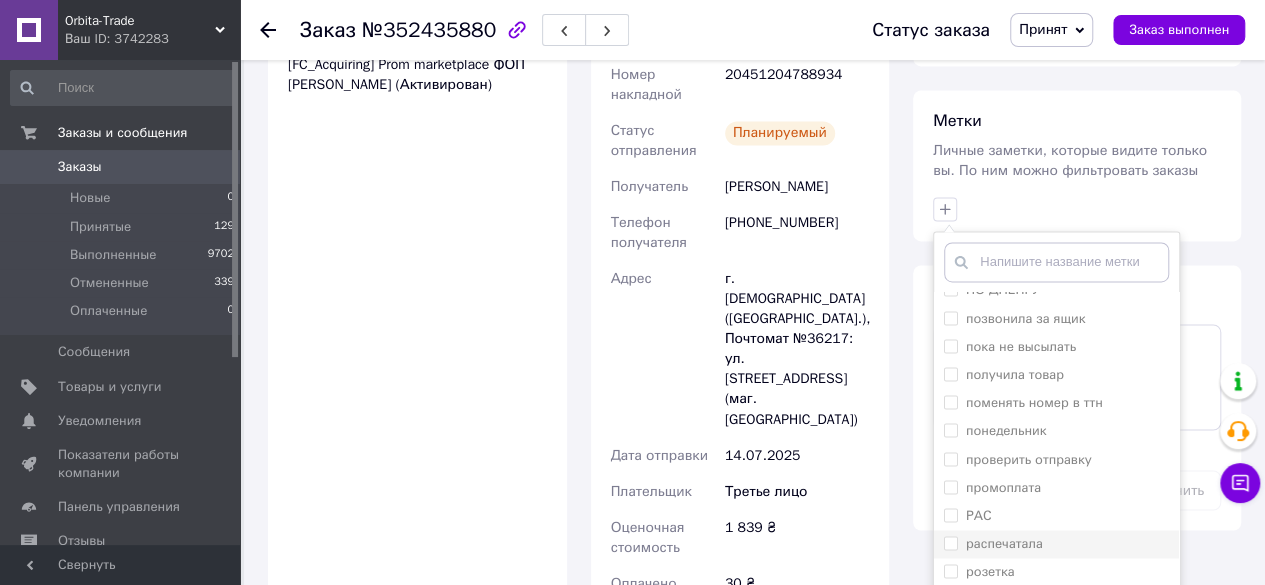 click on "распечатала" at bounding box center [950, 542] 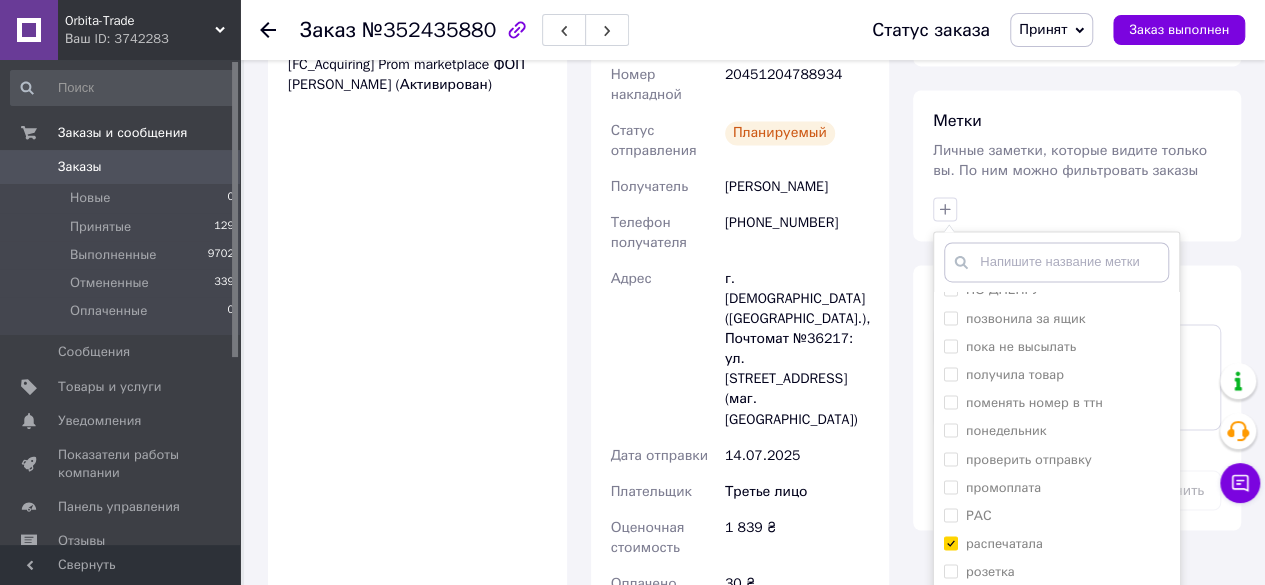 scroll, scrollTop: 1568, scrollLeft: 0, axis: vertical 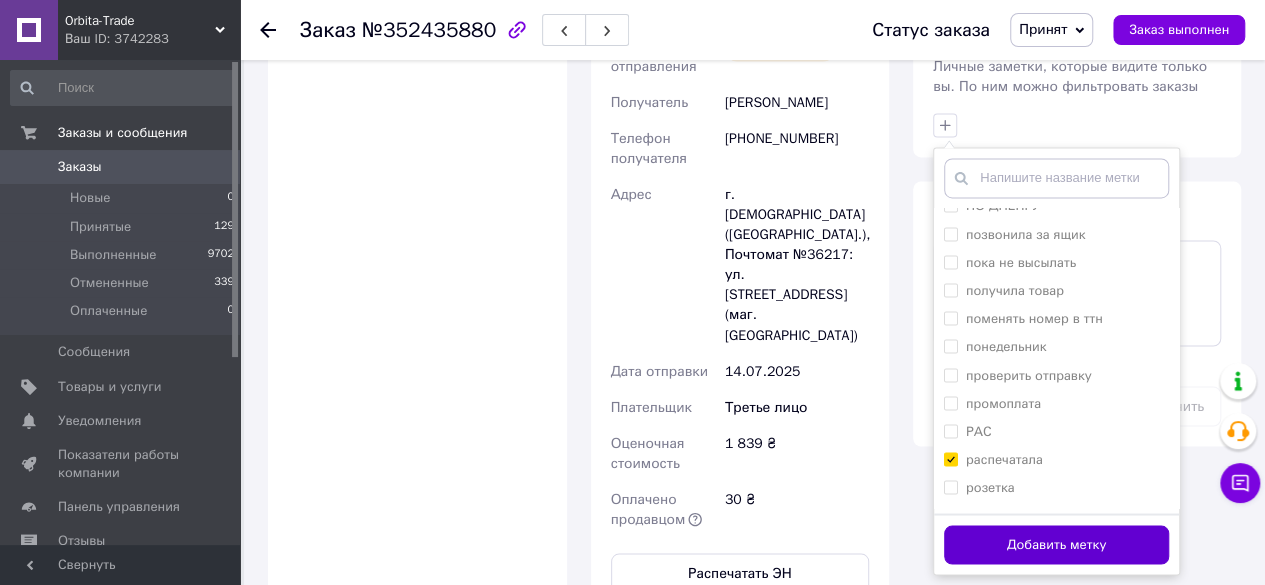 click on "Добавить метку" at bounding box center [1056, 544] 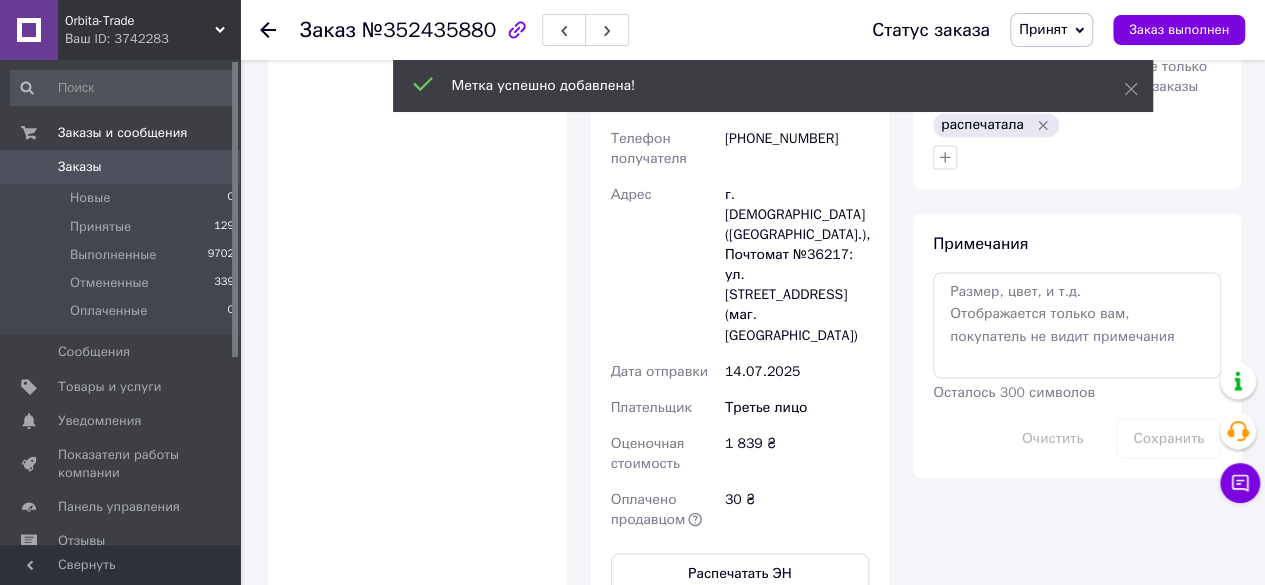 scroll, scrollTop: 28, scrollLeft: 0, axis: vertical 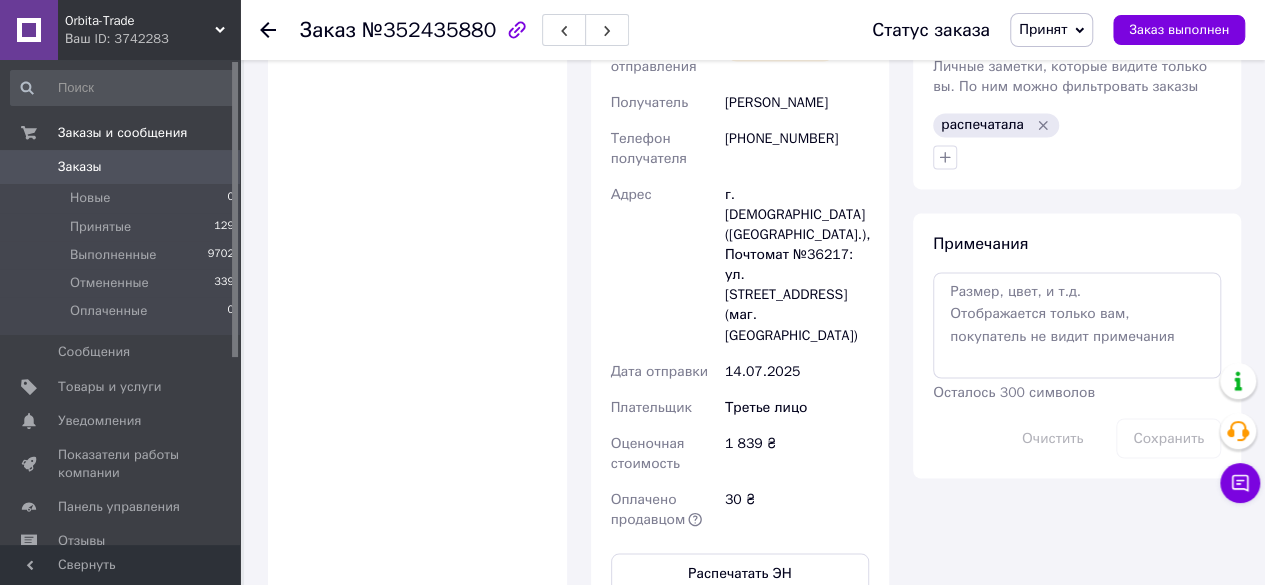 click 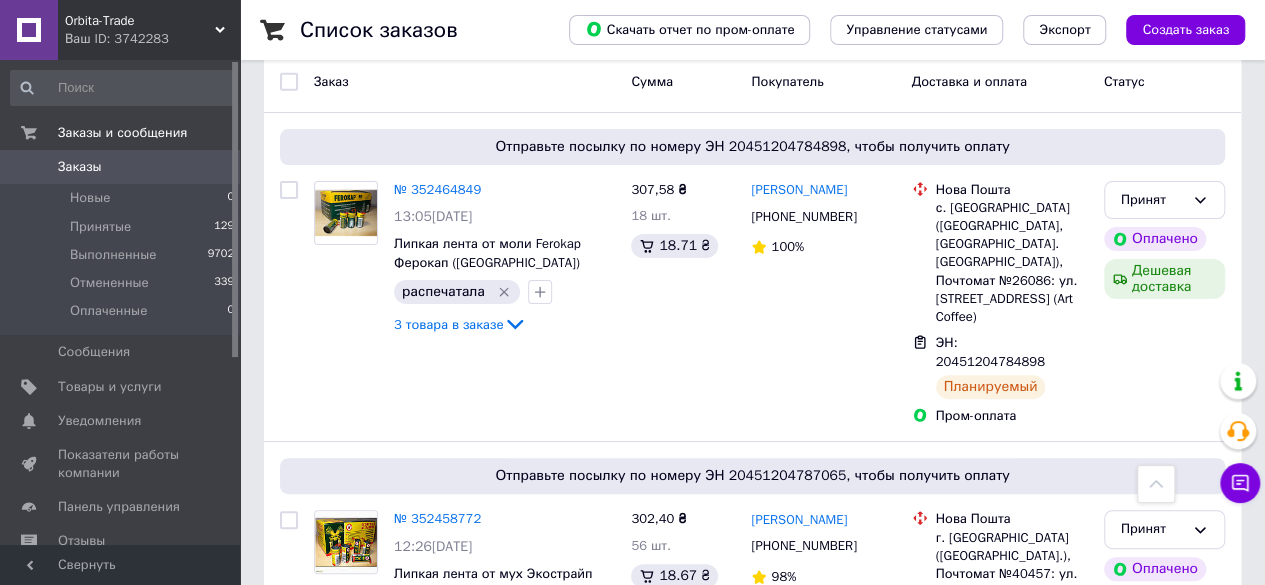 scroll, scrollTop: 0, scrollLeft: 0, axis: both 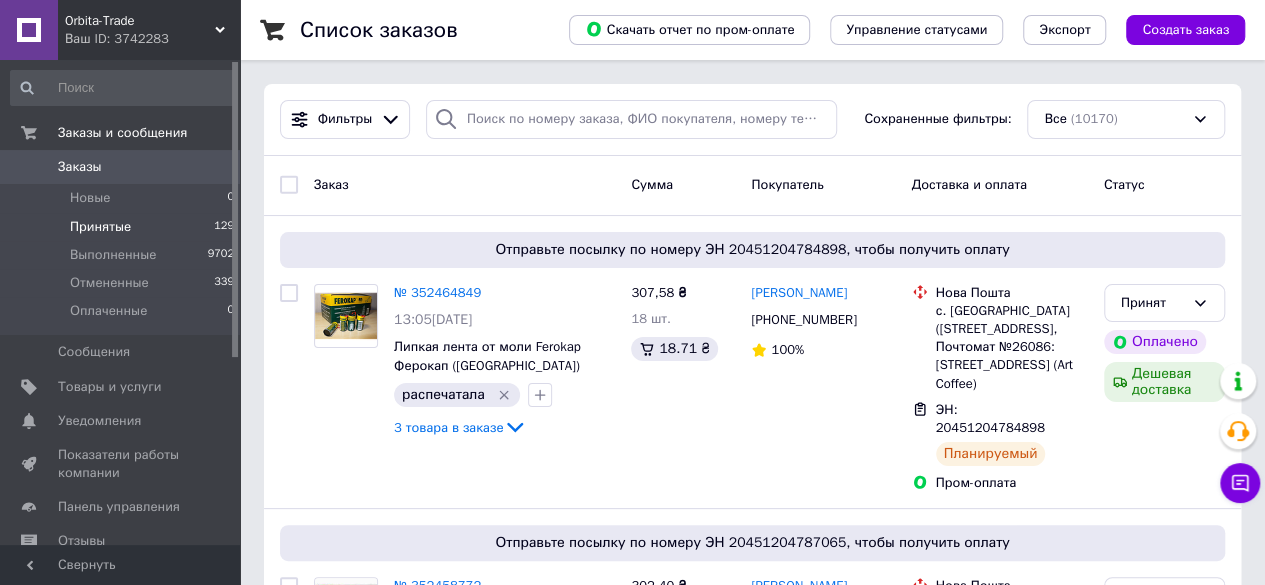 click on "Принятые" at bounding box center [100, 227] 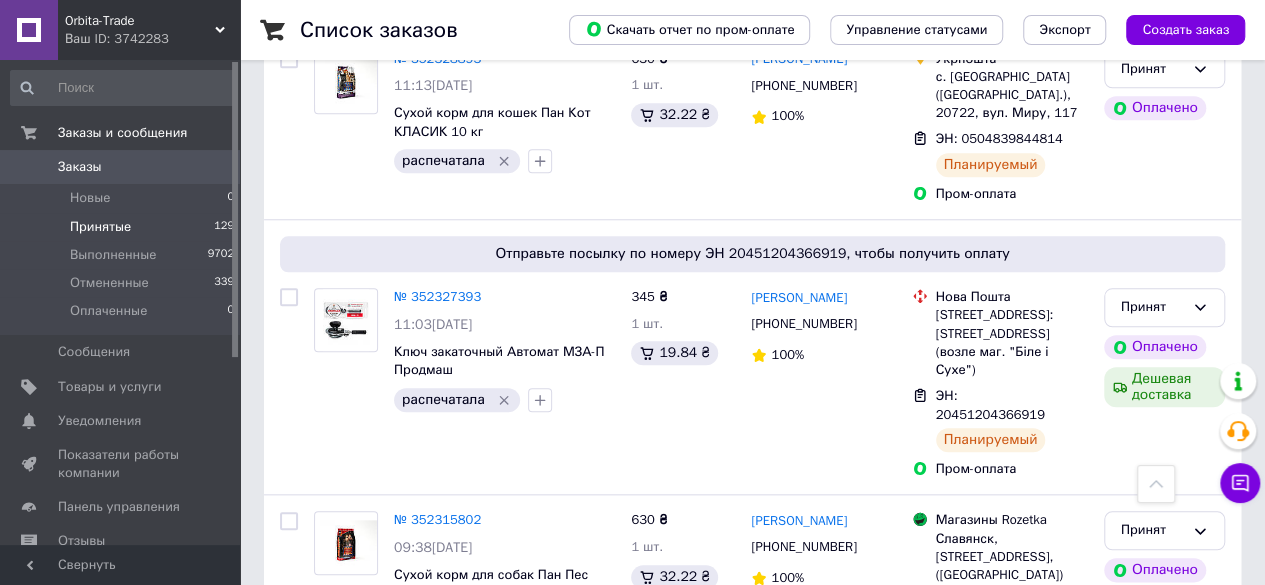 scroll, scrollTop: 4648, scrollLeft: 0, axis: vertical 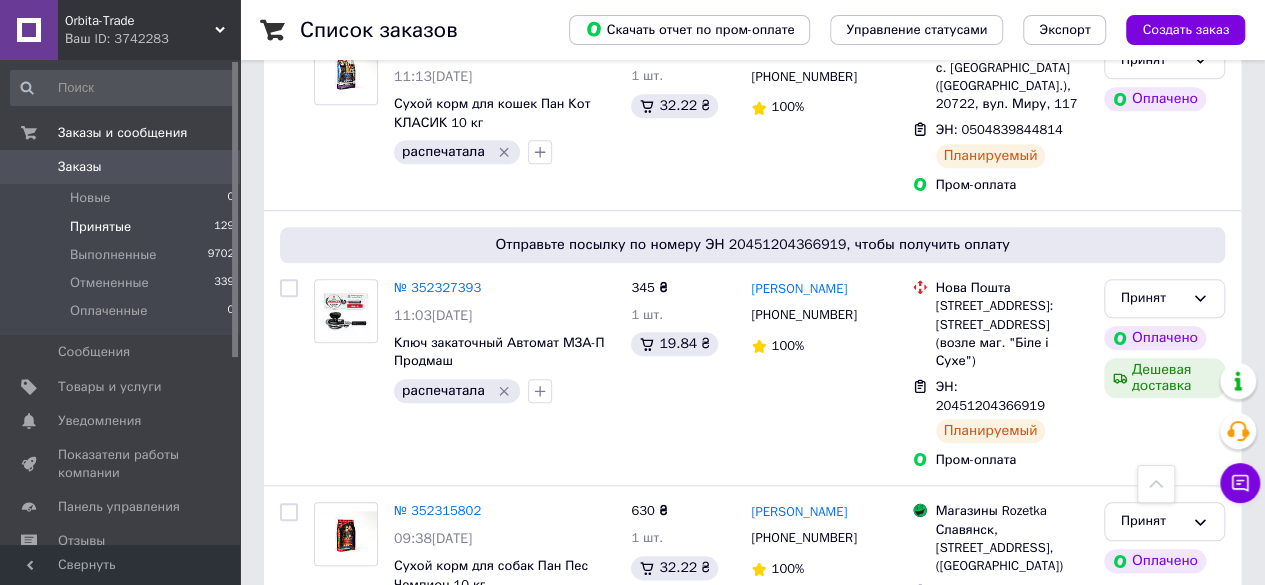 click on "2" at bounding box center [327, 956] 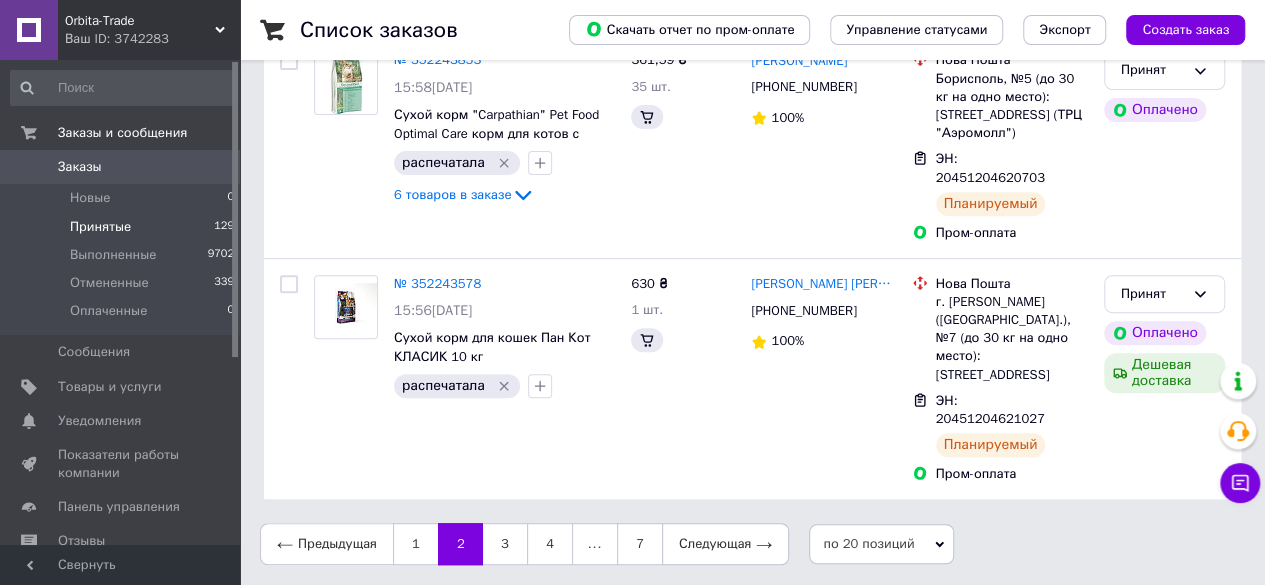 scroll, scrollTop: 0, scrollLeft: 0, axis: both 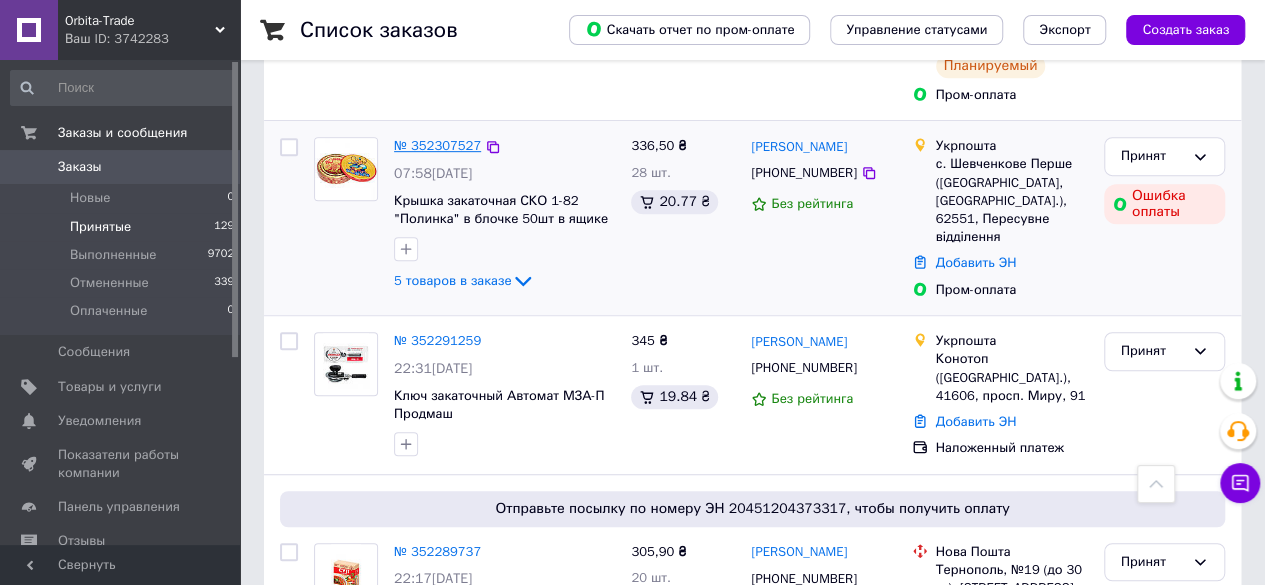 click on "№ 352307527" at bounding box center (437, 145) 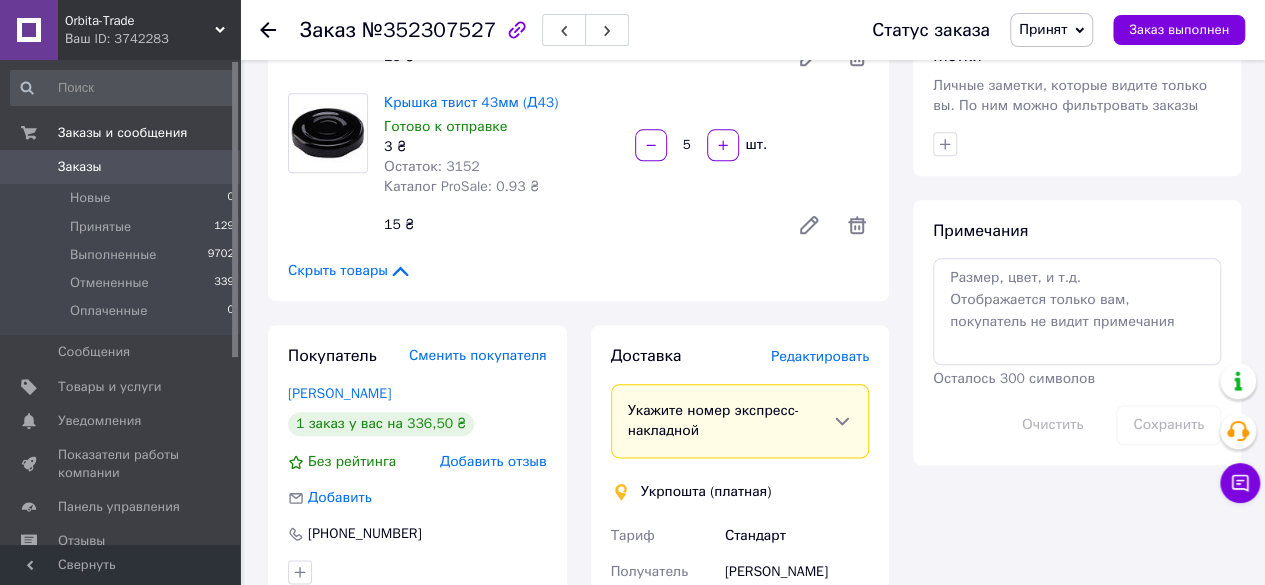 scroll, scrollTop: 1010, scrollLeft: 0, axis: vertical 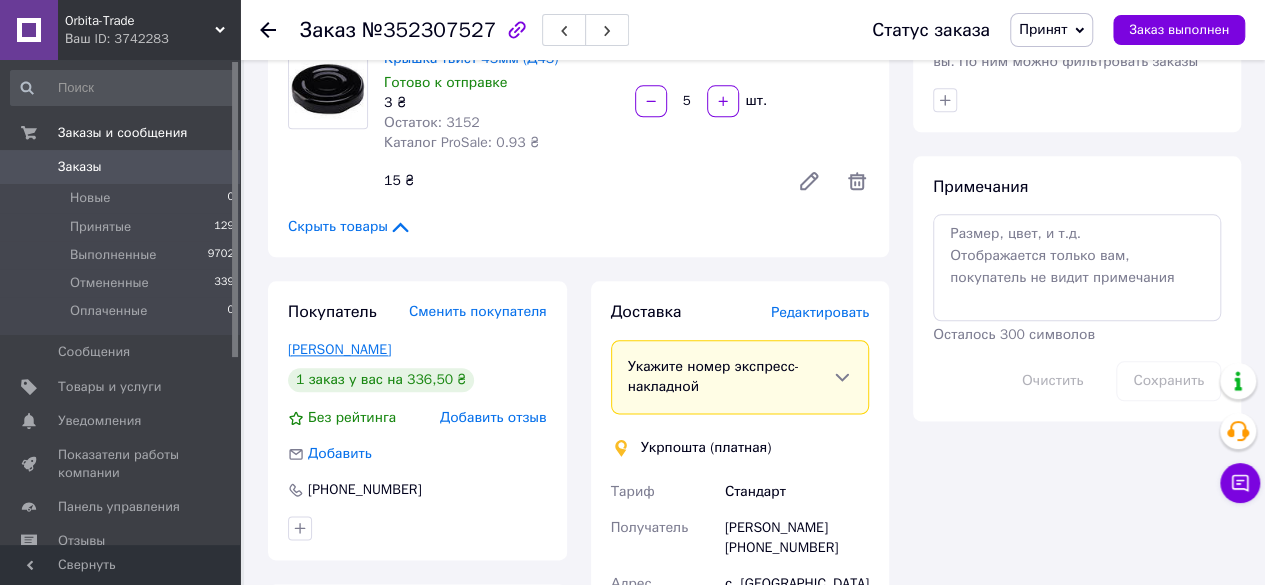 click on "Довгопол Олена" at bounding box center (339, 349) 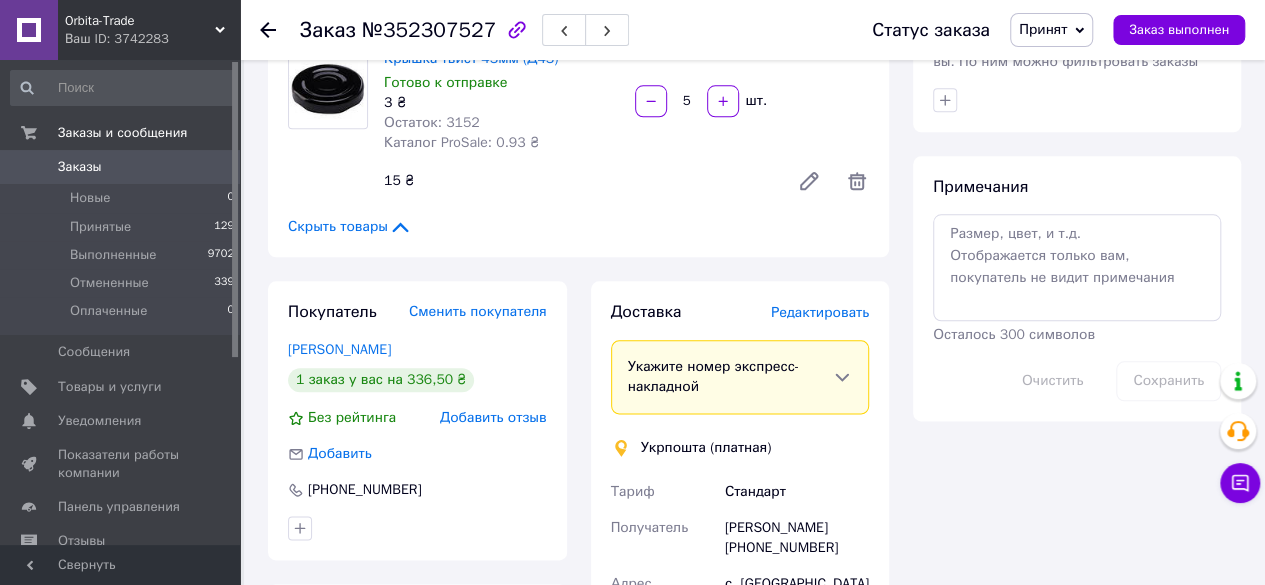 scroll, scrollTop: 0, scrollLeft: 0, axis: both 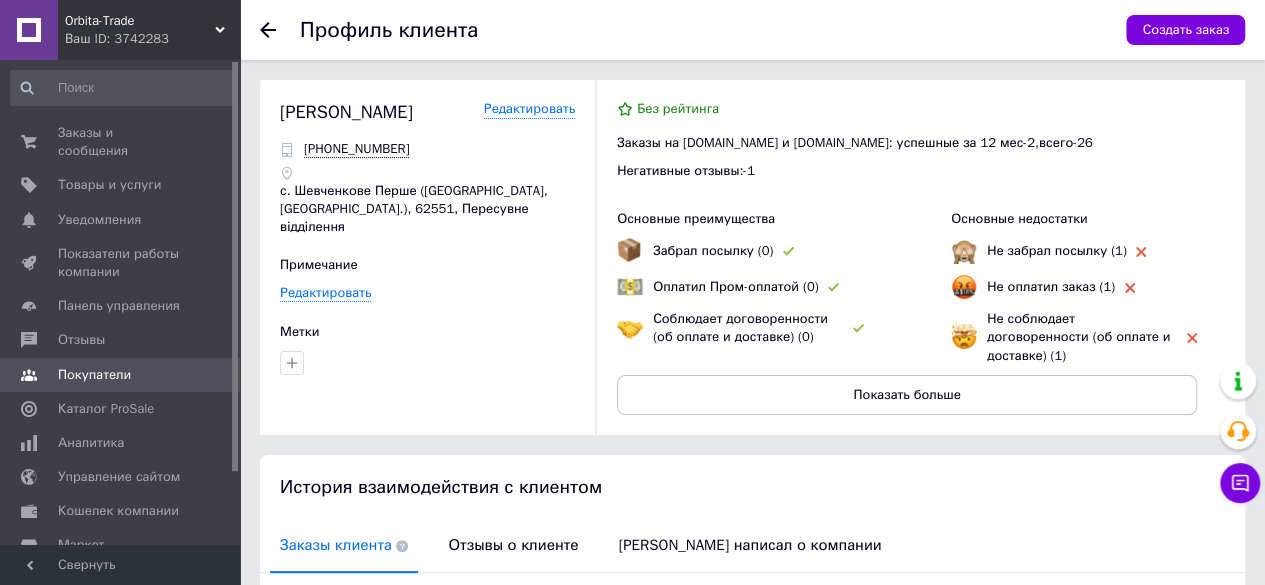 click 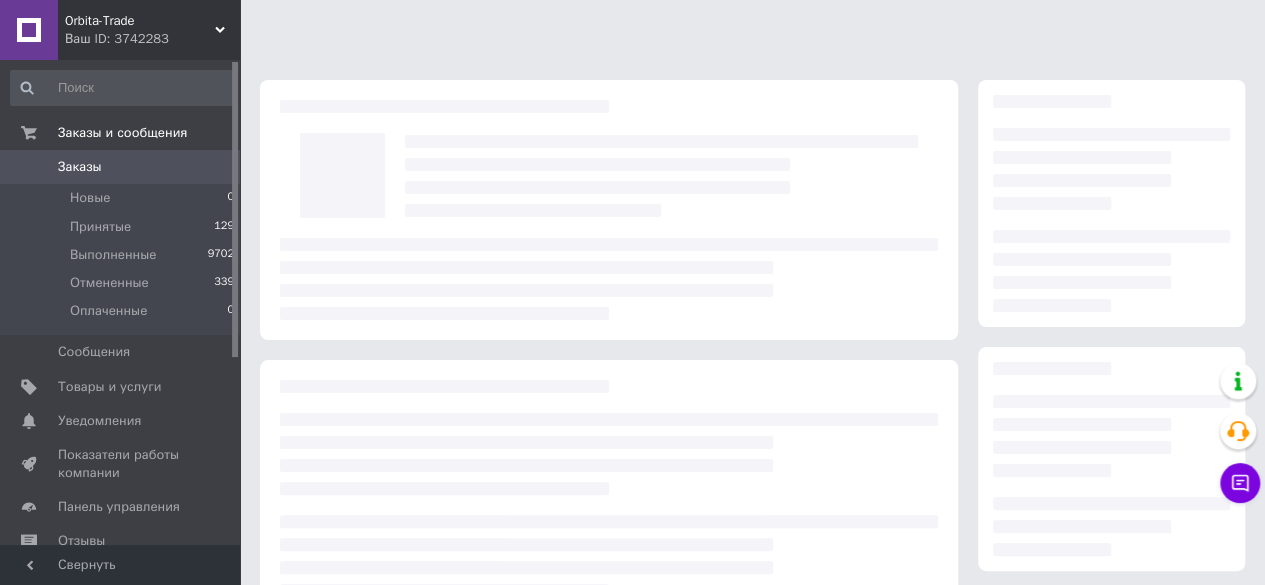 scroll, scrollTop: 328, scrollLeft: 0, axis: vertical 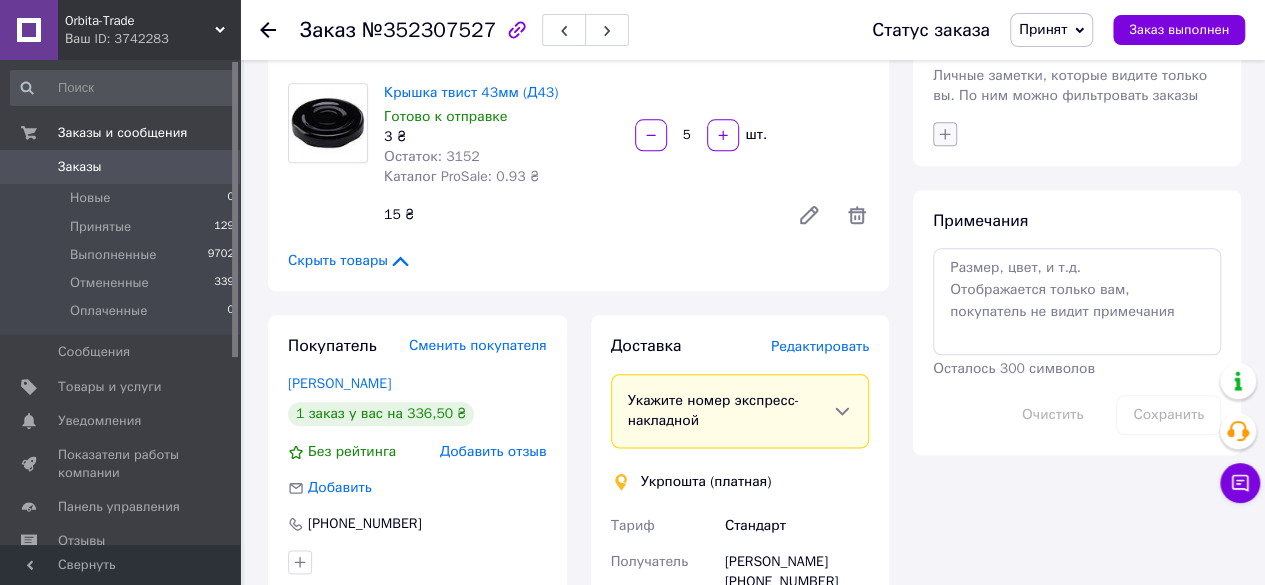 click 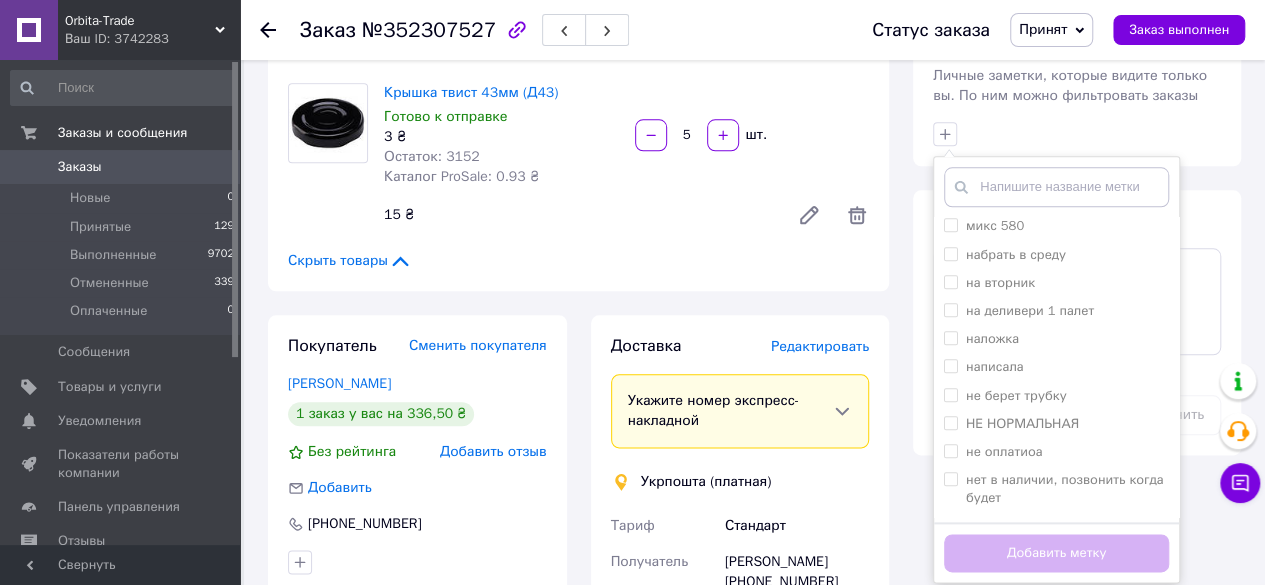 scroll, scrollTop: 871, scrollLeft: 0, axis: vertical 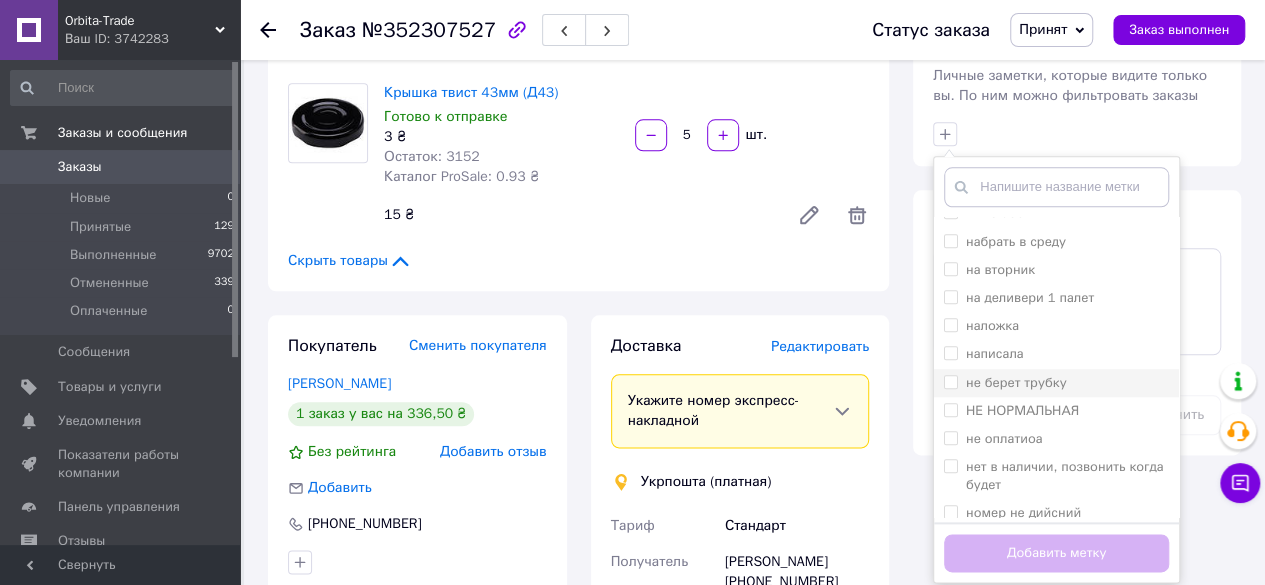 click on "не берет трубку" at bounding box center (950, 381) 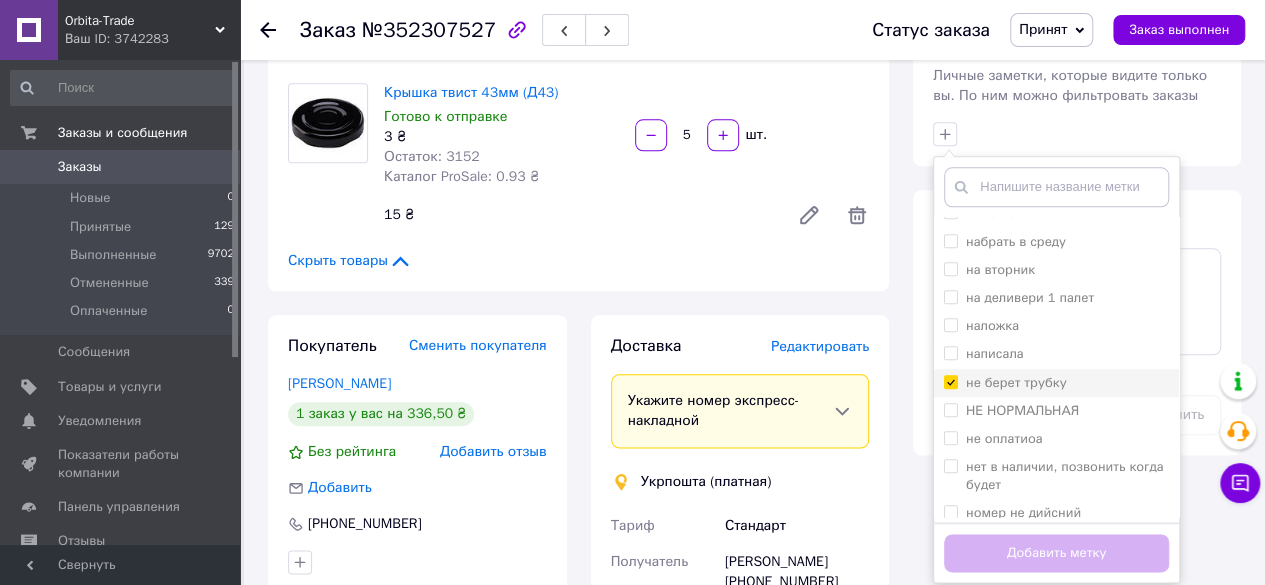 checkbox on "true" 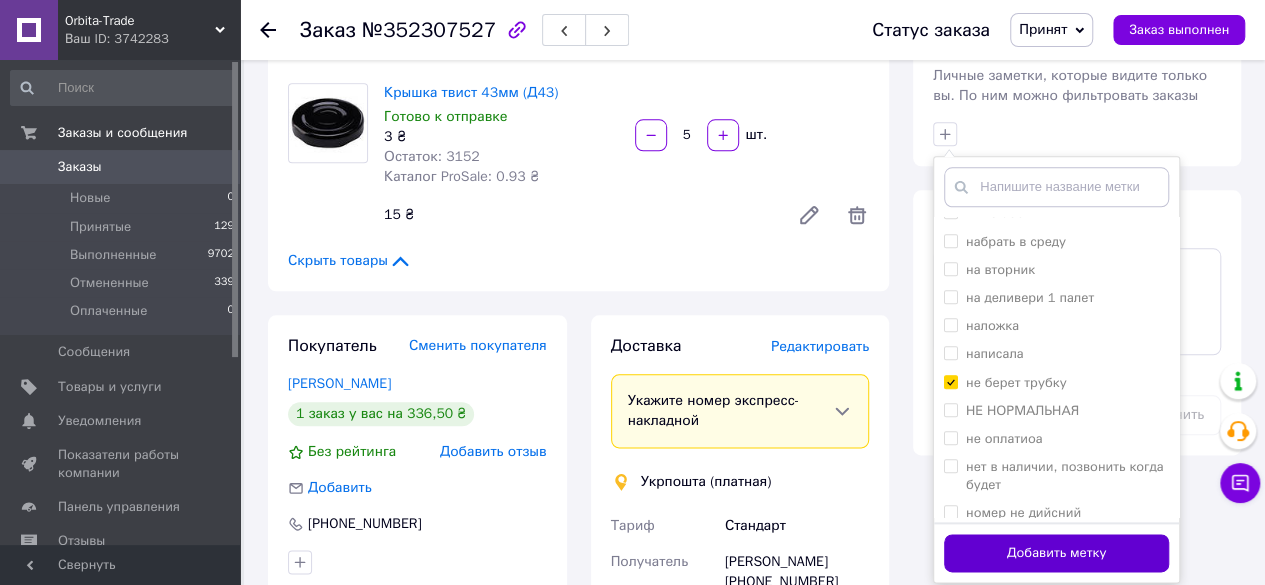 click on "Добавить метку" at bounding box center [1056, 553] 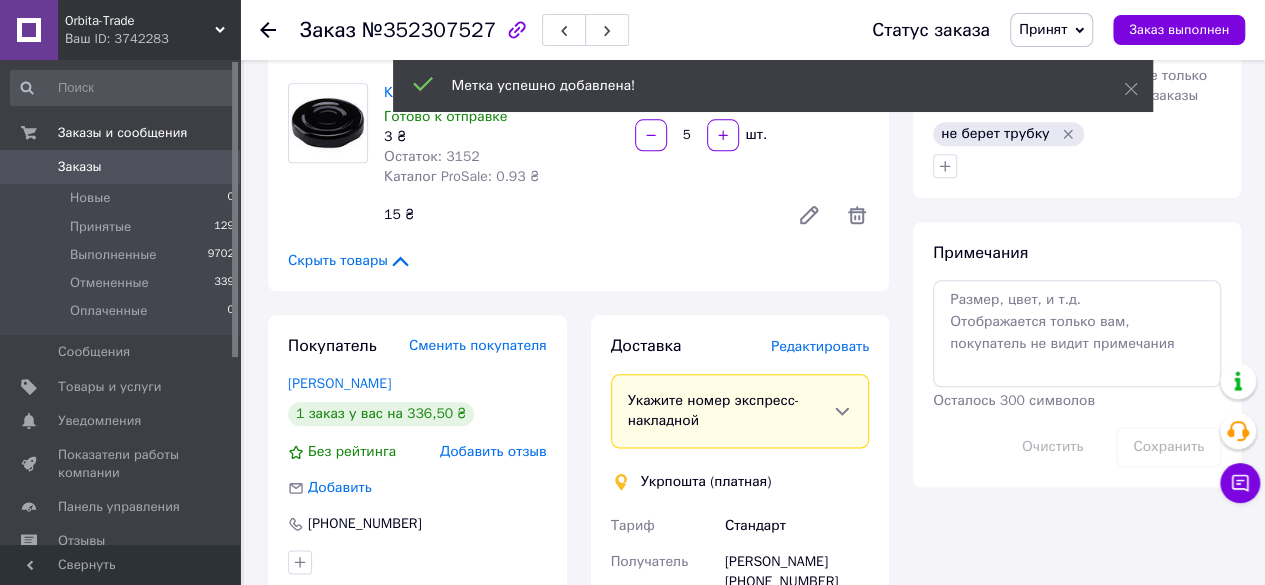 click 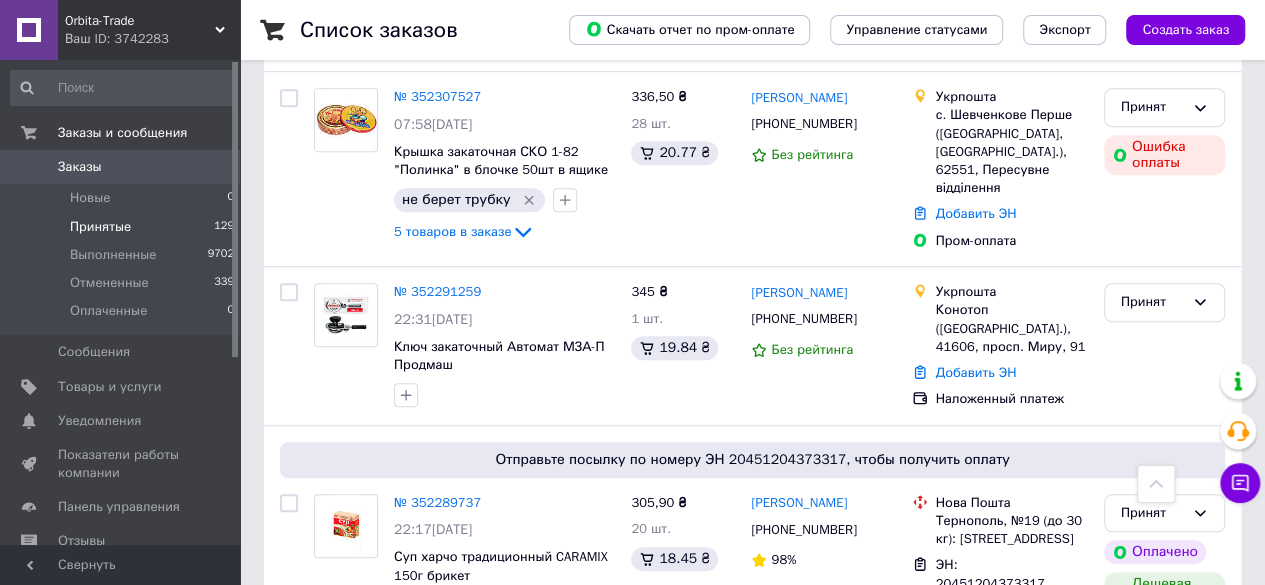 scroll, scrollTop: 575, scrollLeft: 0, axis: vertical 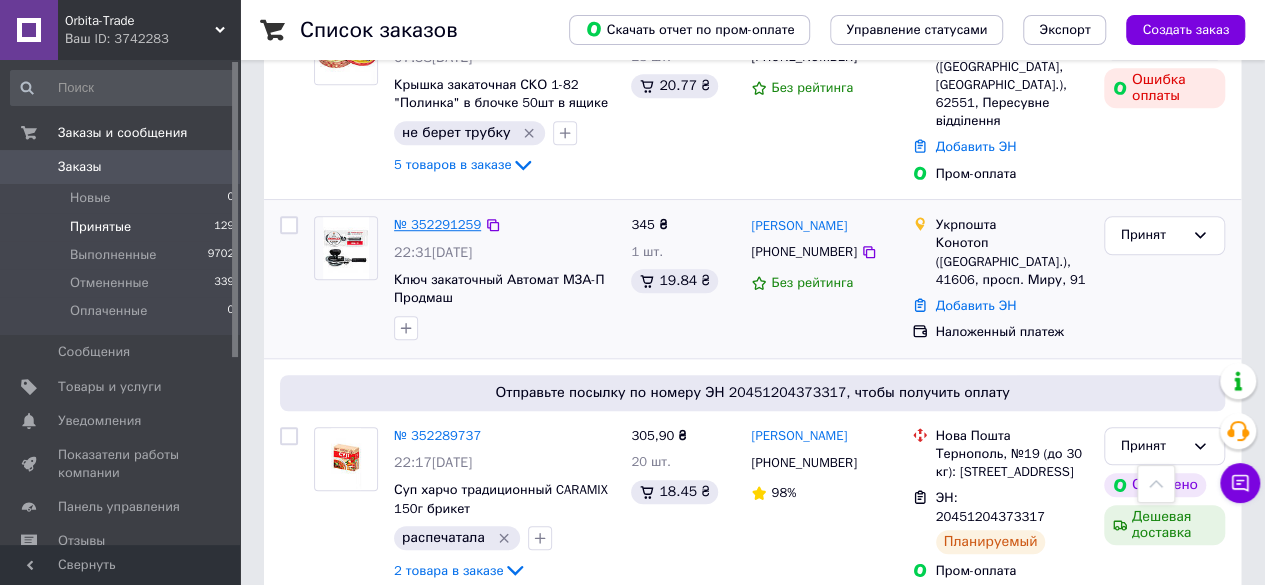 click on "№ 352291259" at bounding box center (437, 224) 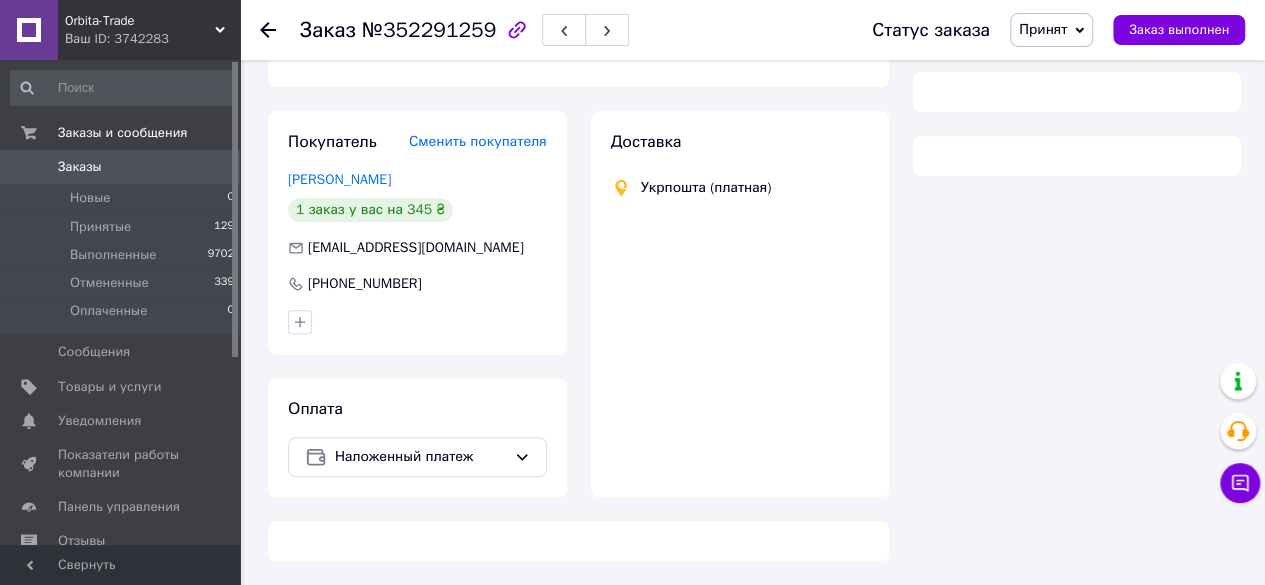 scroll, scrollTop: 575, scrollLeft: 0, axis: vertical 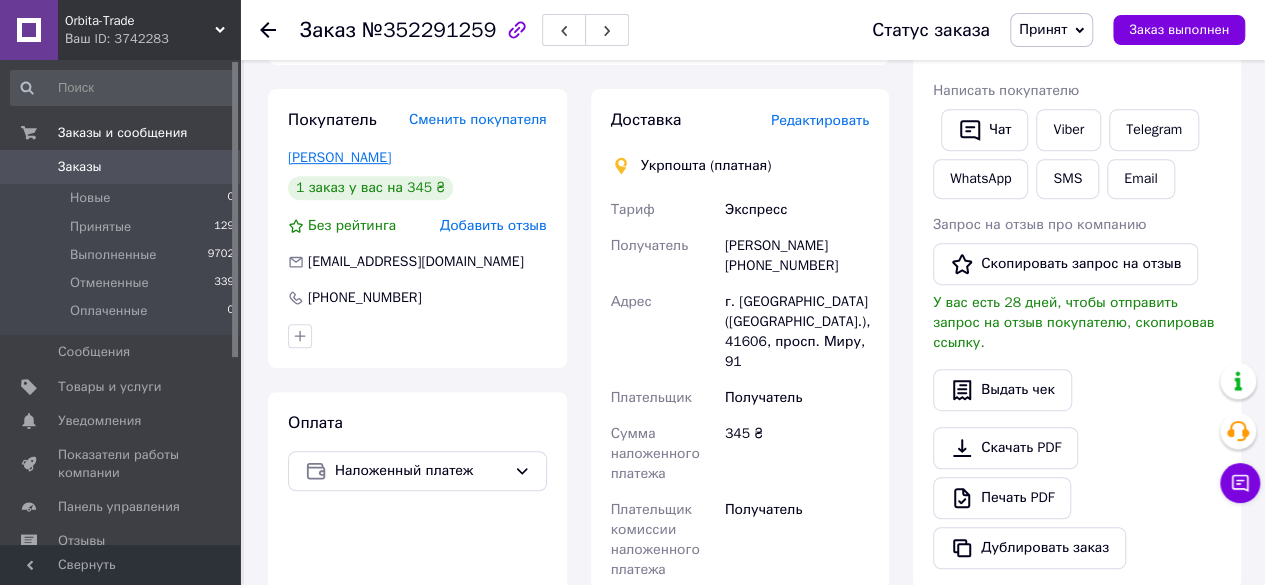 click on "Денис Ращенко" at bounding box center (339, 157) 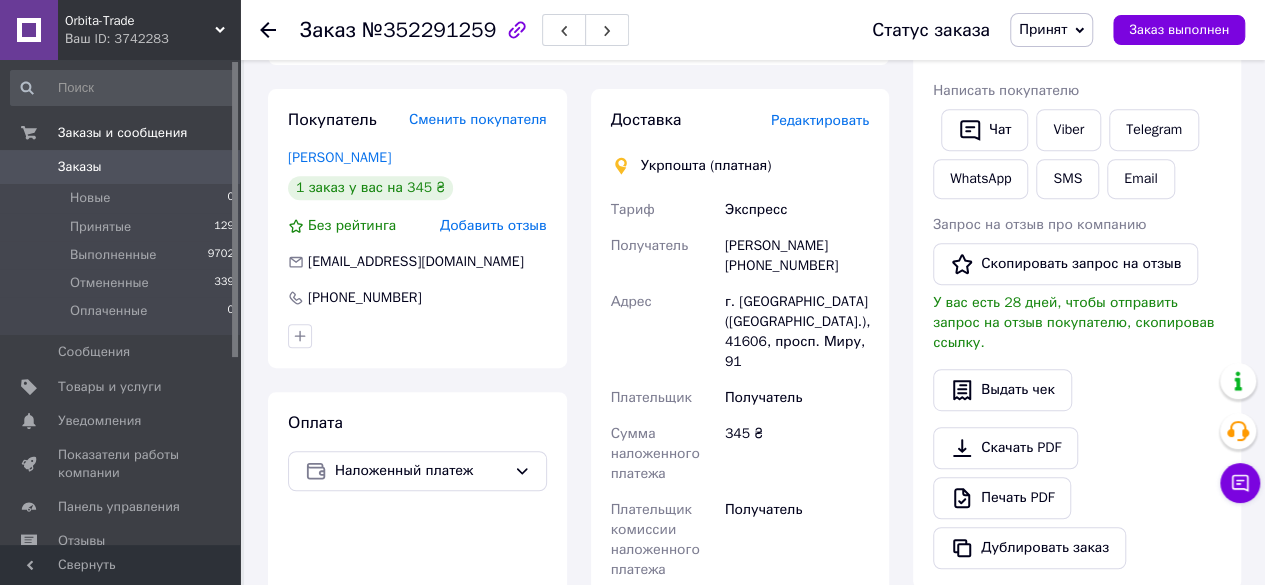 scroll, scrollTop: 0, scrollLeft: 0, axis: both 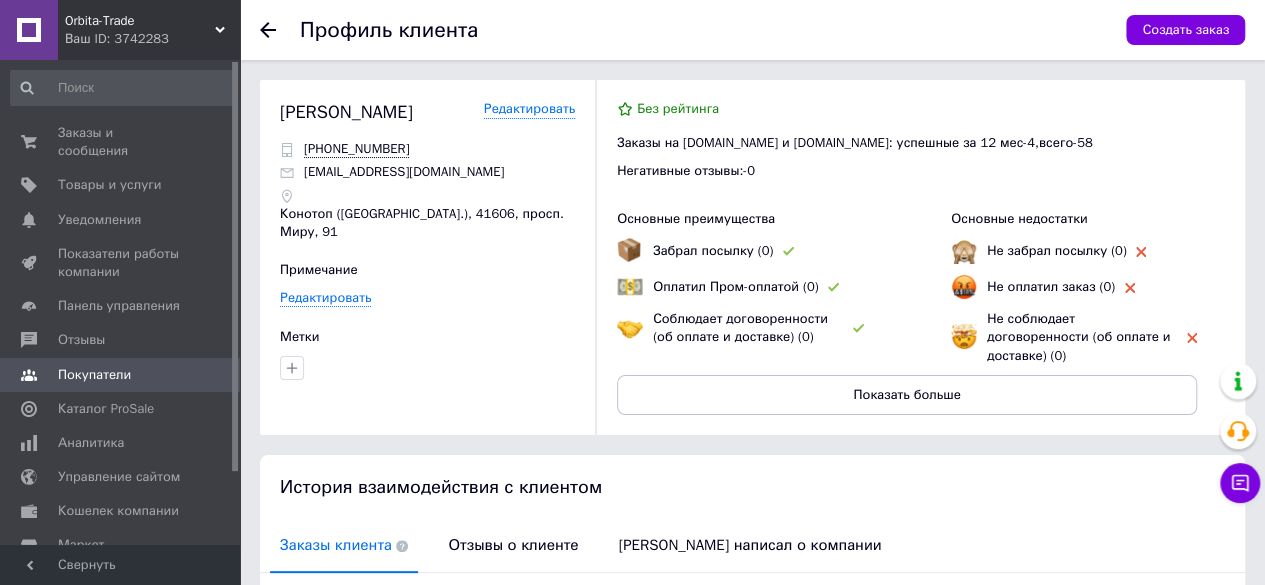 click 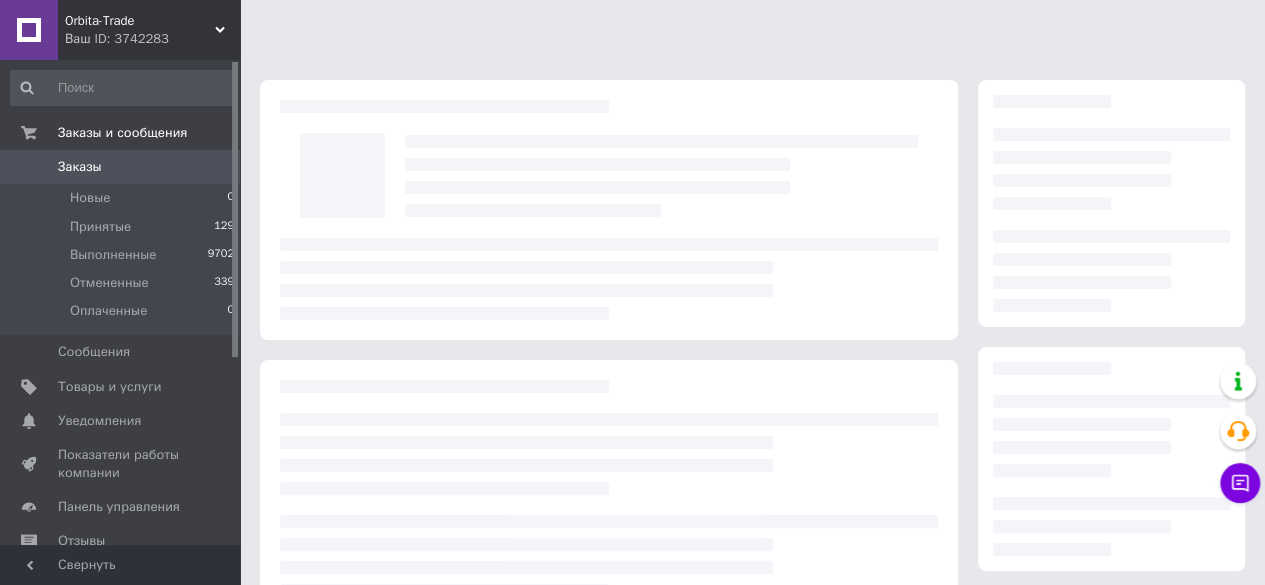 scroll, scrollTop: 328, scrollLeft: 0, axis: vertical 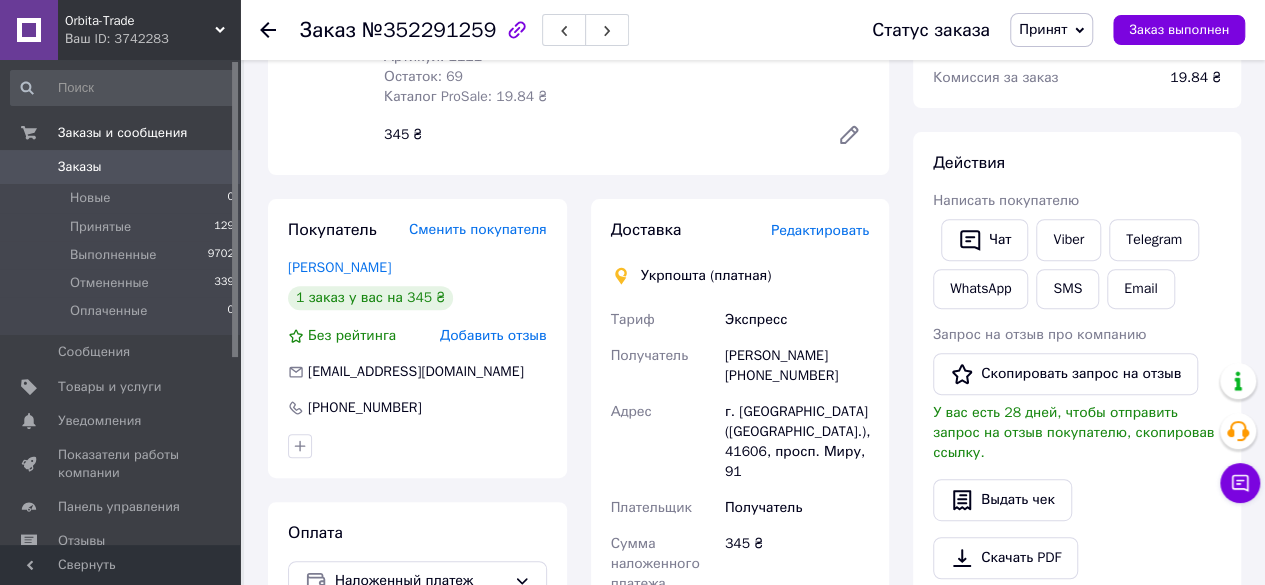 click on "Редактировать" at bounding box center [820, 230] 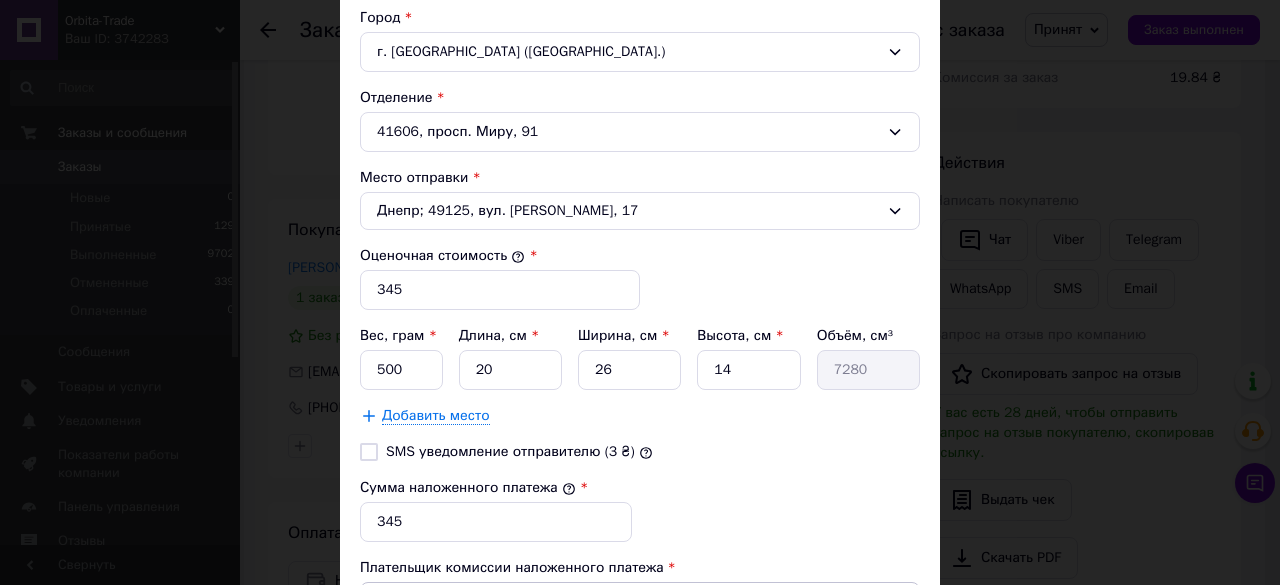 scroll, scrollTop: 644, scrollLeft: 0, axis: vertical 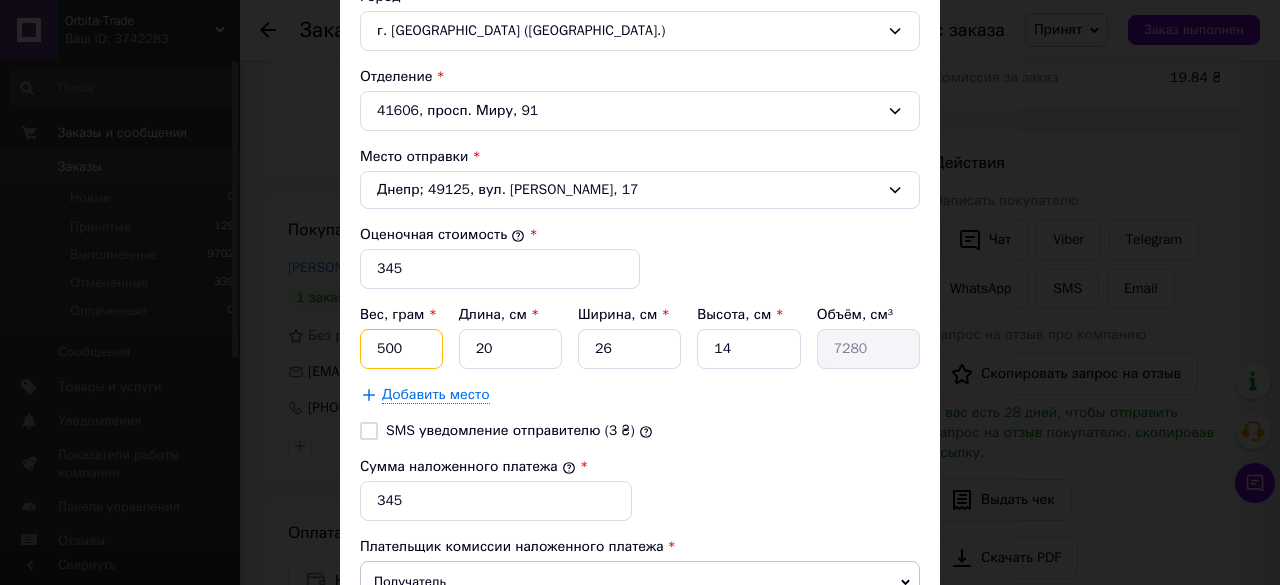 click on "500" at bounding box center [401, 349] 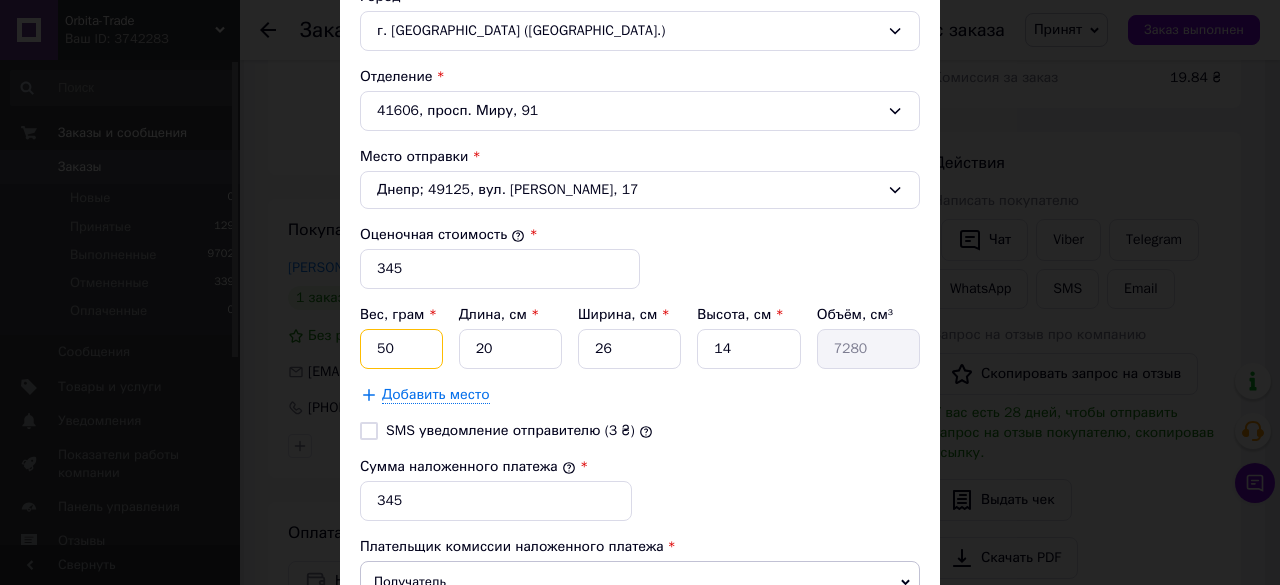 type on "5" 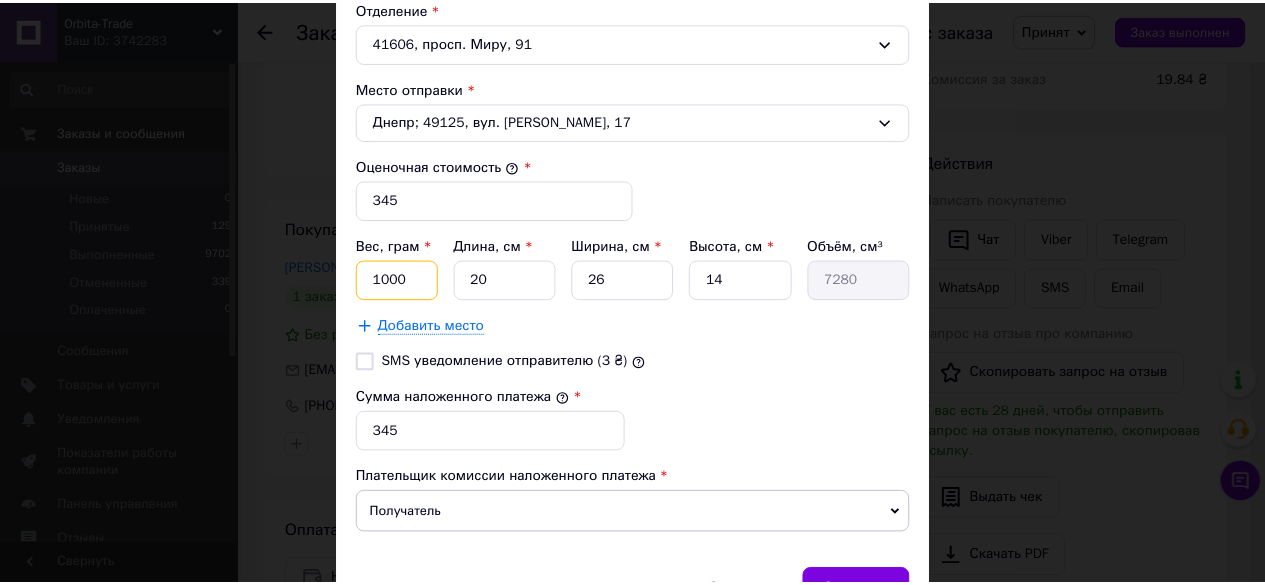 scroll, scrollTop: 750, scrollLeft: 0, axis: vertical 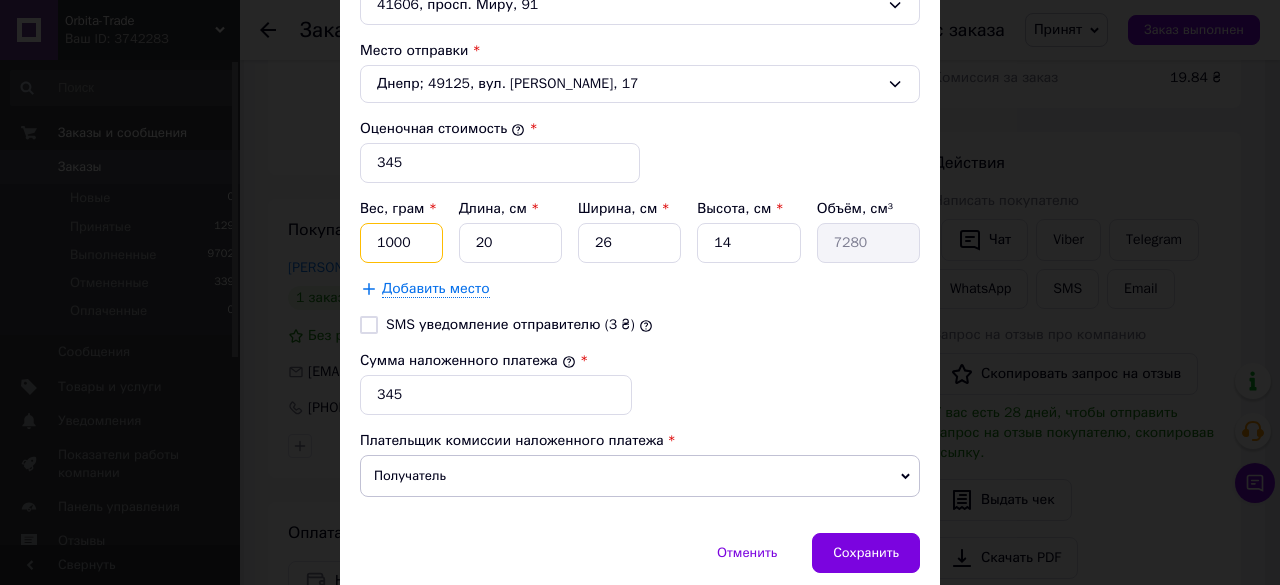 type on "1000" 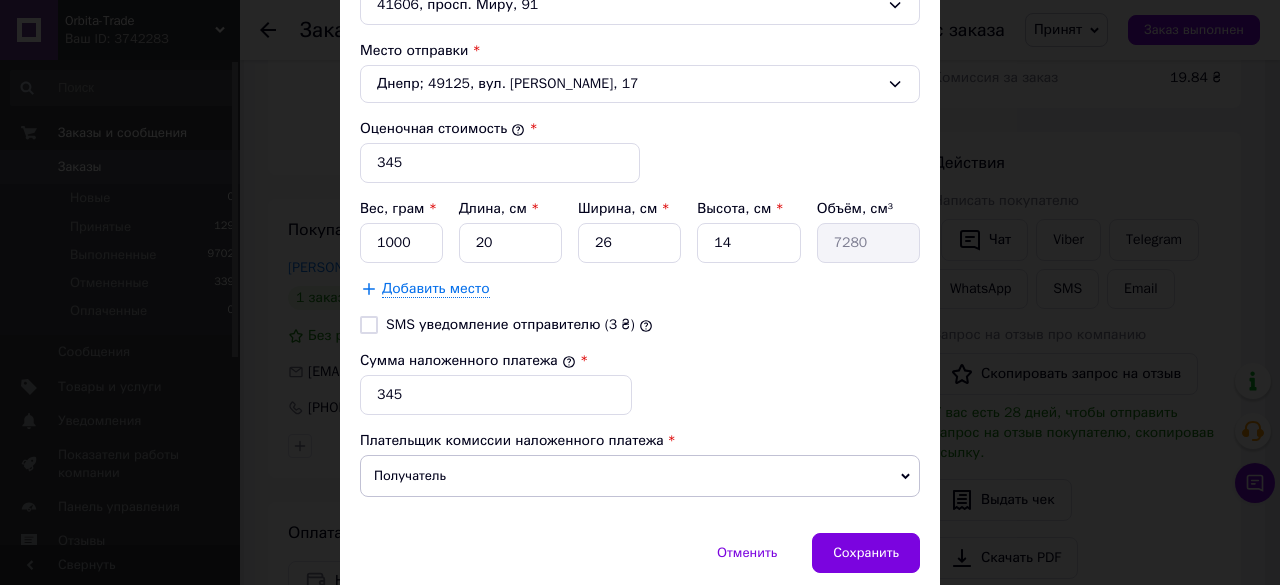 drag, startPoint x: 834, startPoint y: 352, endPoint x: 774, endPoint y: 341, distance: 61 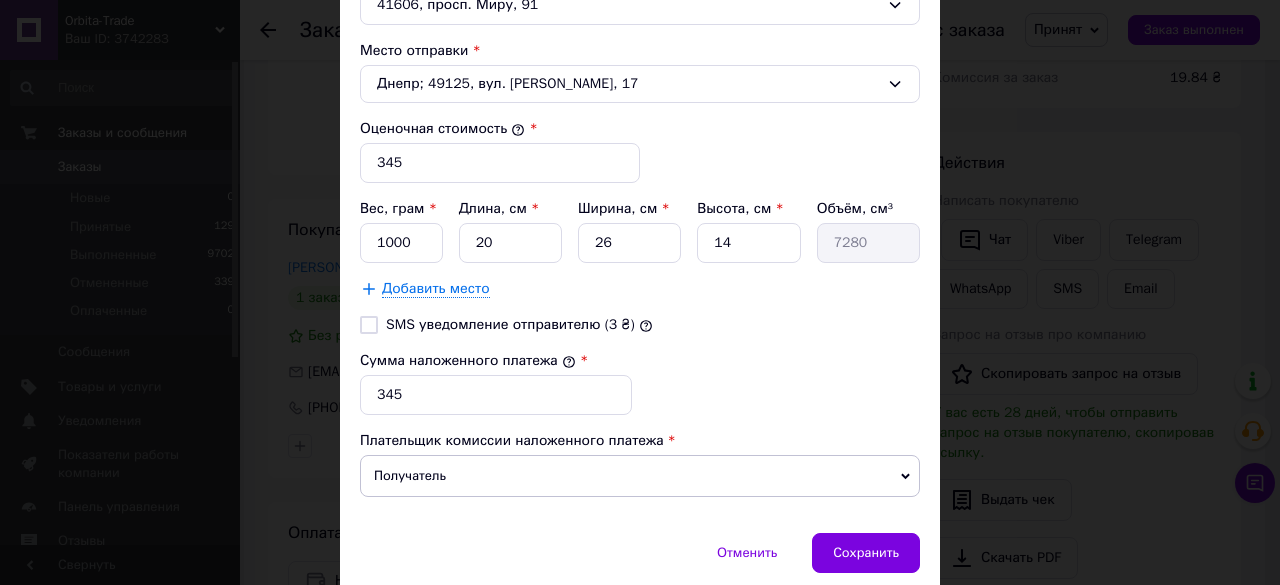 click at bounding box center (369, 325) 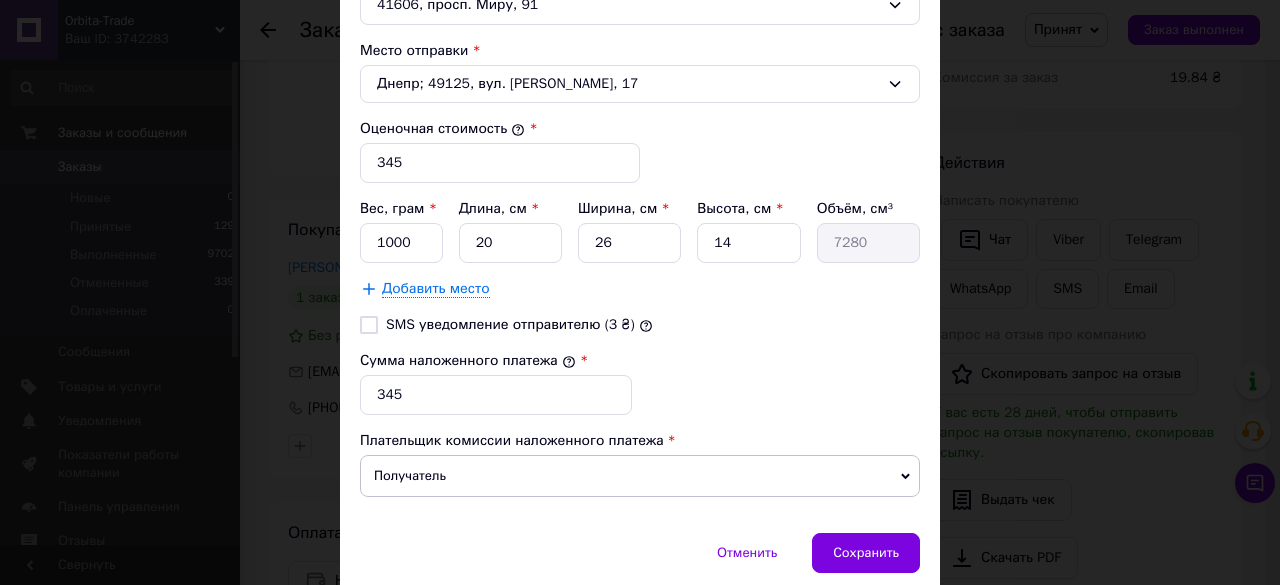 click on "SMS уведомление отправителю (3 ₴)" at bounding box center (369, 325) 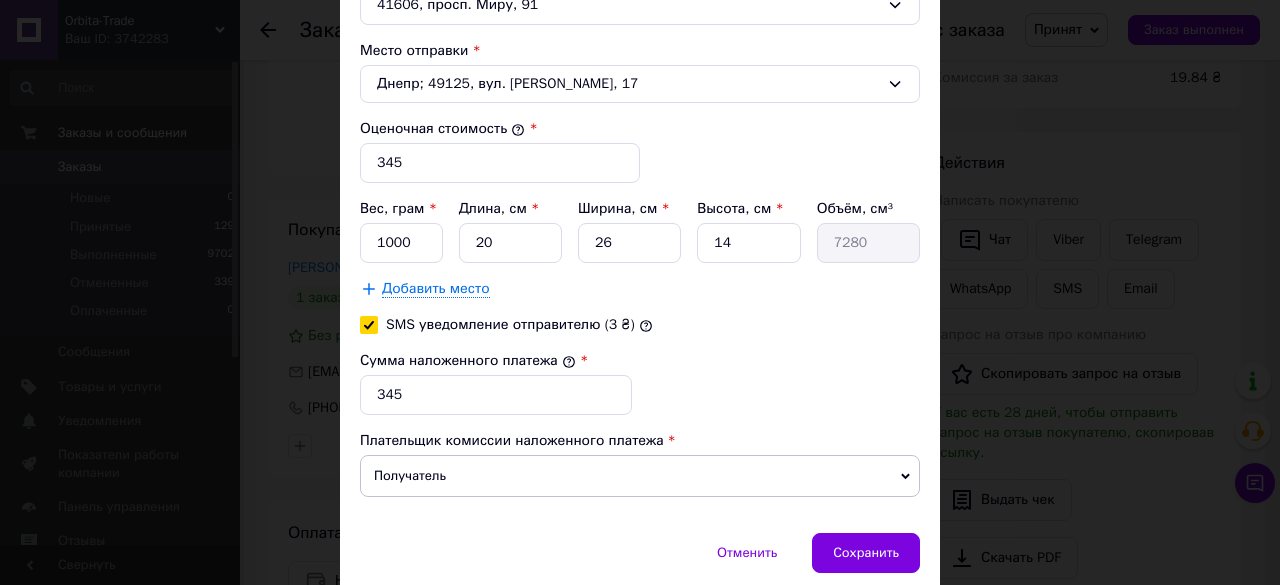 checkbox on "true" 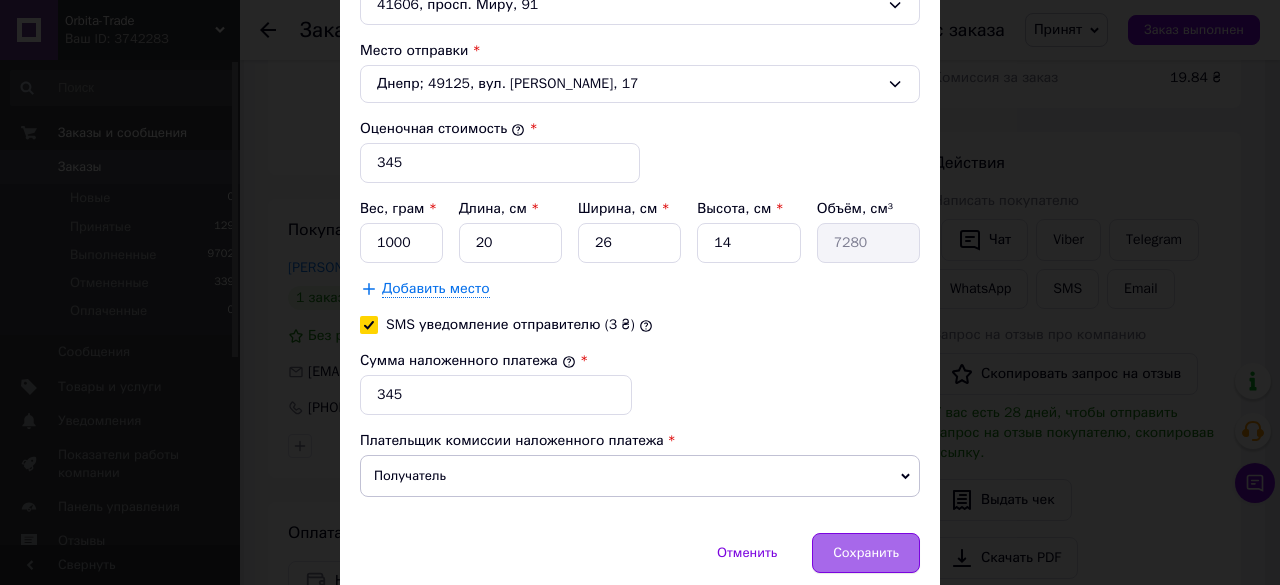 click on "Сохранить" at bounding box center [866, 553] 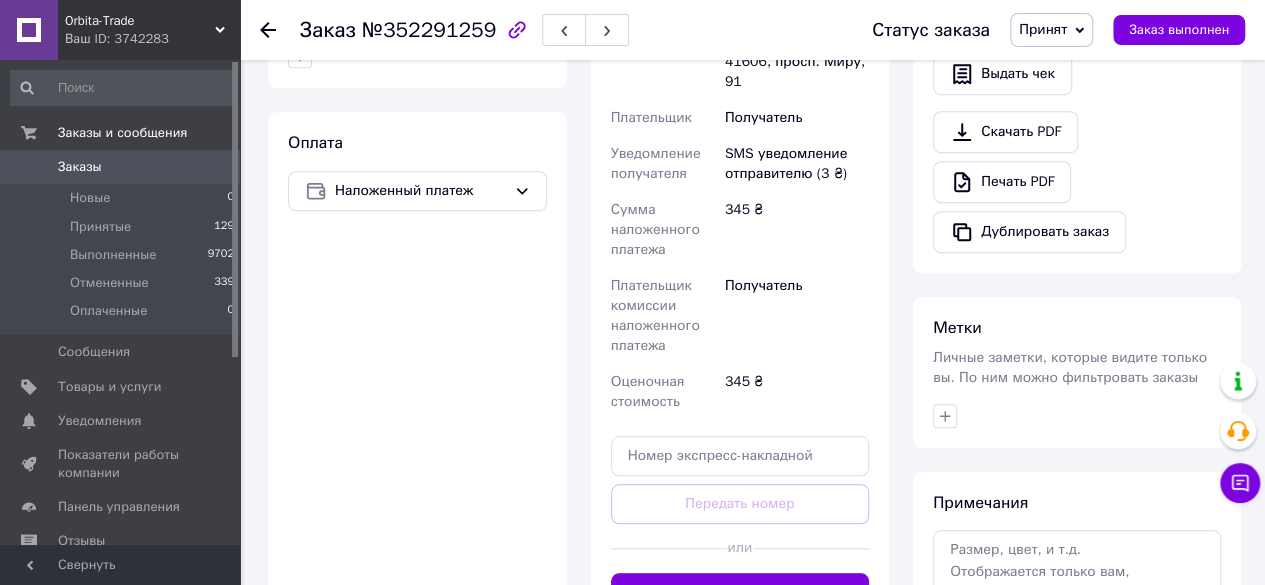 scroll, scrollTop: 727, scrollLeft: 0, axis: vertical 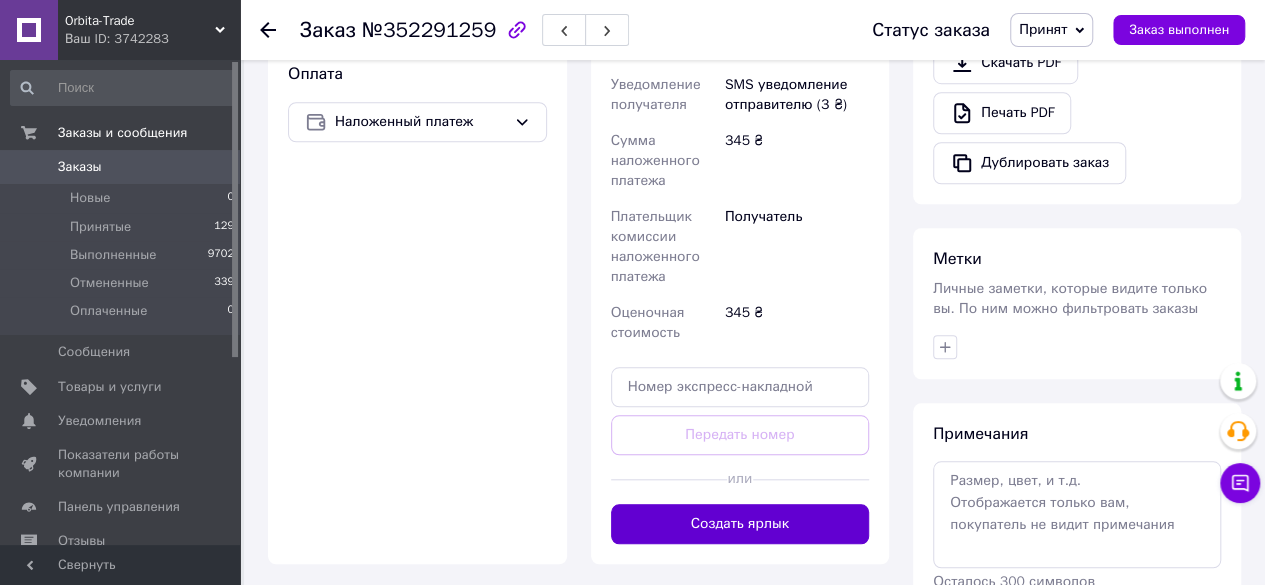 click on "Создать ярлык" at bounding box center [740, 524] 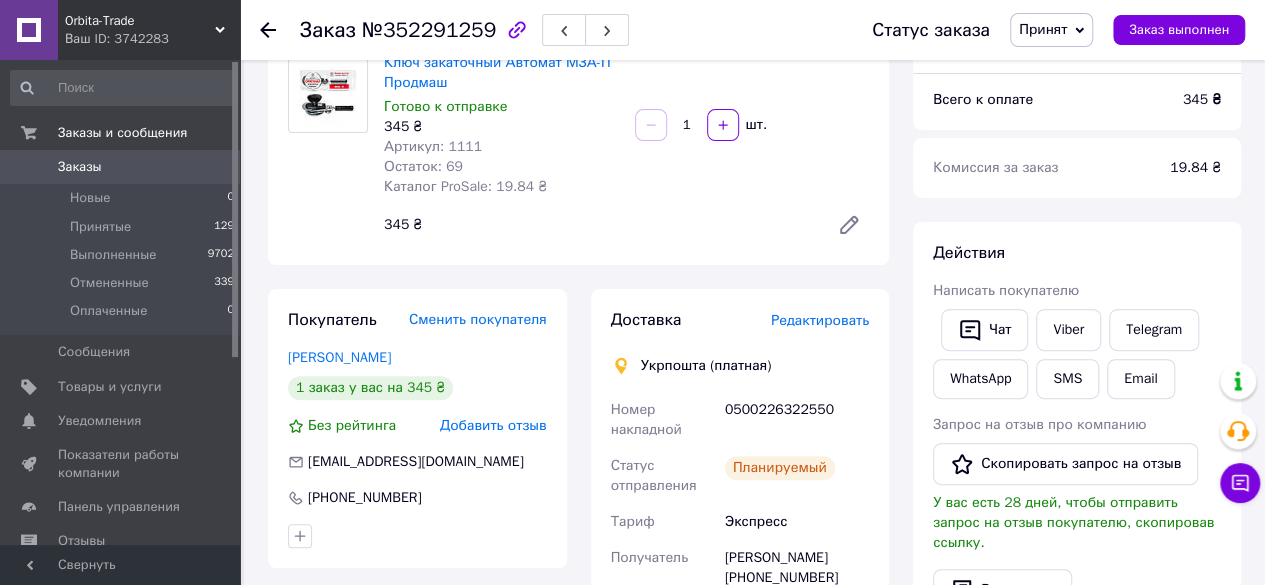 scroll, scrollTop: 226, scrollLeft: 0, axis: vertical 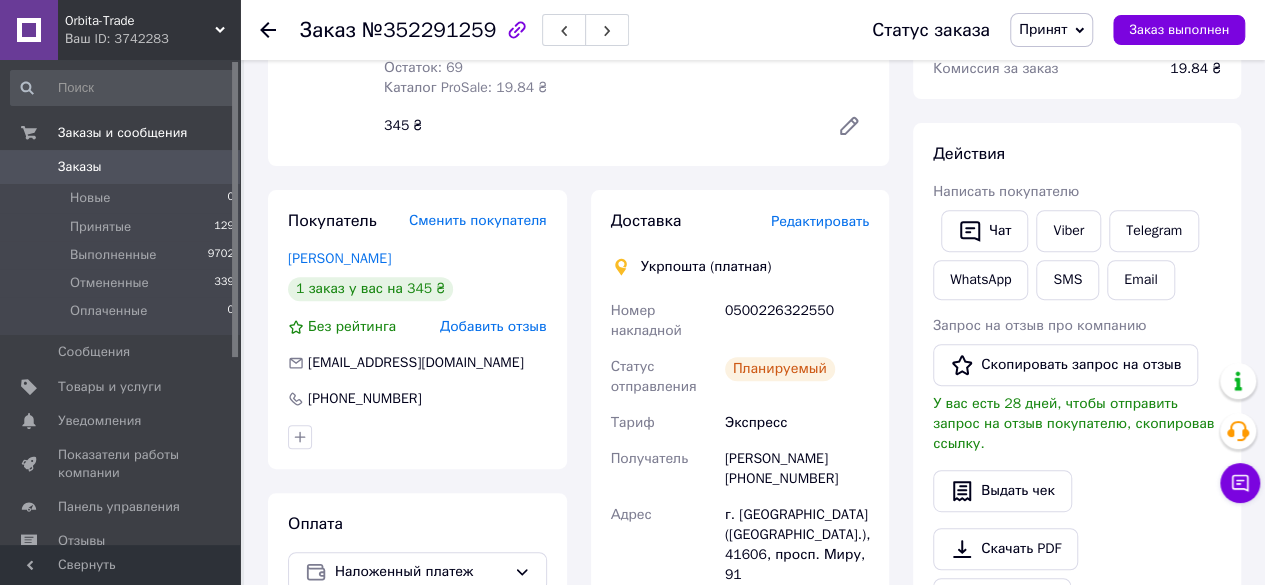 click on "Редактировать" at bounding box center (820, 221) 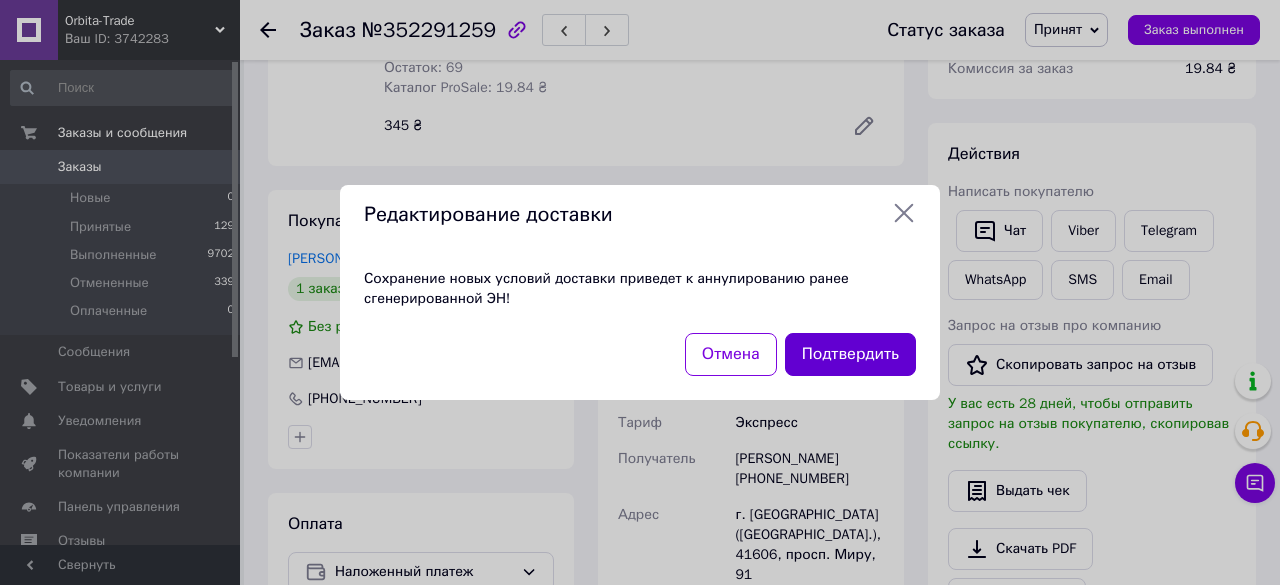 click on "Подтвердить" at bounding box center (850, 354) 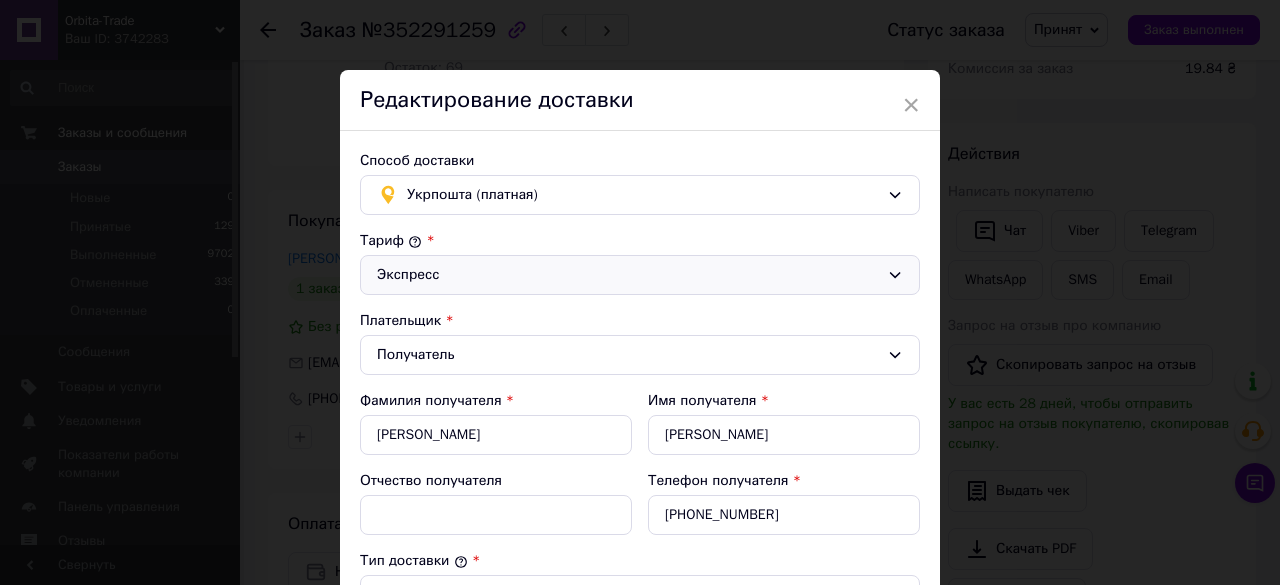 click 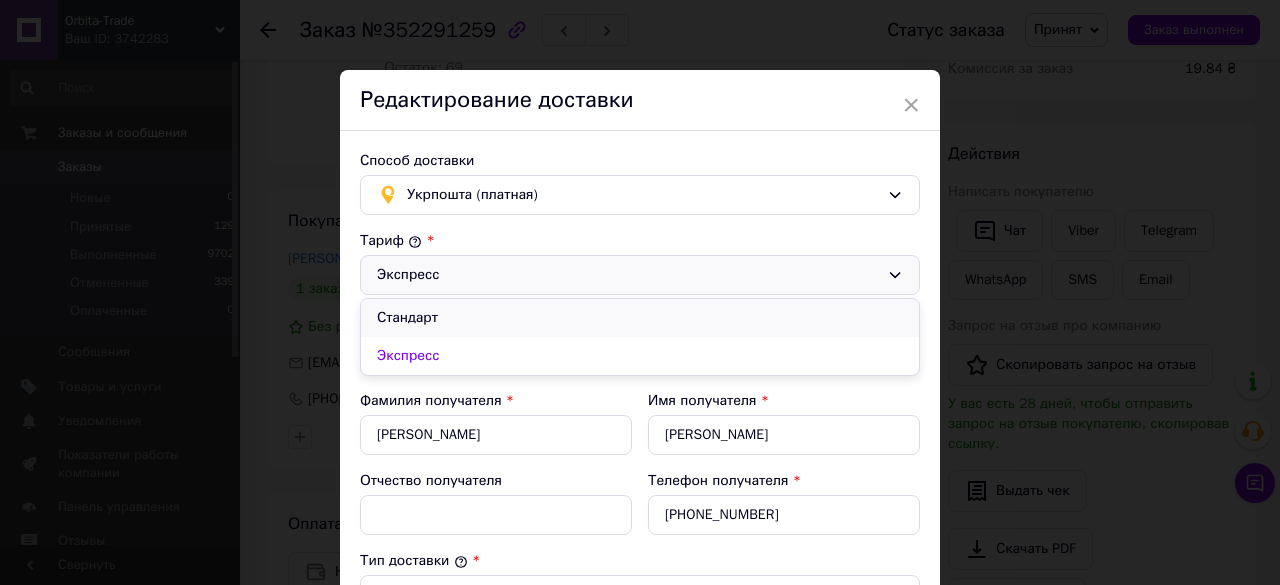 click on "Стандарт" at bounding box center [640, 318] 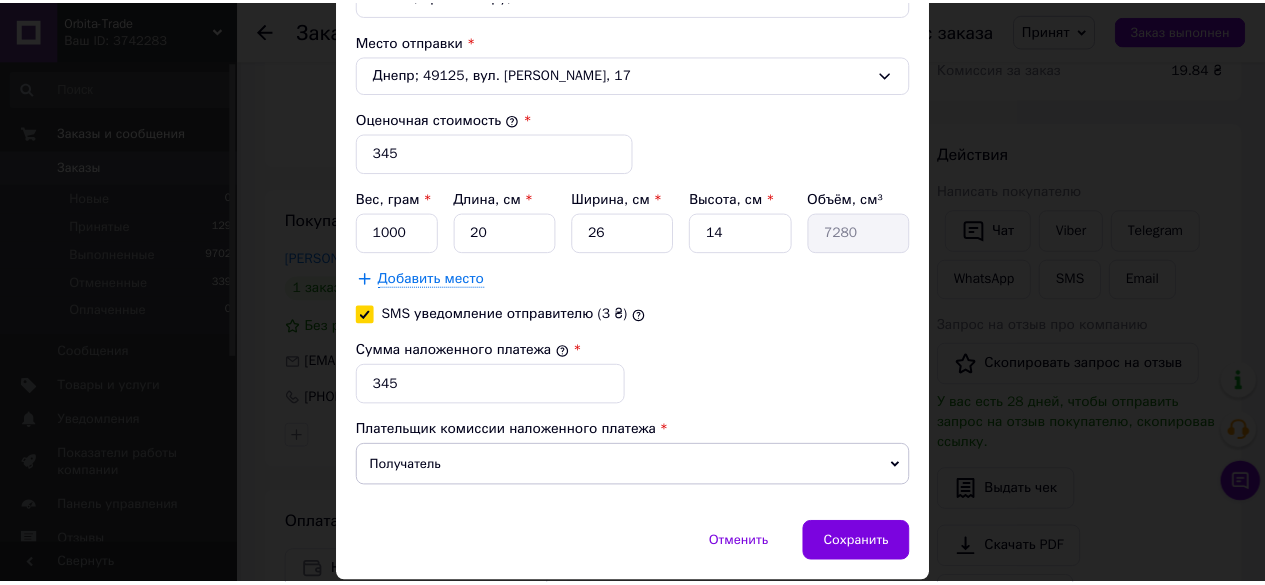 scroll, scrollTop: 781, scrollLeft: 0, axis: vertical 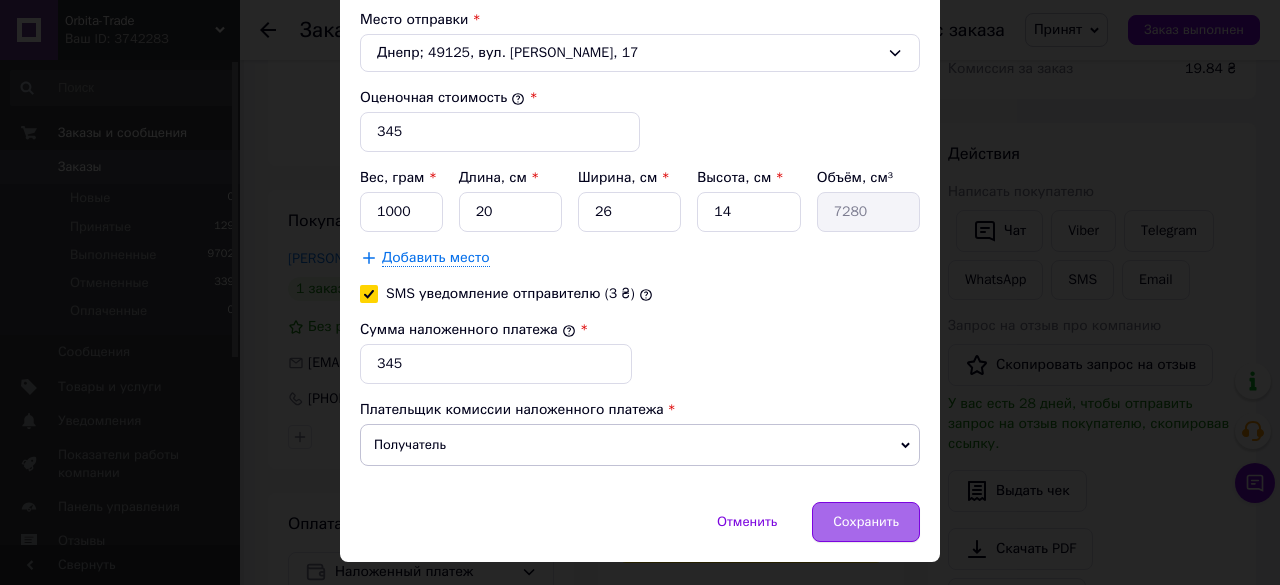 click on "Сохранить" at bounding box center [866, 522] 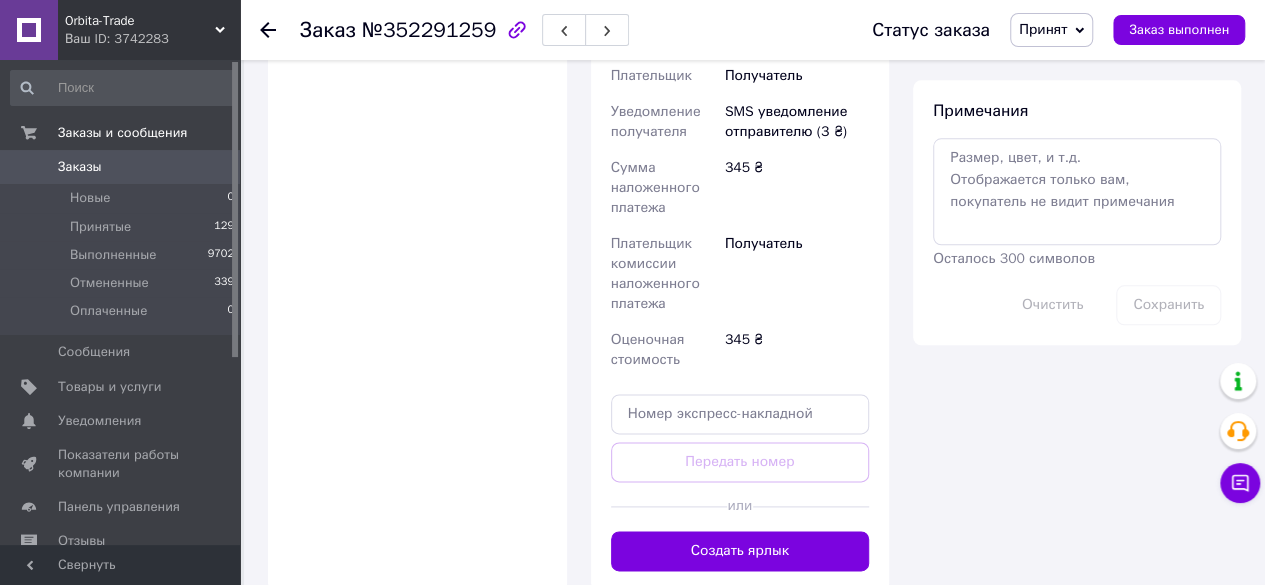 scroll, scrollTop: 1064, scrollLeft: 0, axis: vertical 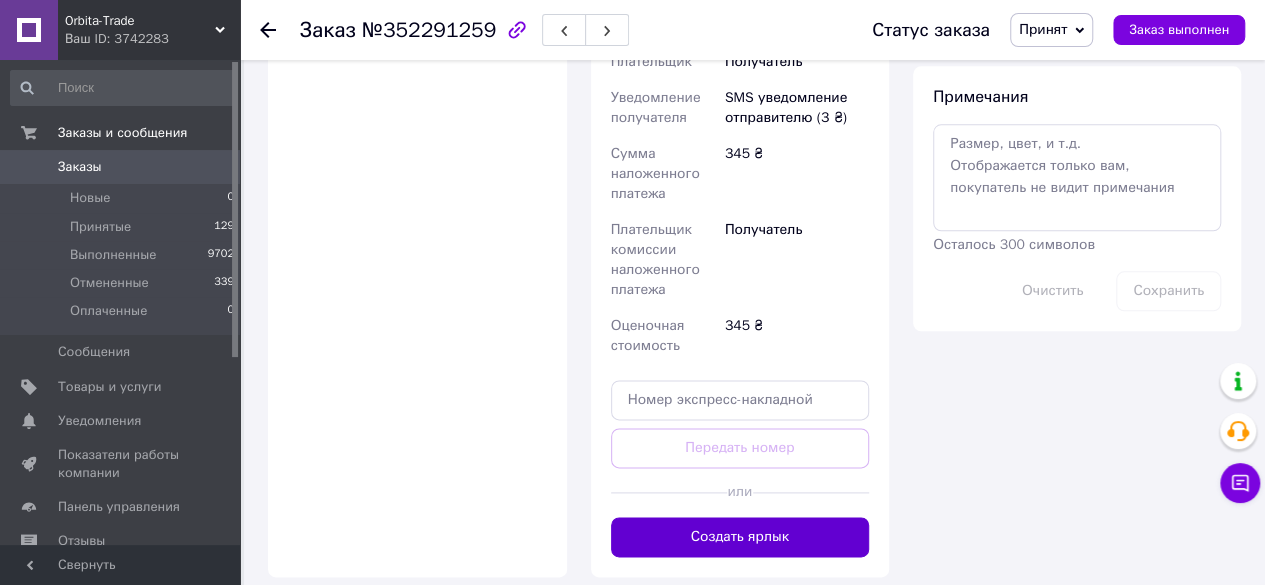 click on "Создать ярлык" at bounding box center [740, 537] 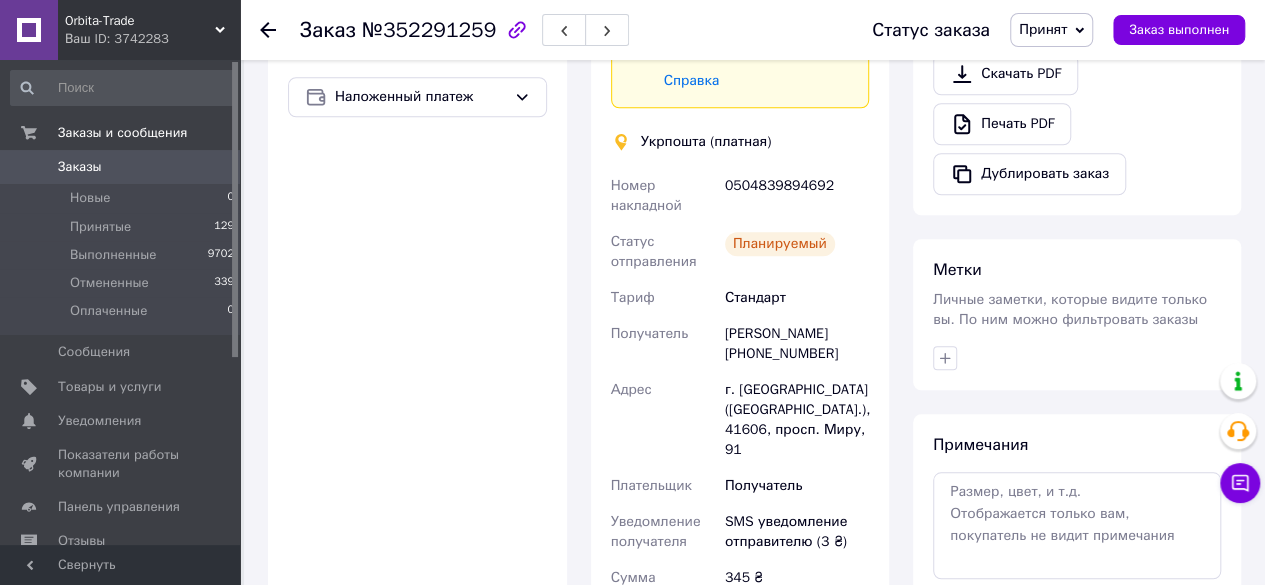 scroll, scrollTop: 672, scrollLeft: 0, axis: vertical 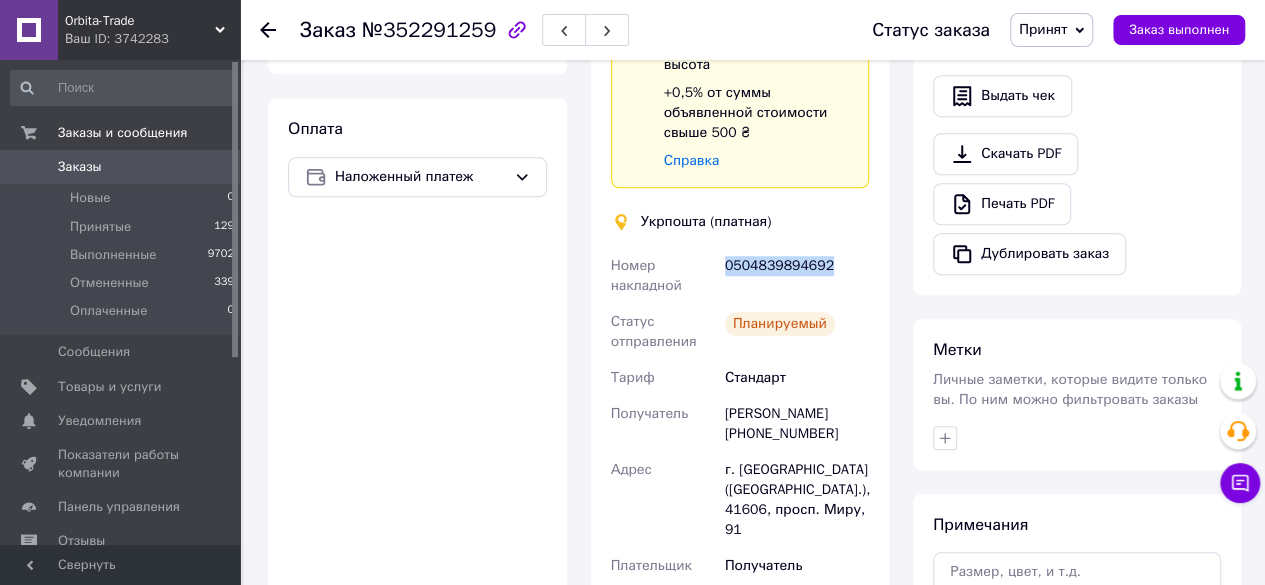 drag, startPoint x: 856, startPoint y: 249, endPoint x: 723, endPoint y: 265, distance: 133.95895 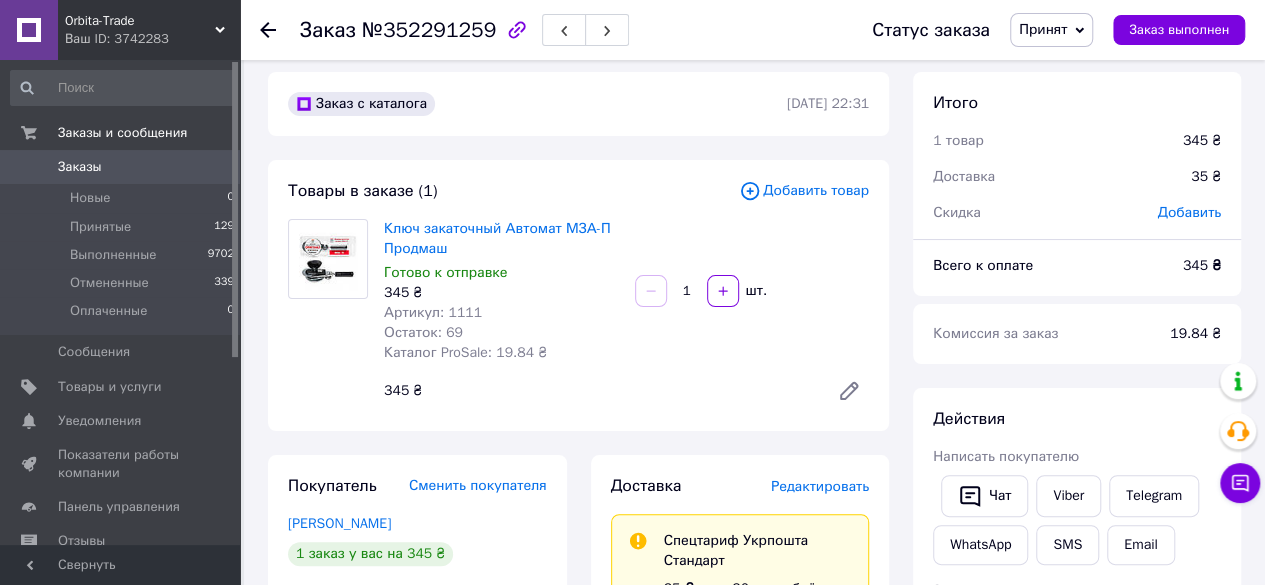 scroll, scrollTop: 0, scrollLeft: 0, axis: both 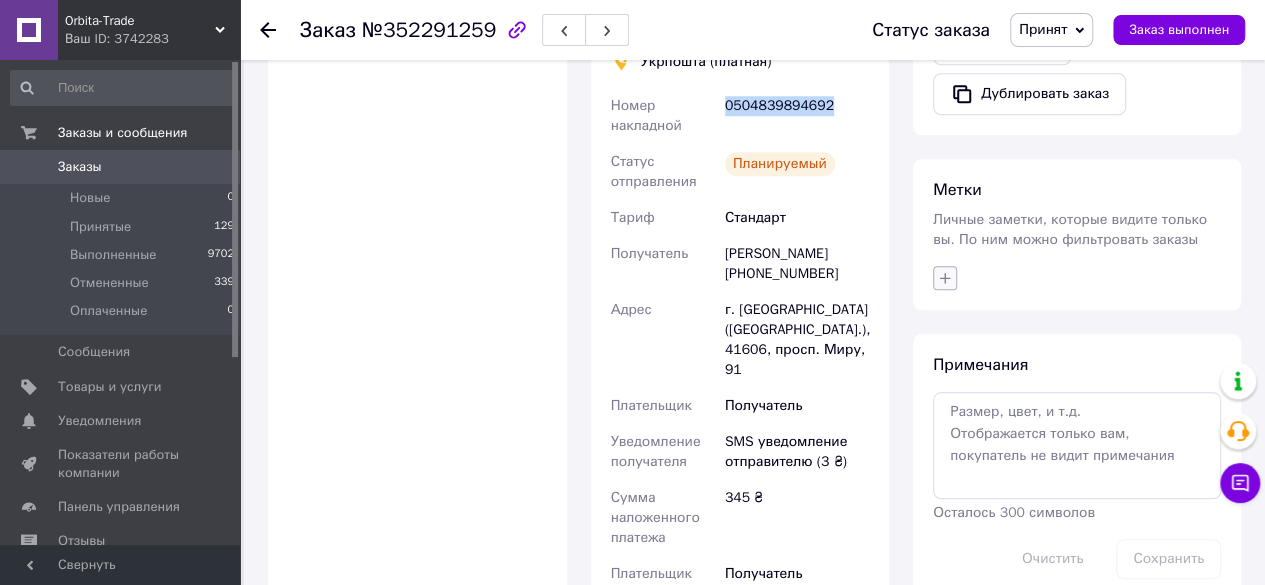 click 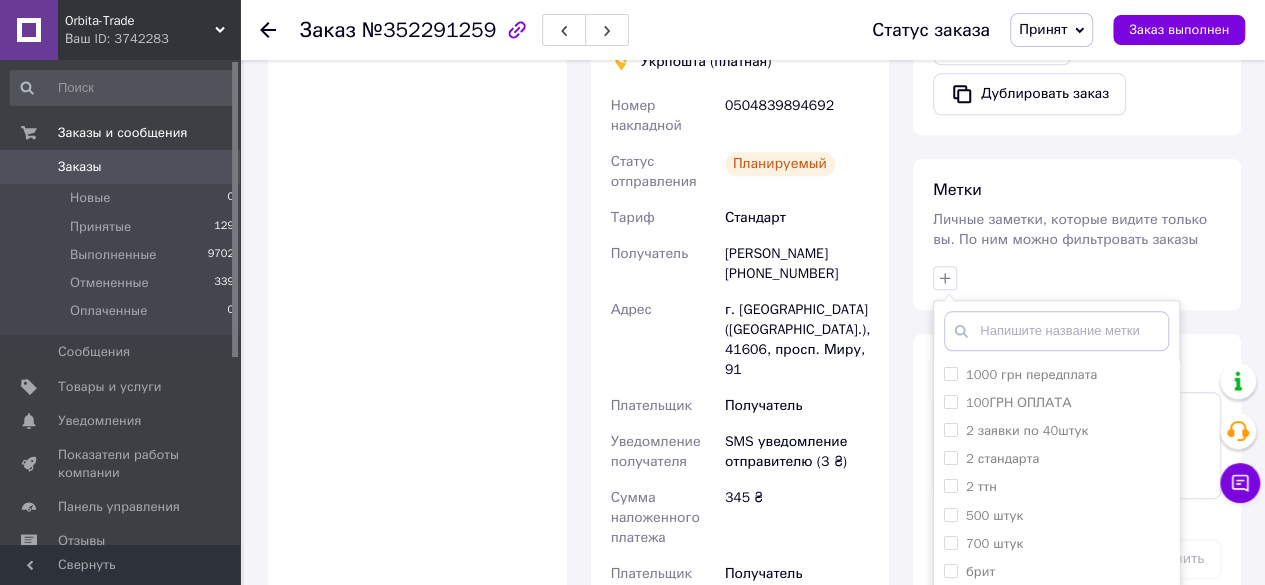scroll, scrollTop: 990, scrollLeft: 0, axis: vertical 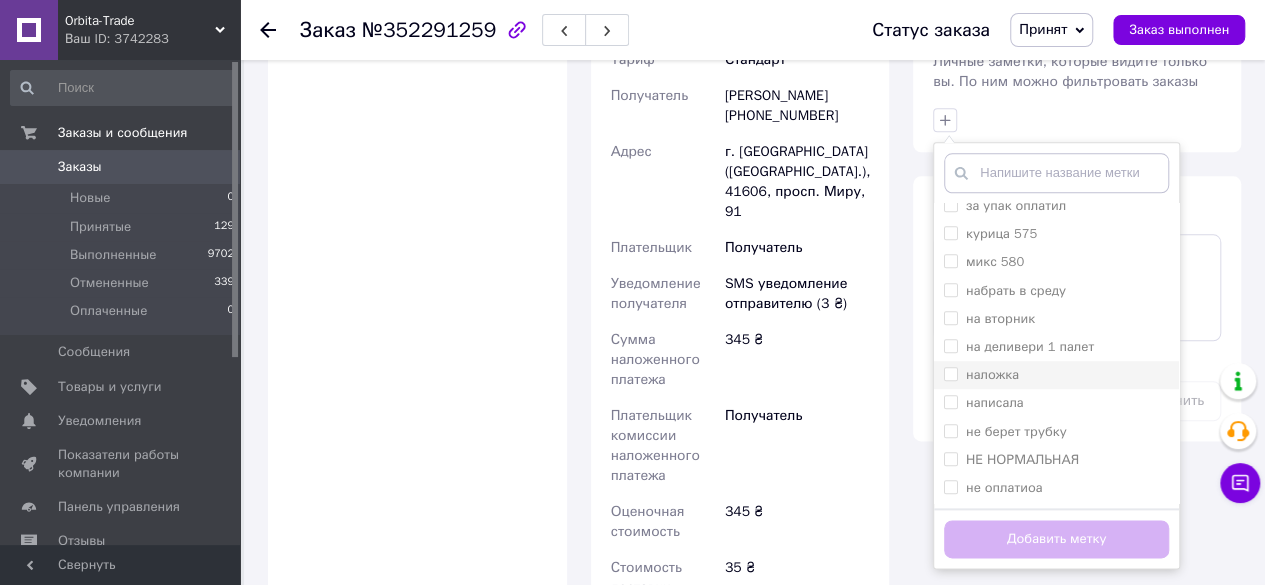 click on "наложка" at bounding box center (950, 373) 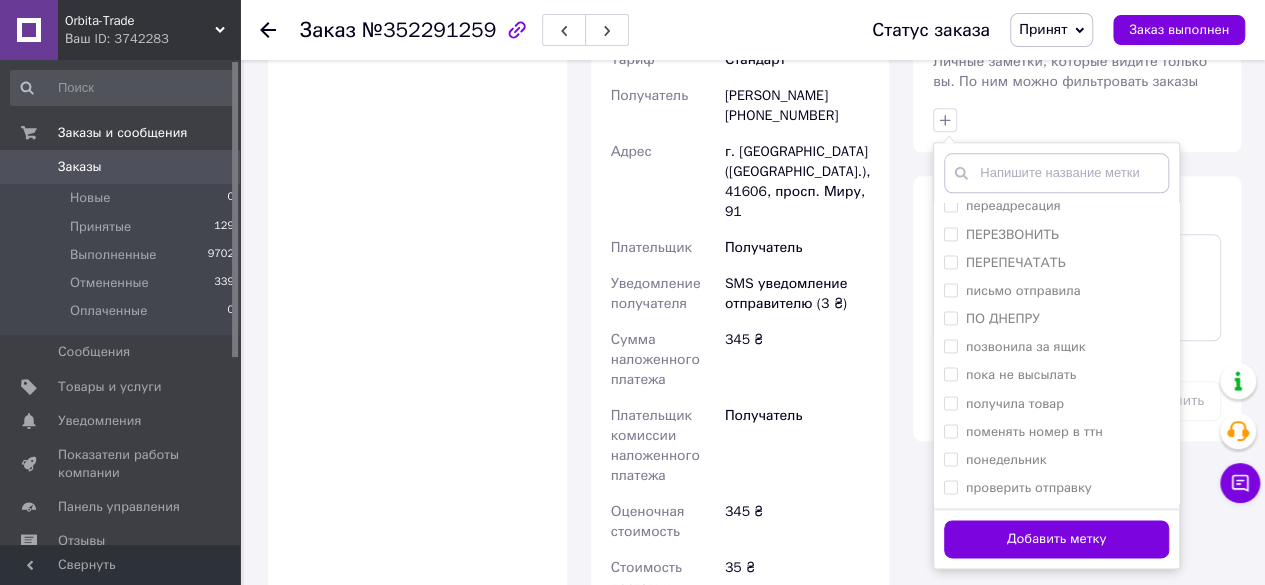 scroll, scrollTop: 1500, scrollLeft: 0, axis: vertical 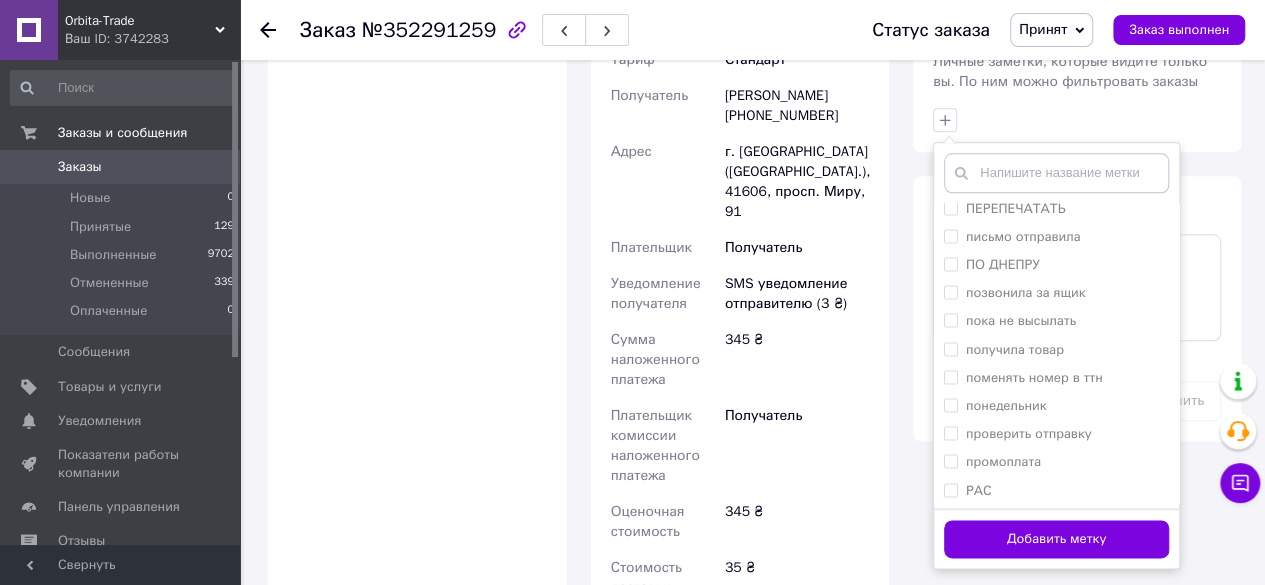 drag, startPoint x: 946, startPoint y: 470, endPoint x: 957, endPoint y: 485, distance: 18.601076 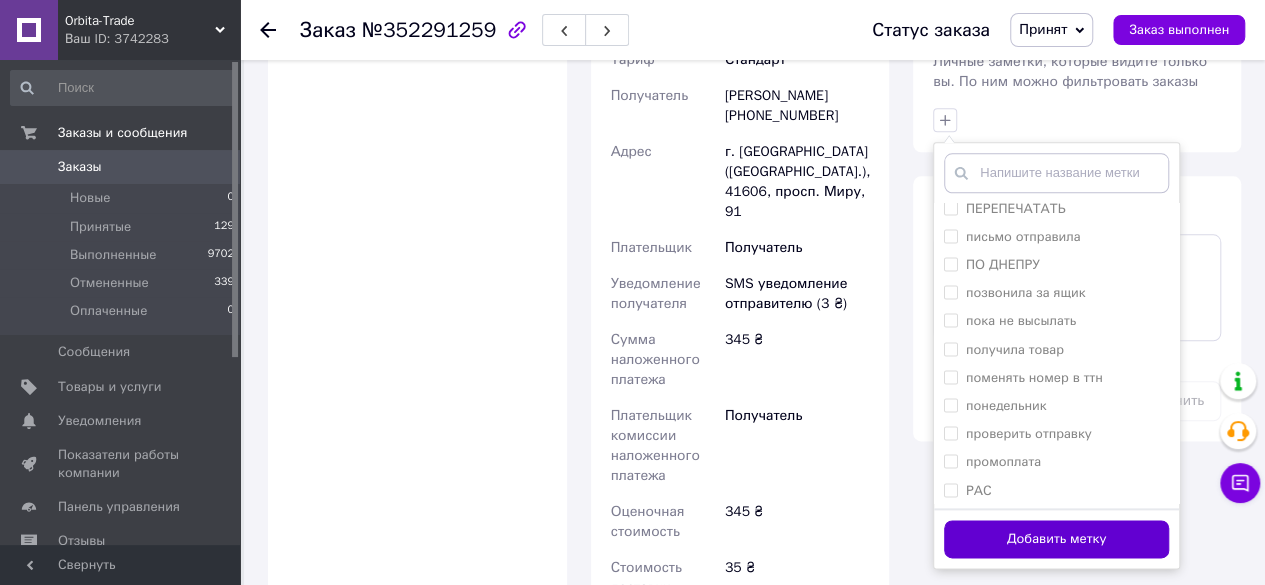 click on "Добавить метку" at bounding box center (1056, 539) 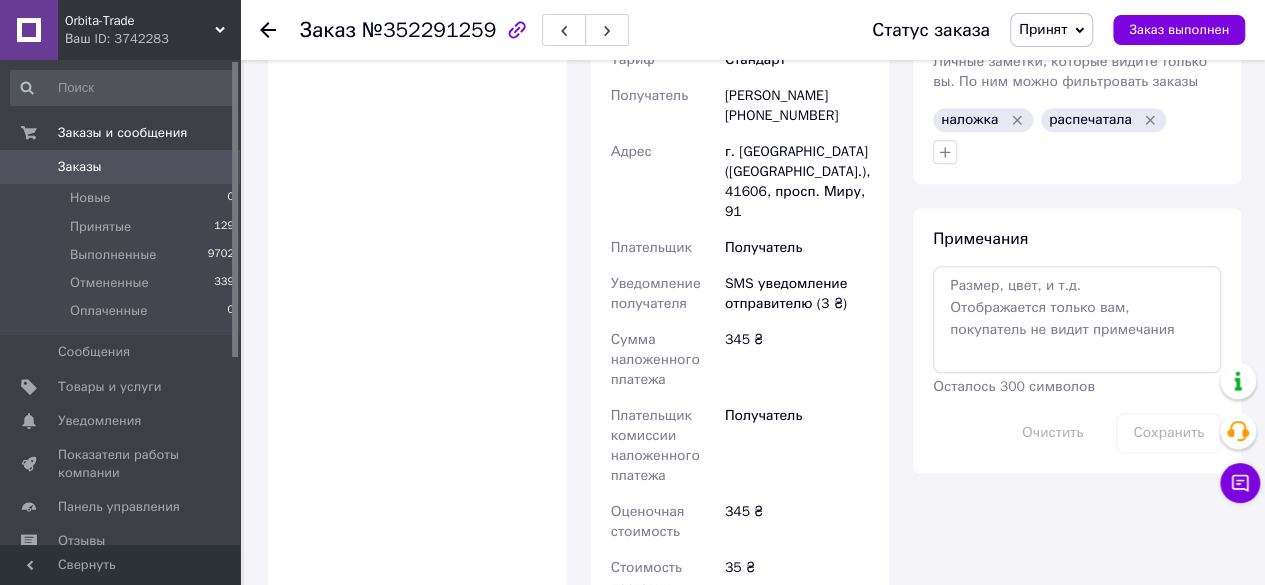 click 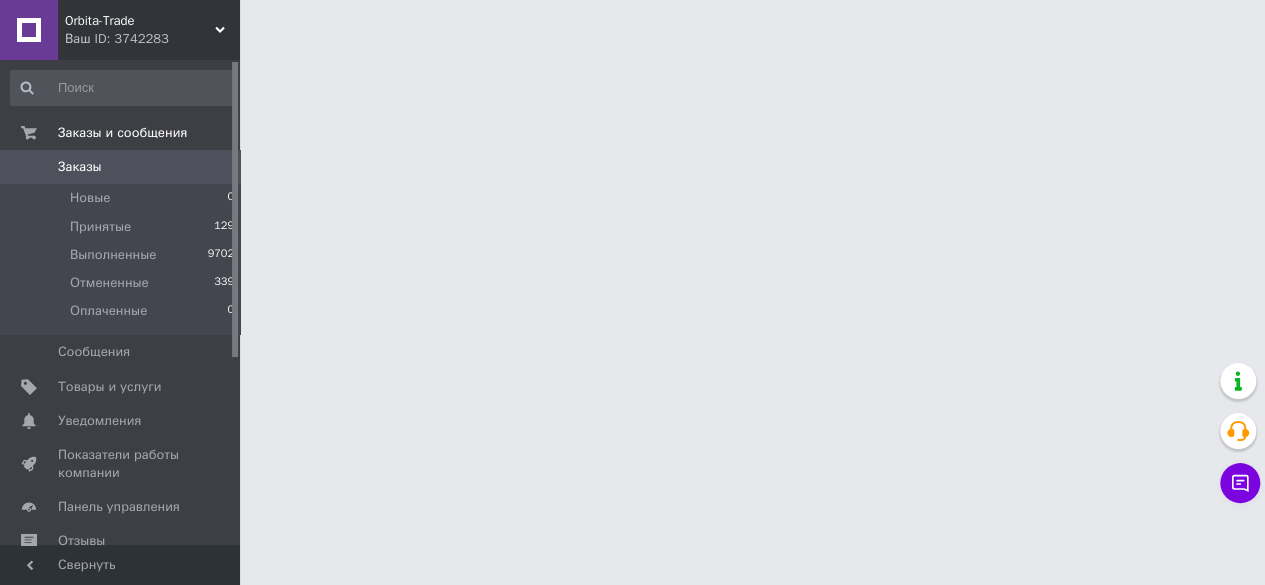 scroll, scrollTop: 0, scrollLeft: 0, axis: both 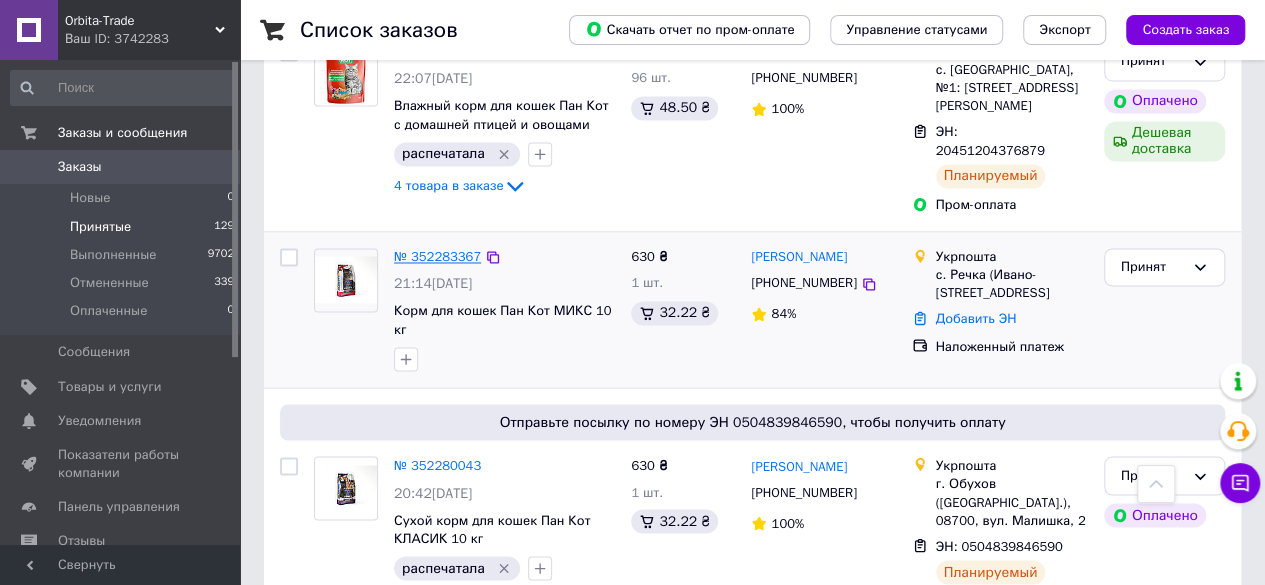 click on "№ 352283367" at bounding box center [437, 256] 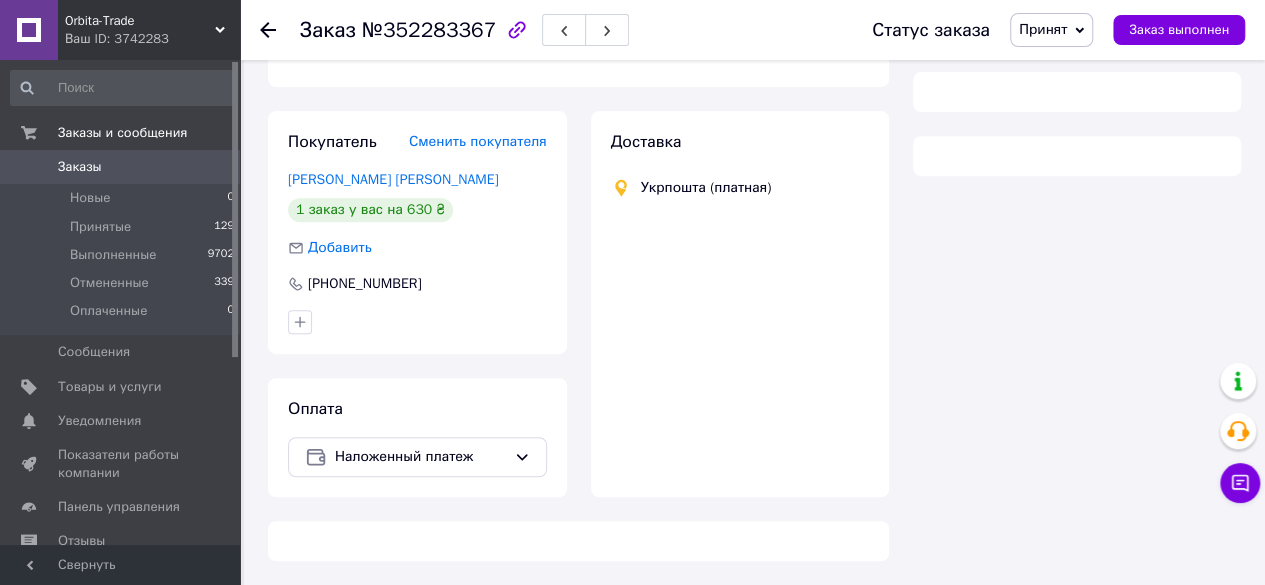 scroll, scrollTop: 1193, scrollLeft: 0, axis: vertical 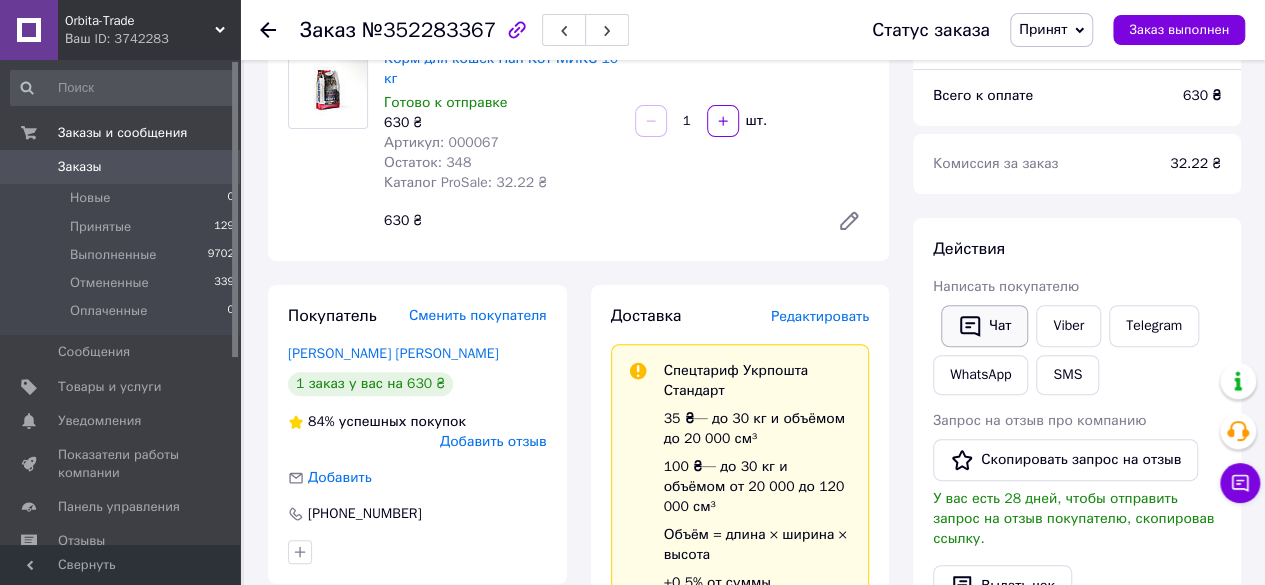 click on "Чат" at bounding box center (984, 326) 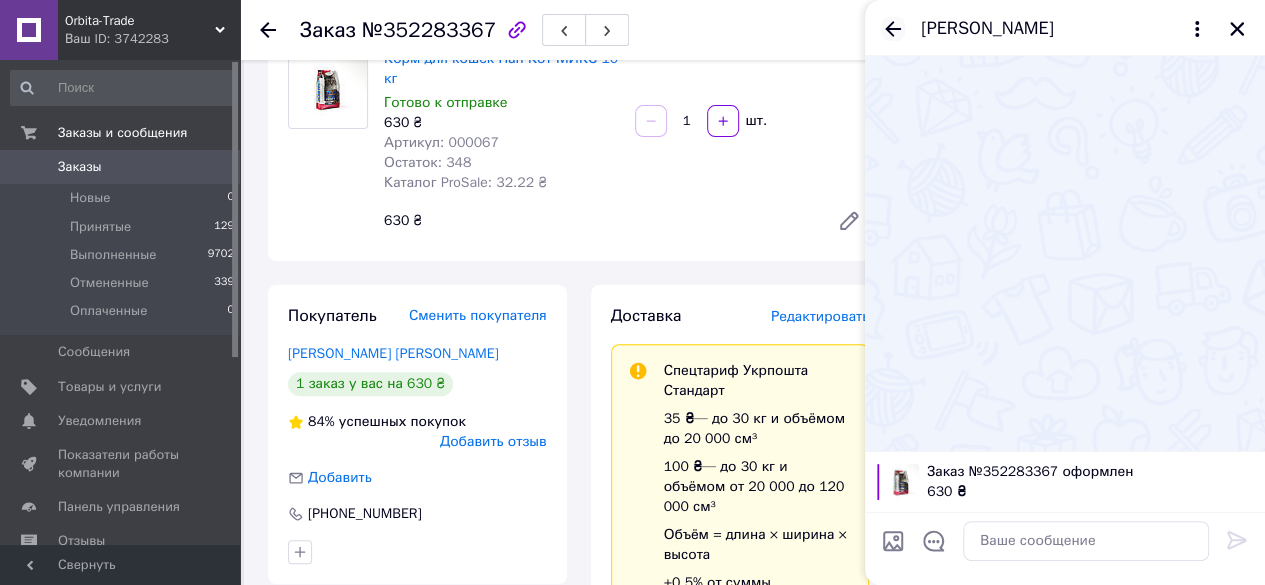 click 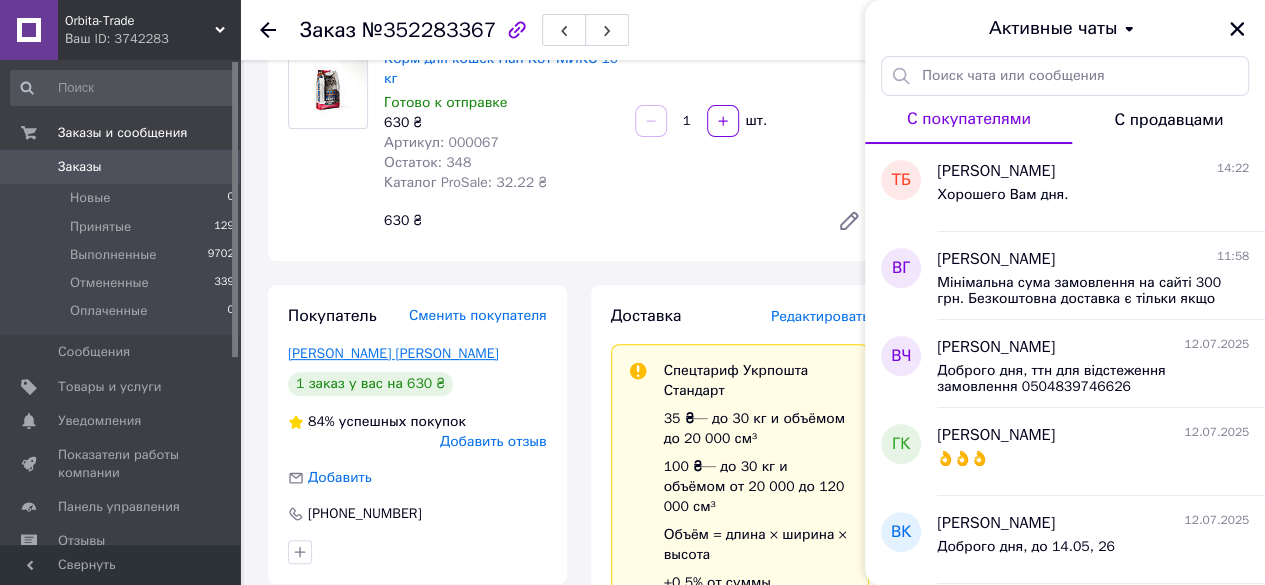 click on "Кіщук Ігор" at bounding box center [393, 353] 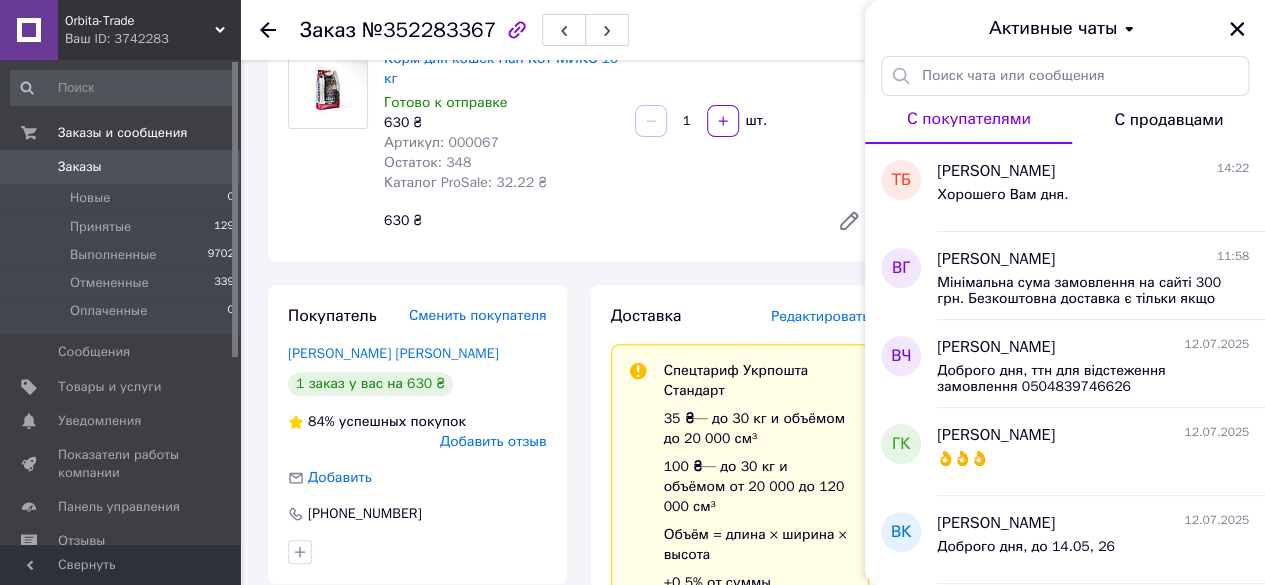 scroll, scrollTop: 0, scrollLeft: 0, axis: both 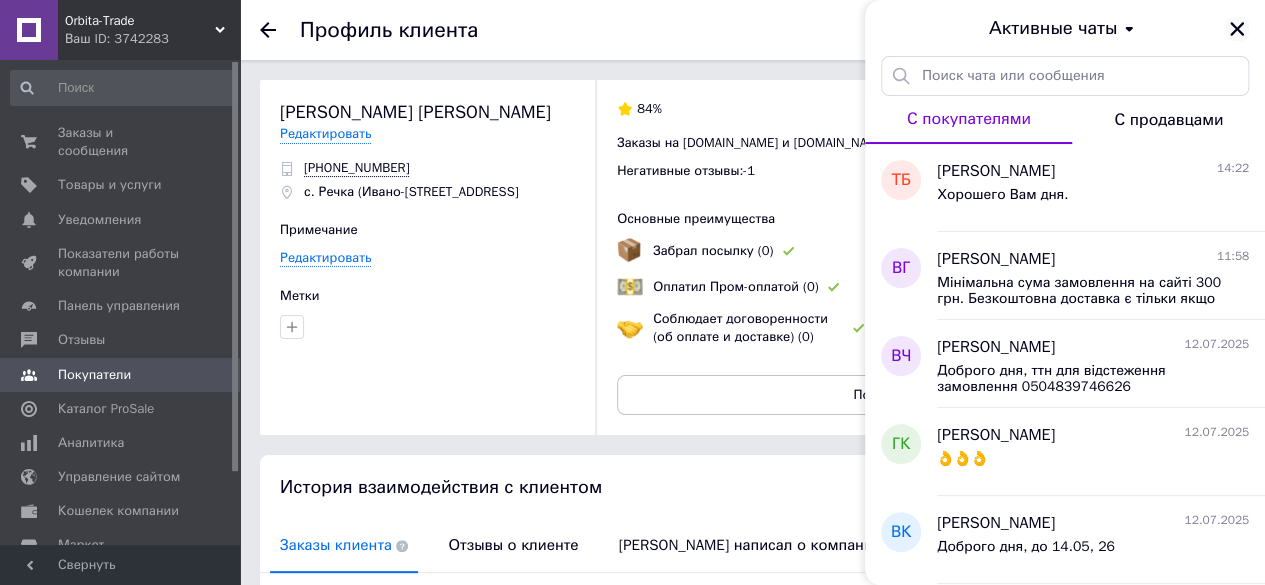 click 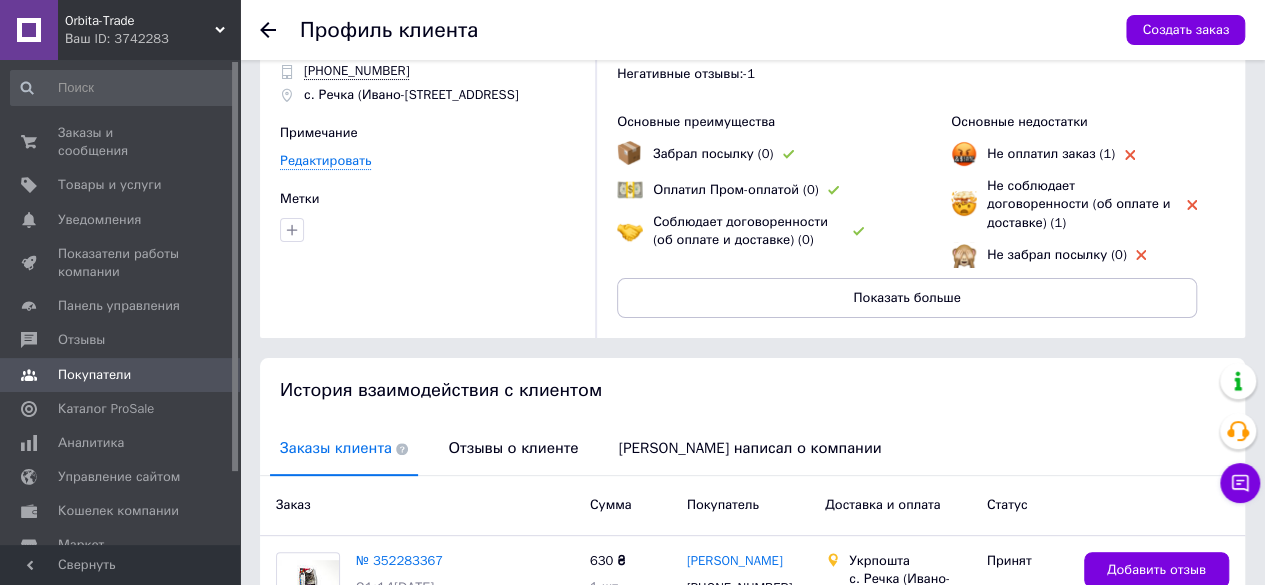 scroll, scrollTop: 72, scrollLeft: 0, axis: vertical 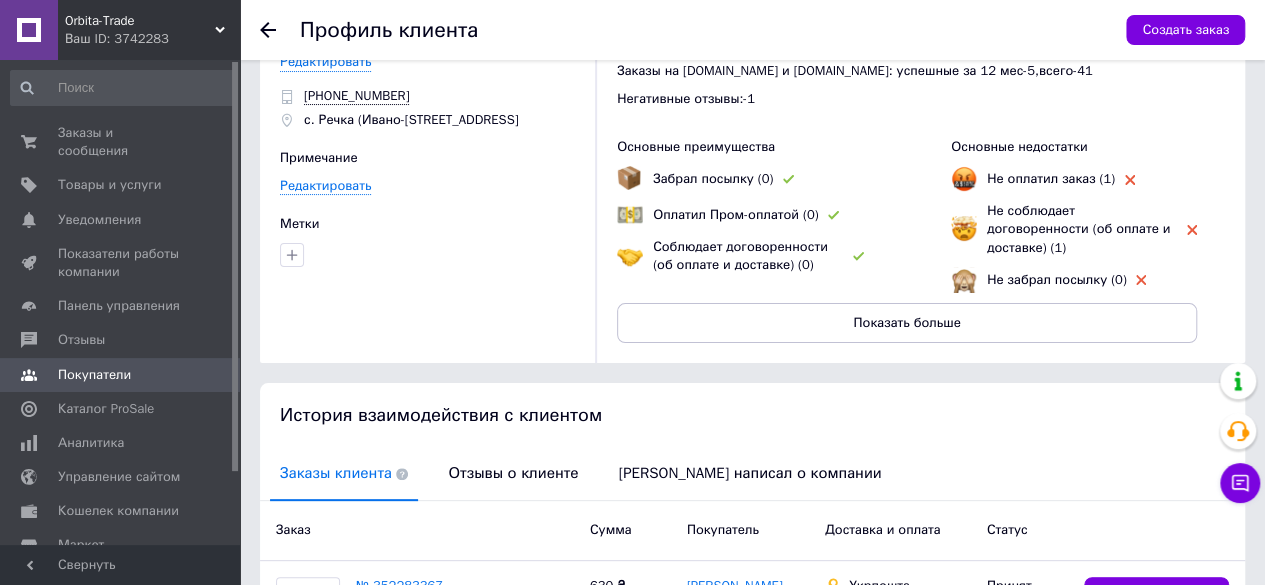 click 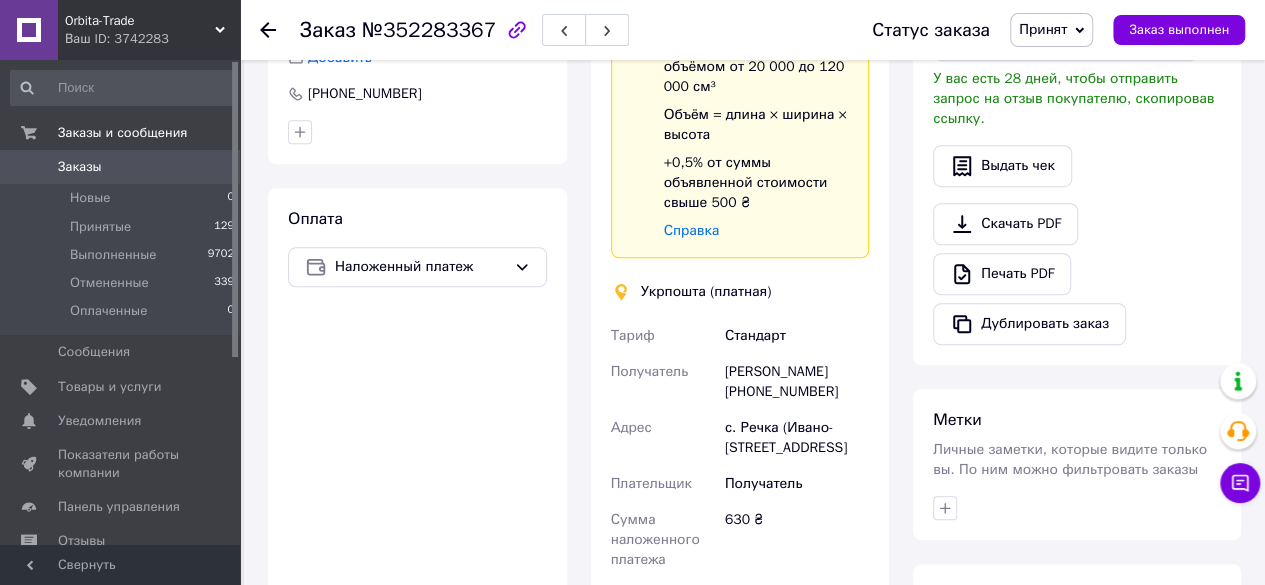 scroll, scrollTop: 611, scrollLeft: 0, axis: vertical 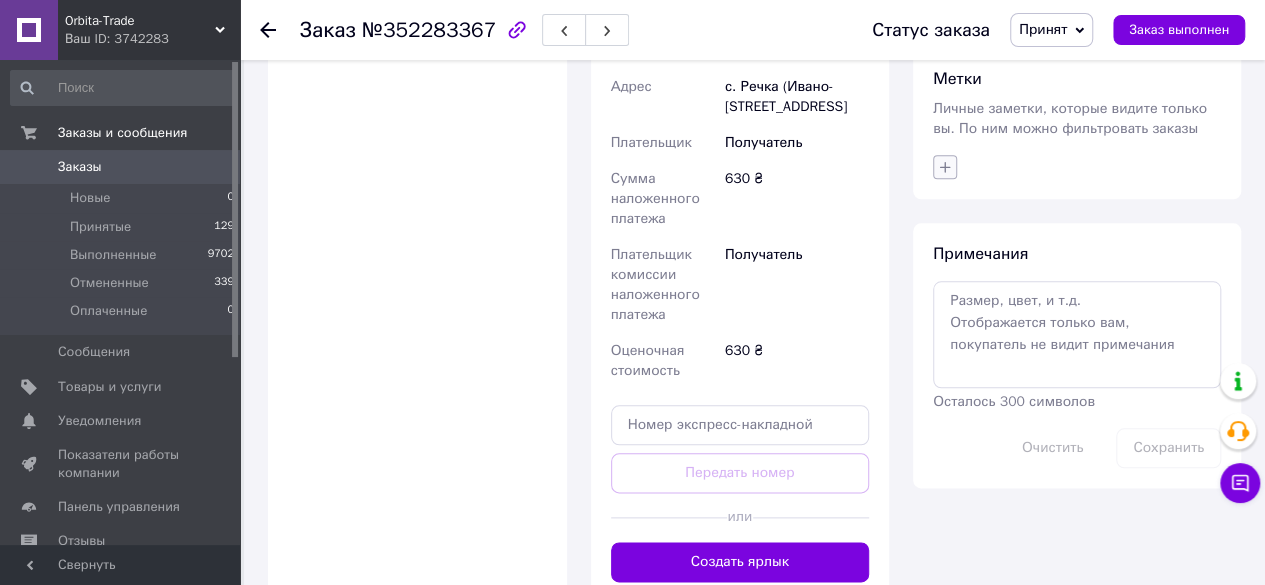 click at bounding box center (945, 167) 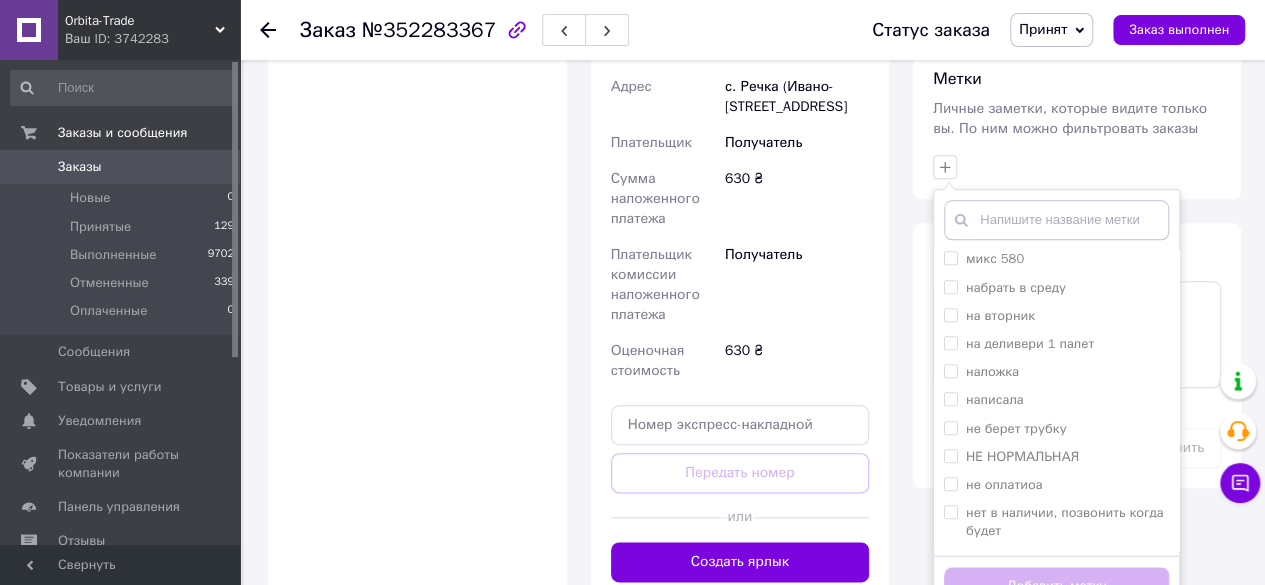 scroll, scrollTop: 876, scrollLeft: 0, axis: vertical 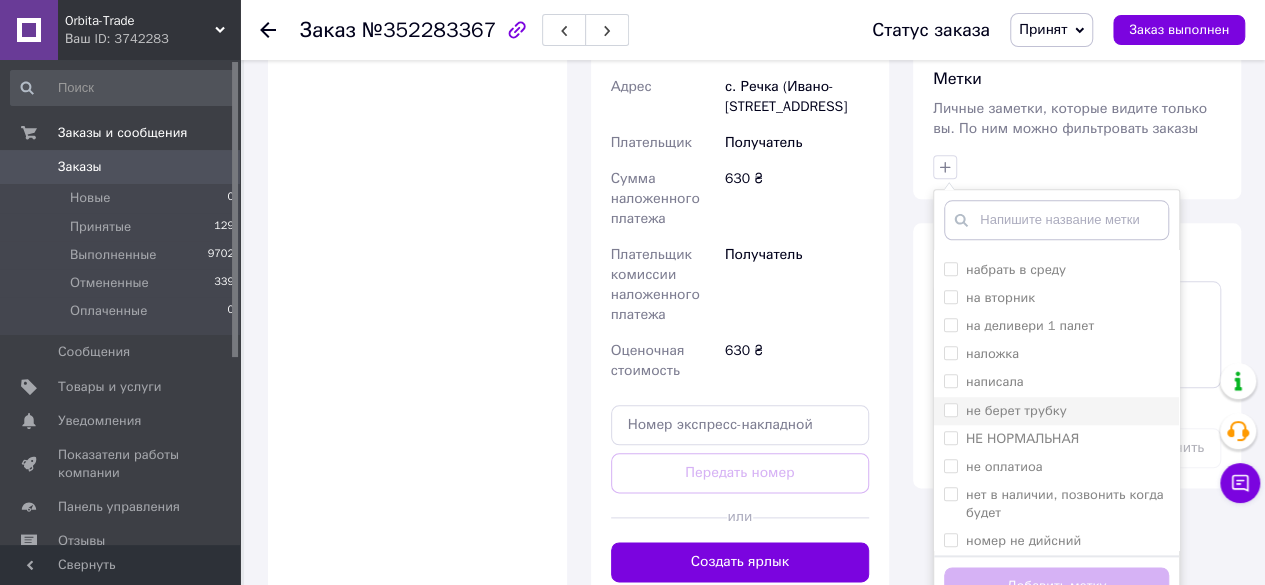 drag, startPoint x: 952, startPoint y: 368, endPoint x: 965, endPoint y: 405, distance: 39.217342 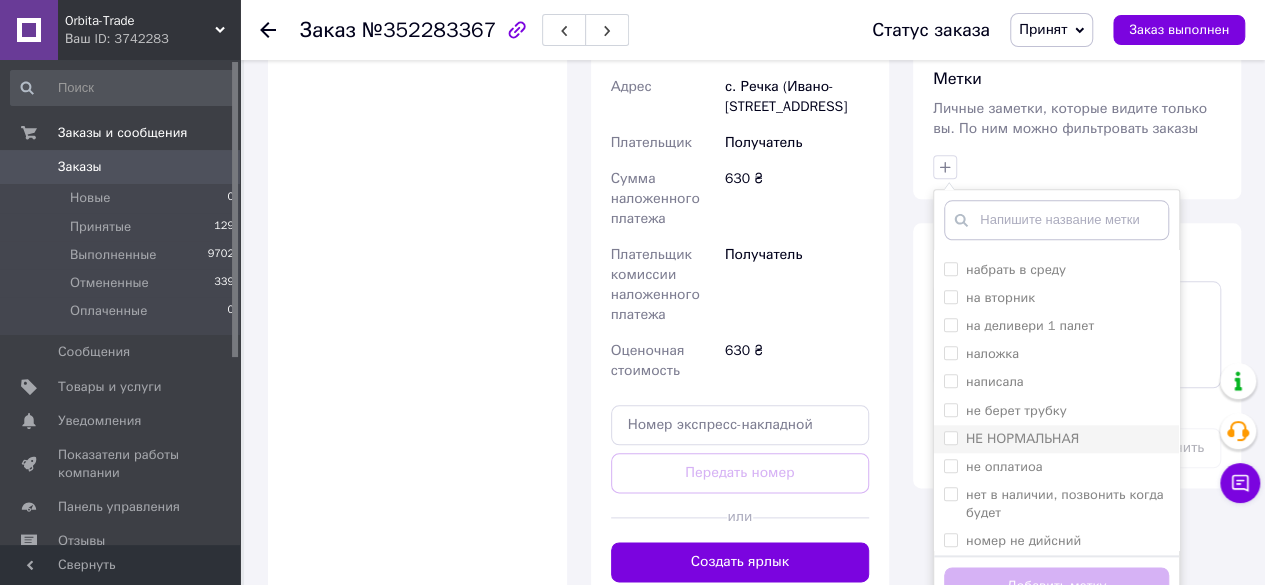 click on "не берет трубку" at bounding box center [950, 409] 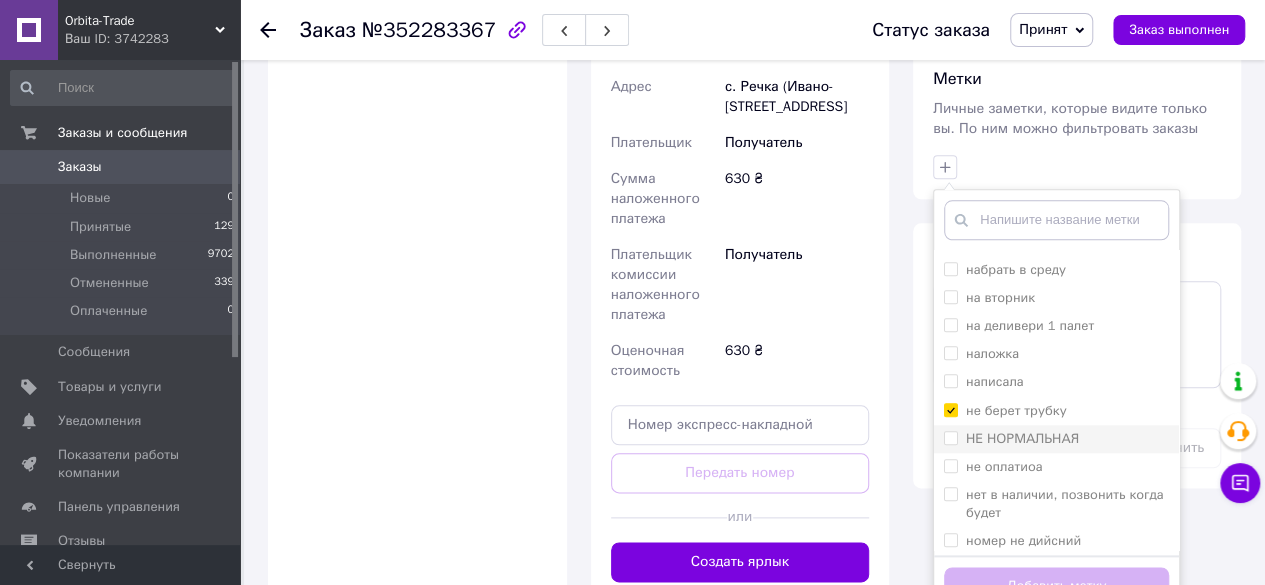 checkbox on "true" 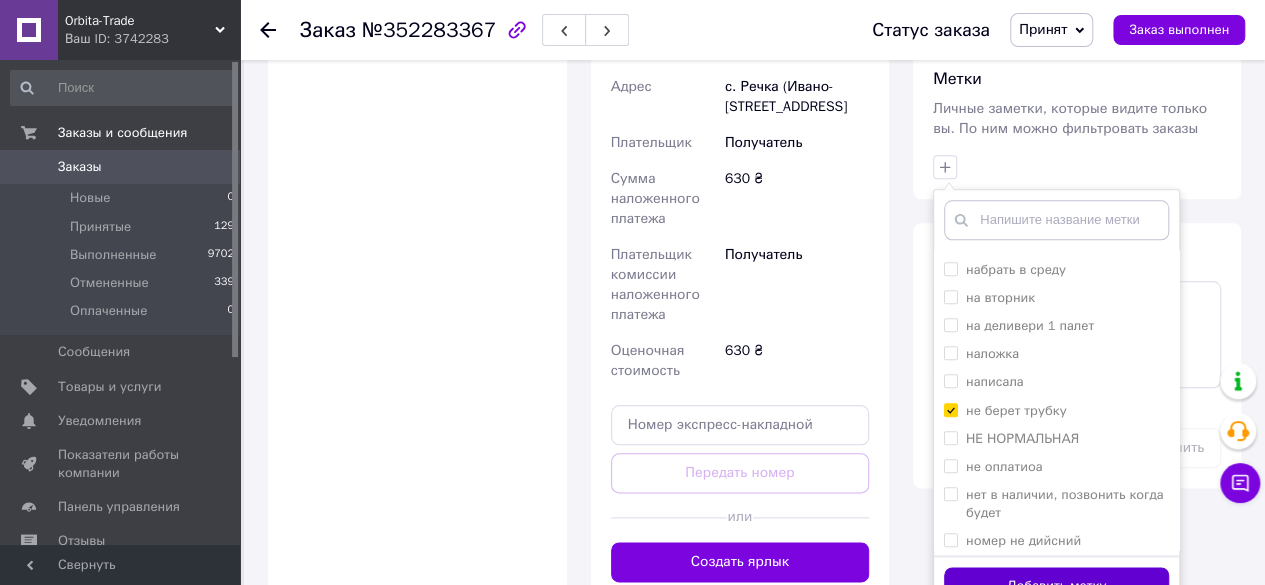 click on "Добавить метку" at bounding box center [1056, 586] 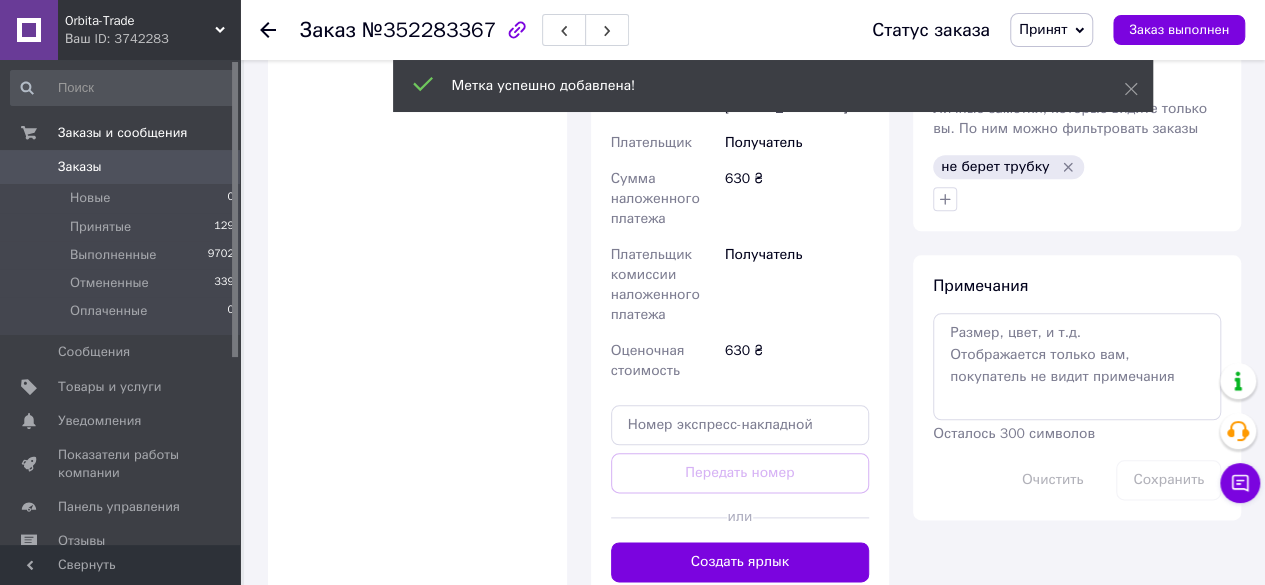 click 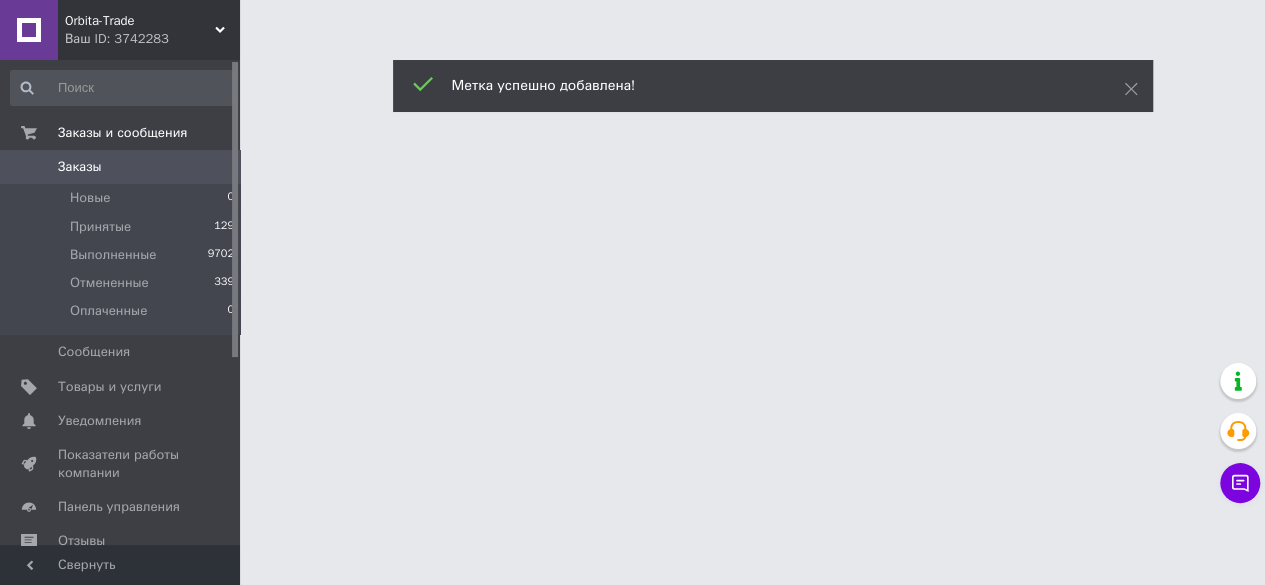 scroll, scrollTop: 0, scrollLeft: 0, axis: both 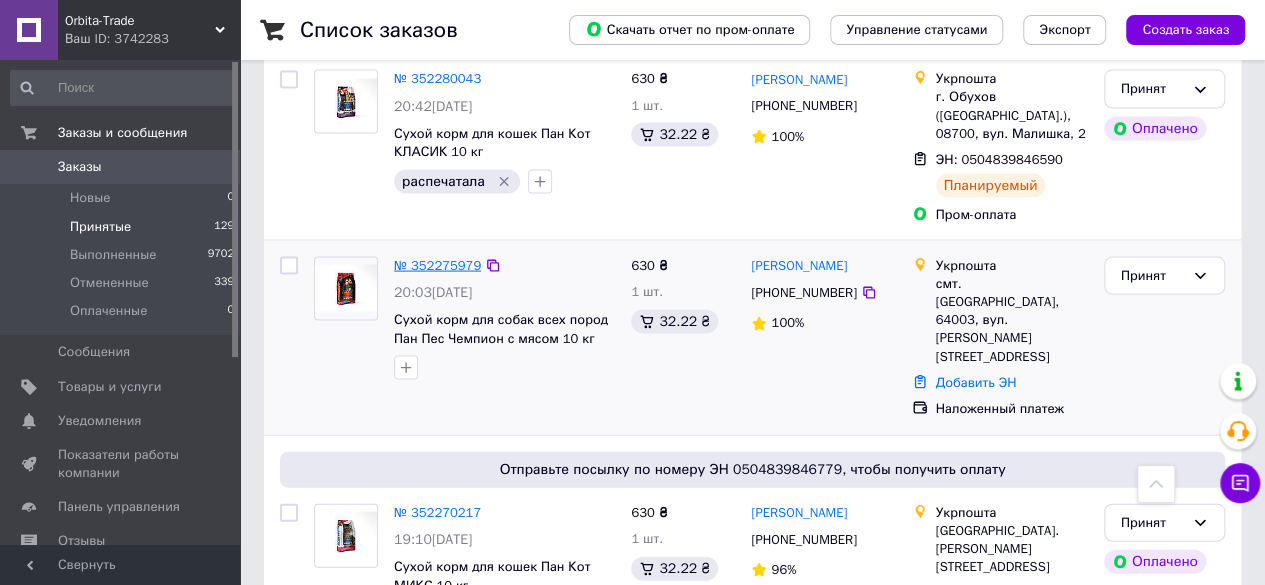 click on "№ 352275979" at bounding box center [437, 265] 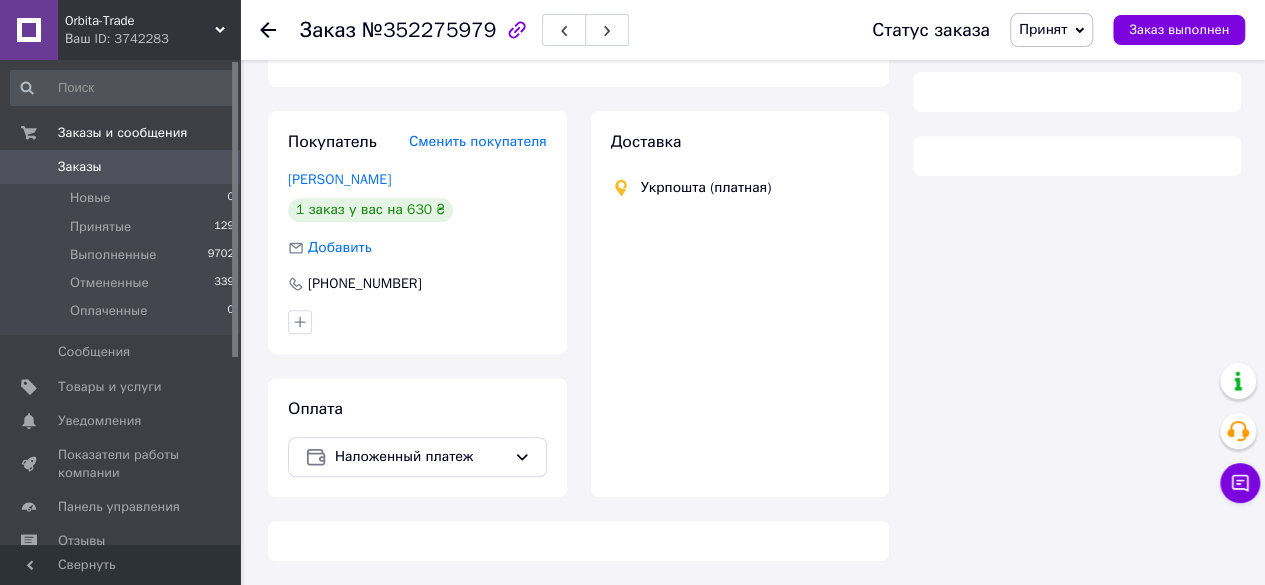 scroll, scrollTop: 1153, scrollLeft: 0, axis: vertical 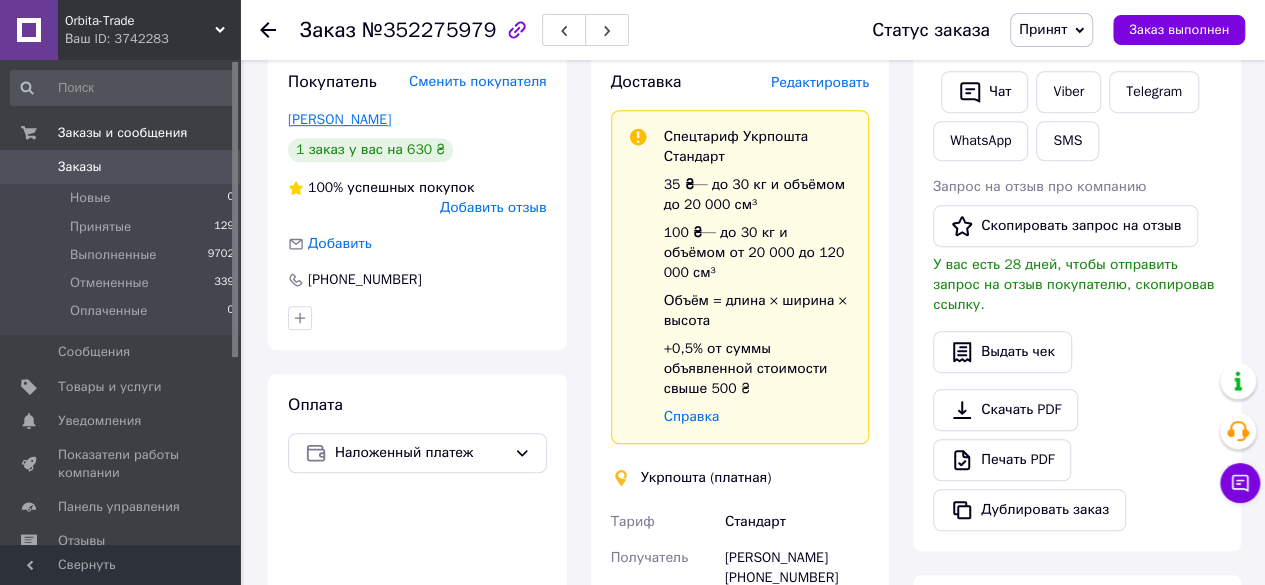 click on "Ращупкин Николай" at bounding box center (339, 119) 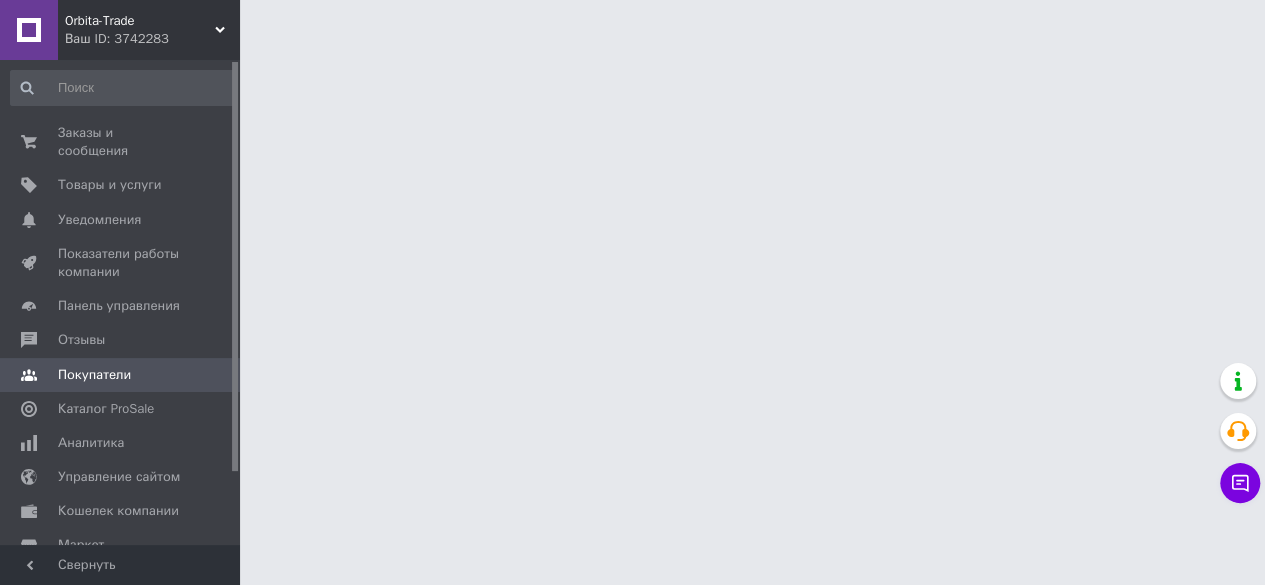 scroll, scrollTop: 0, scrollLeft: 0, axis: both 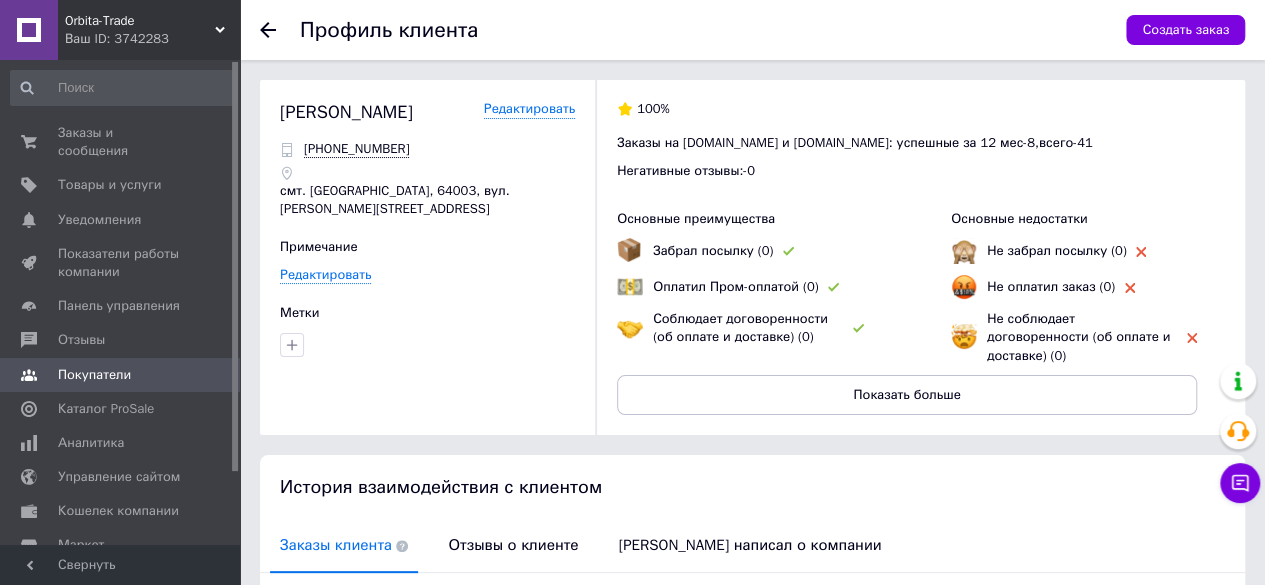 click at bounding box center (280, 30) 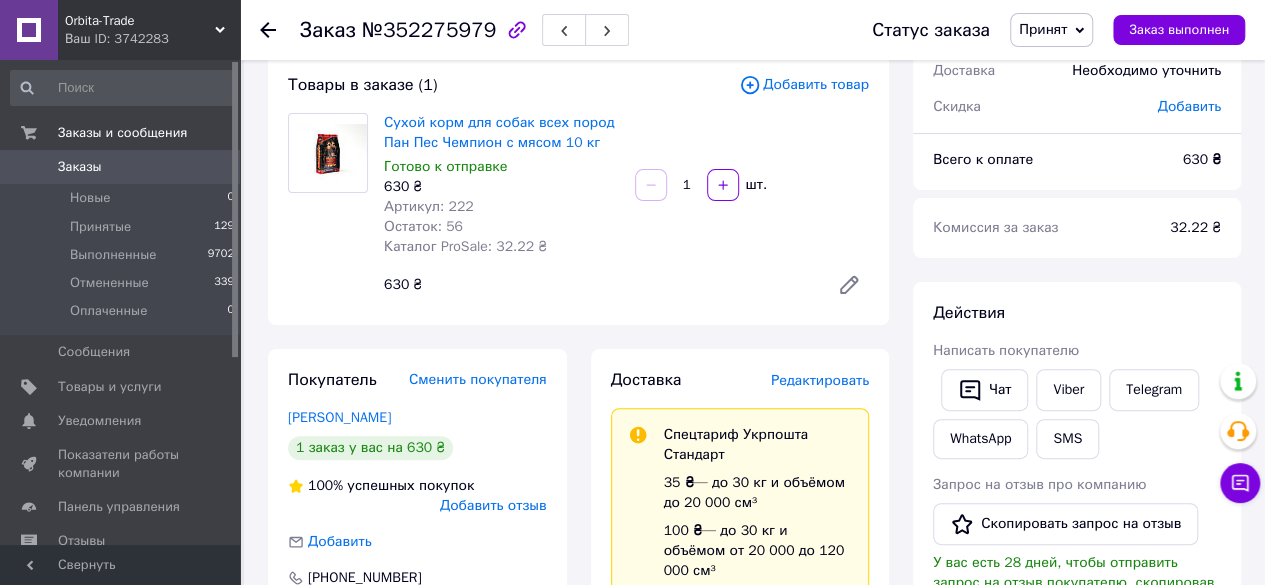 scroll, scrollTop: 93, scrollLeft: 0, axis: vertical 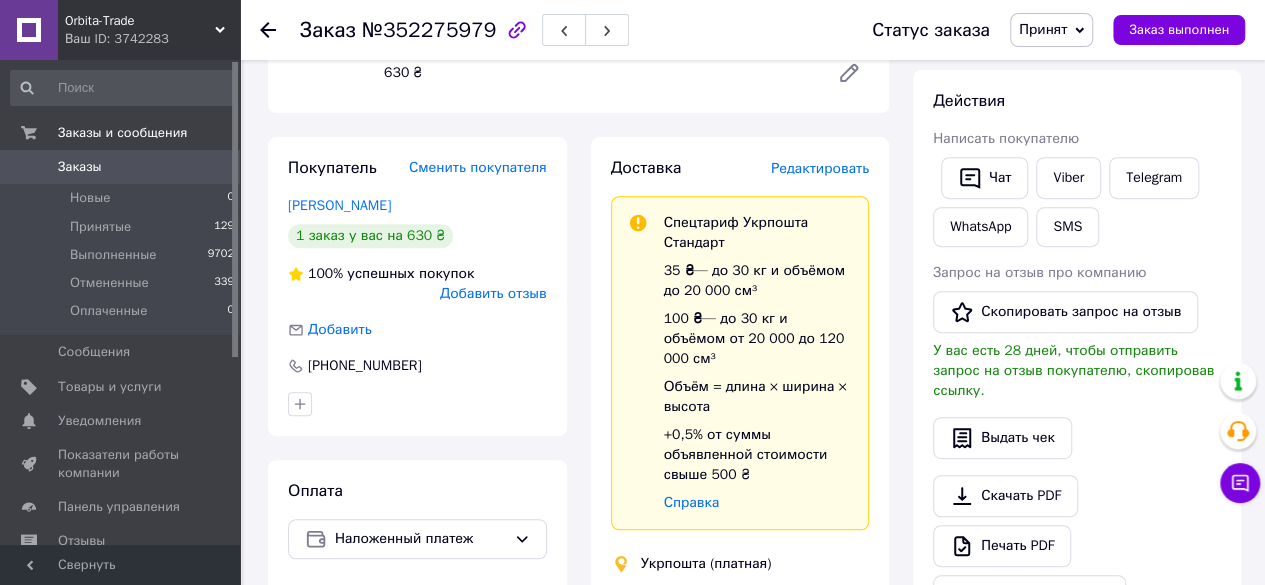 click on "Редактировать" at bounding box center [820, 168] 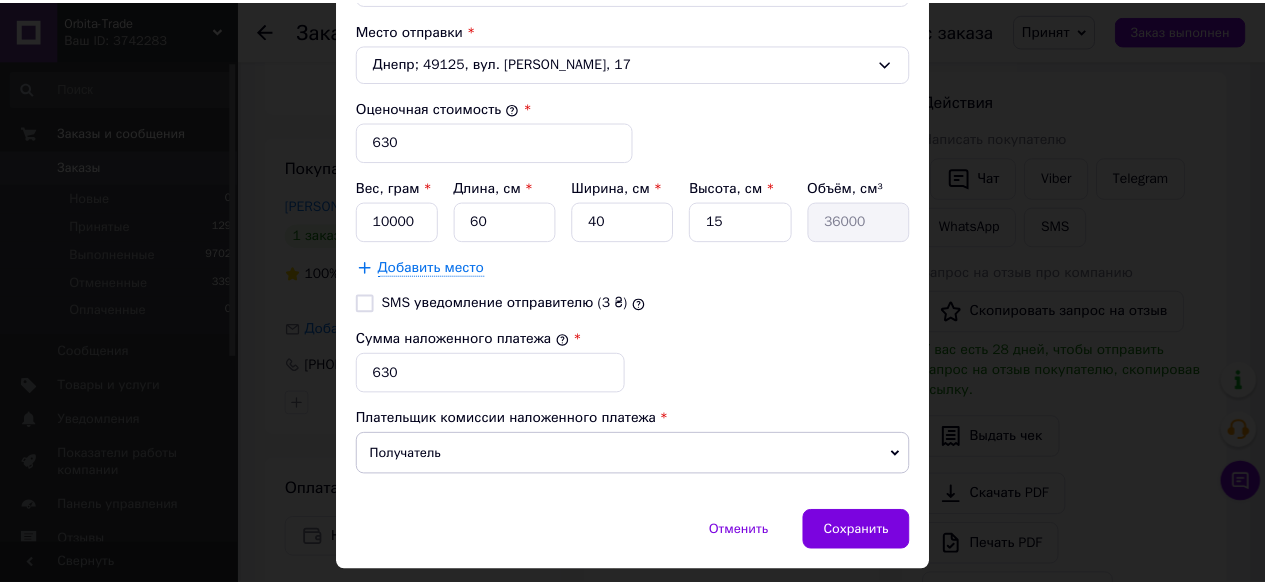 scroll, scrollTop: 818, scrollLeft: 0, axis: vertical 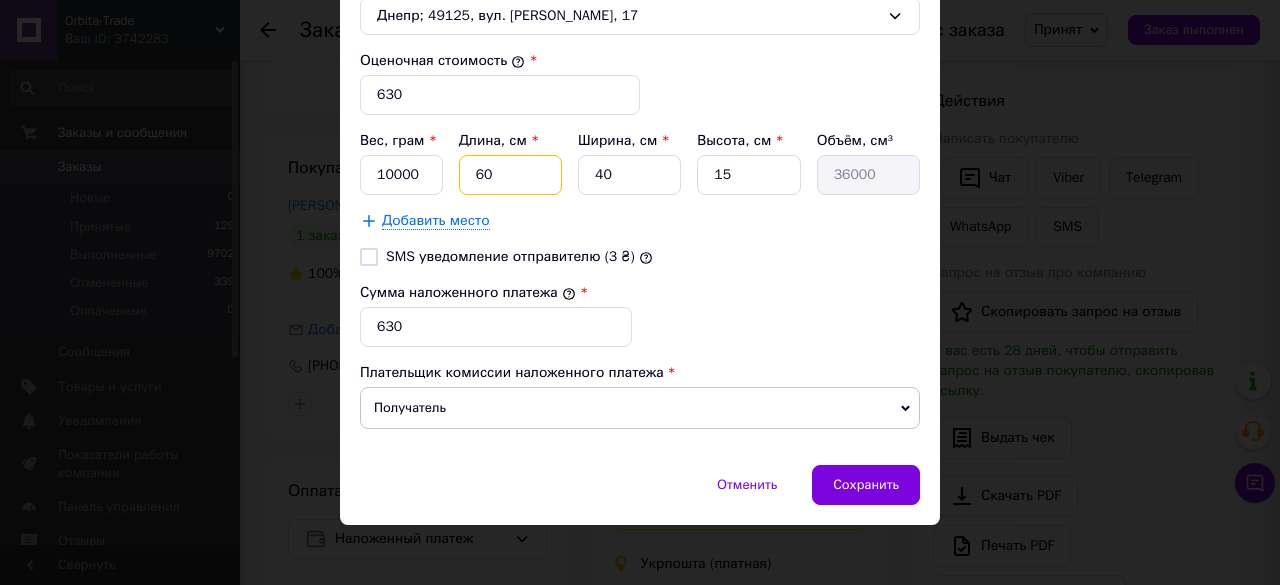 click on "60" at bounding box center (510, 175) 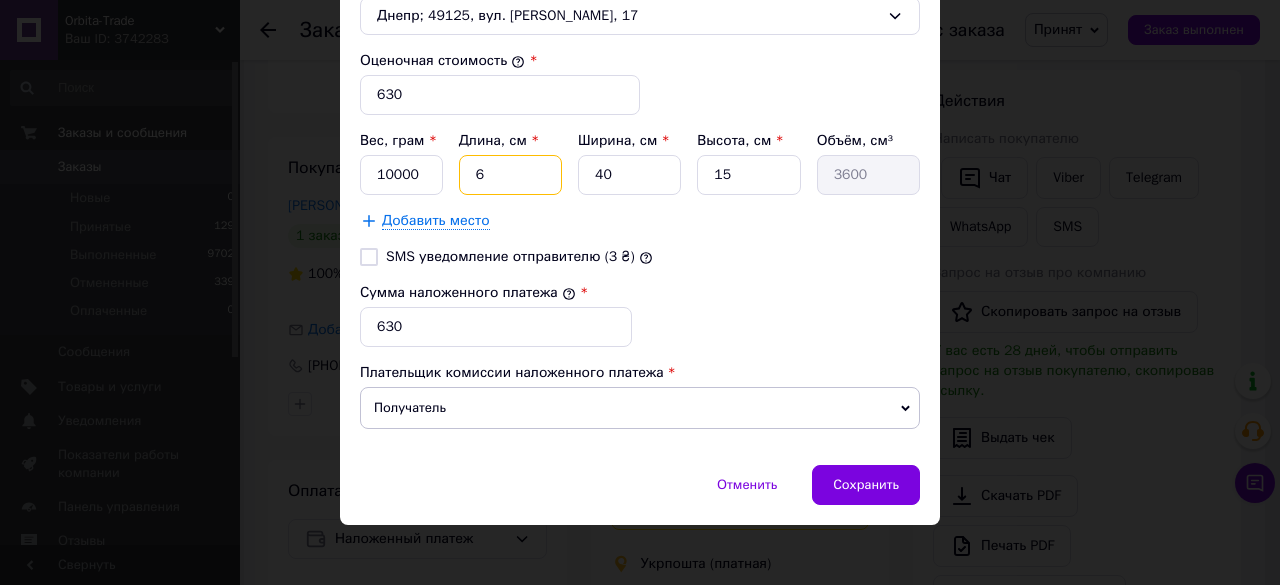 type 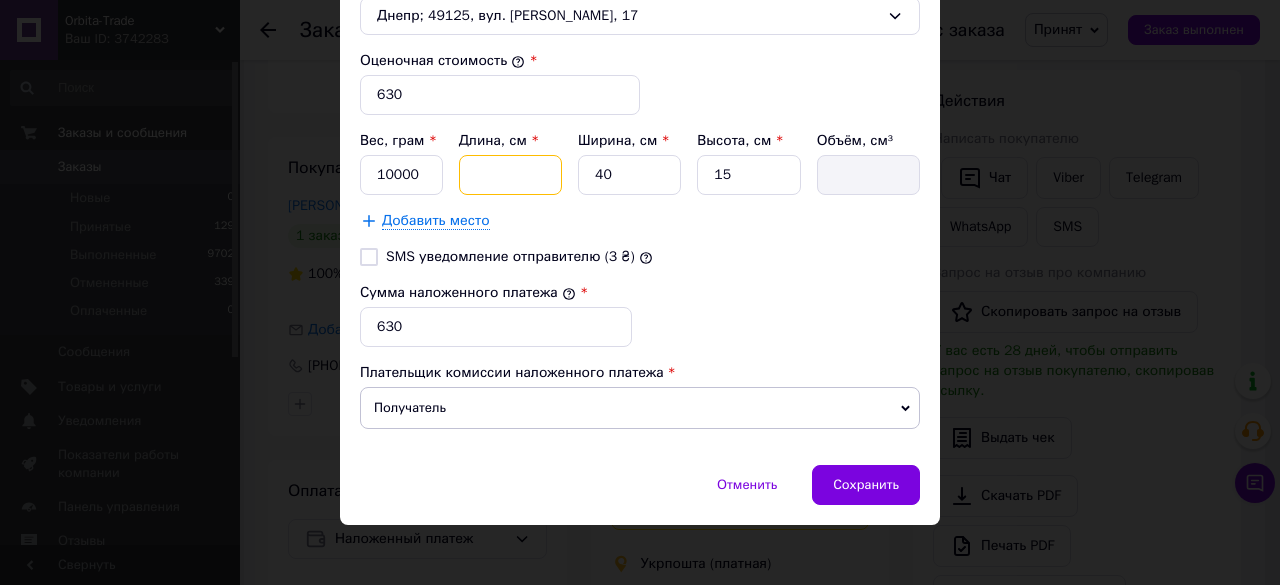 type on "4" 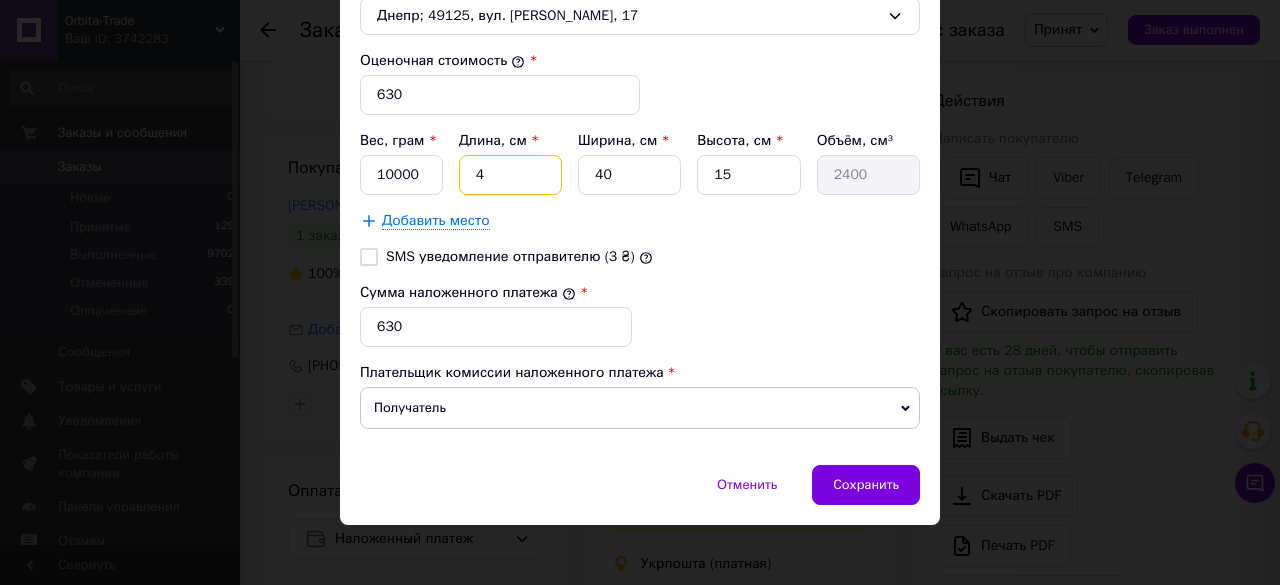 type on "40" 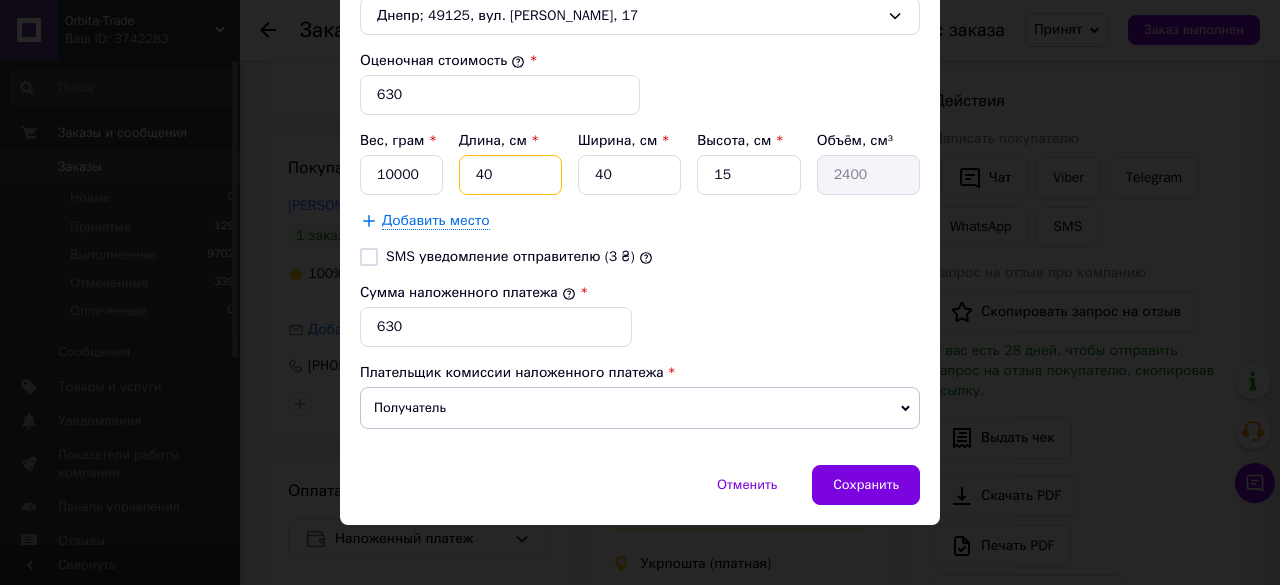 type on "24000" 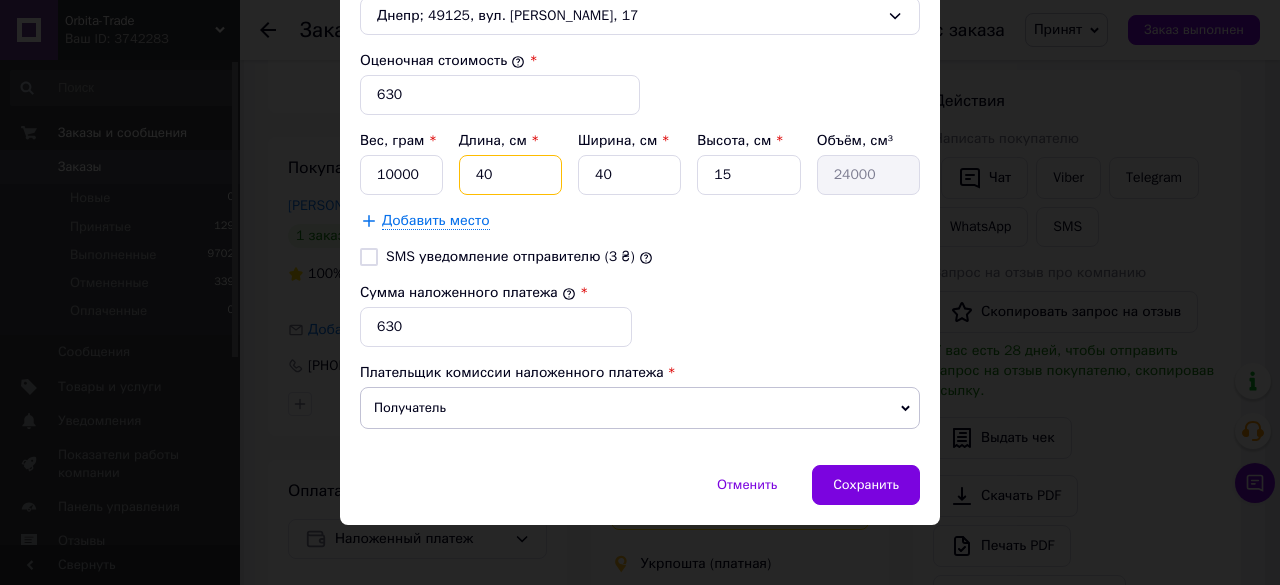type on "40" 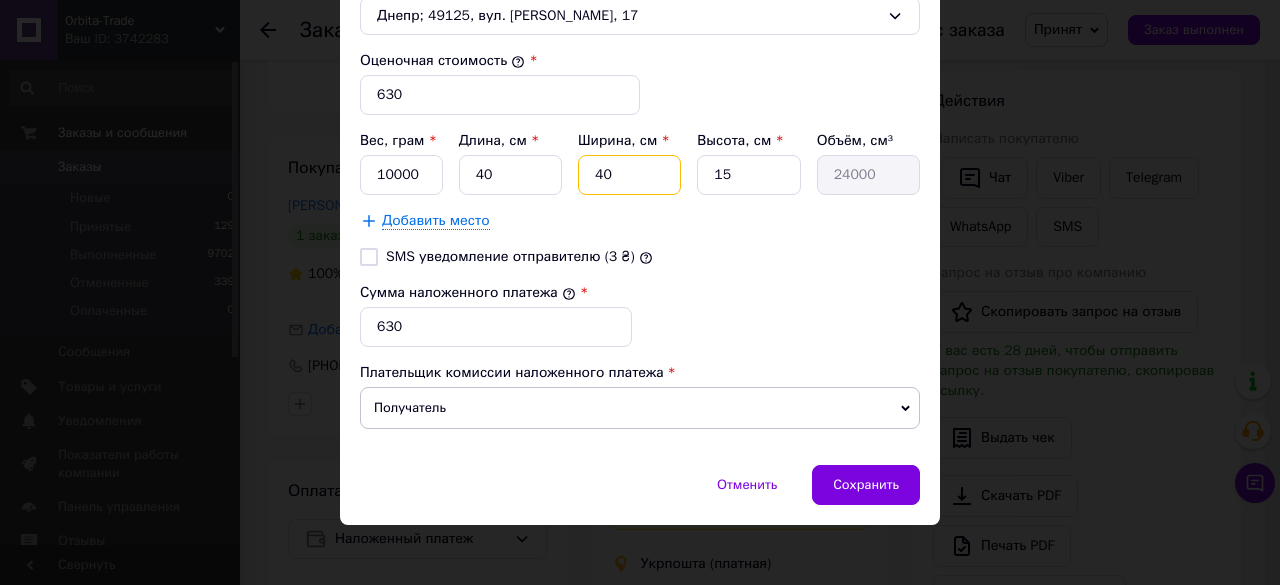 click on "40" at bounding box center [629, 175] 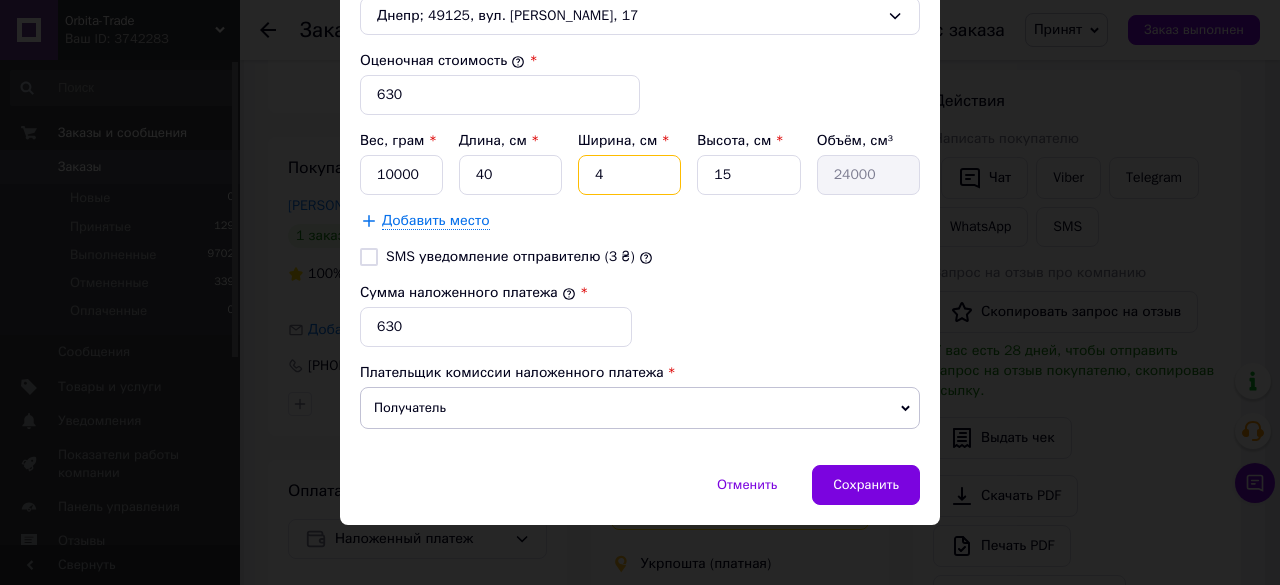 type on "2400" 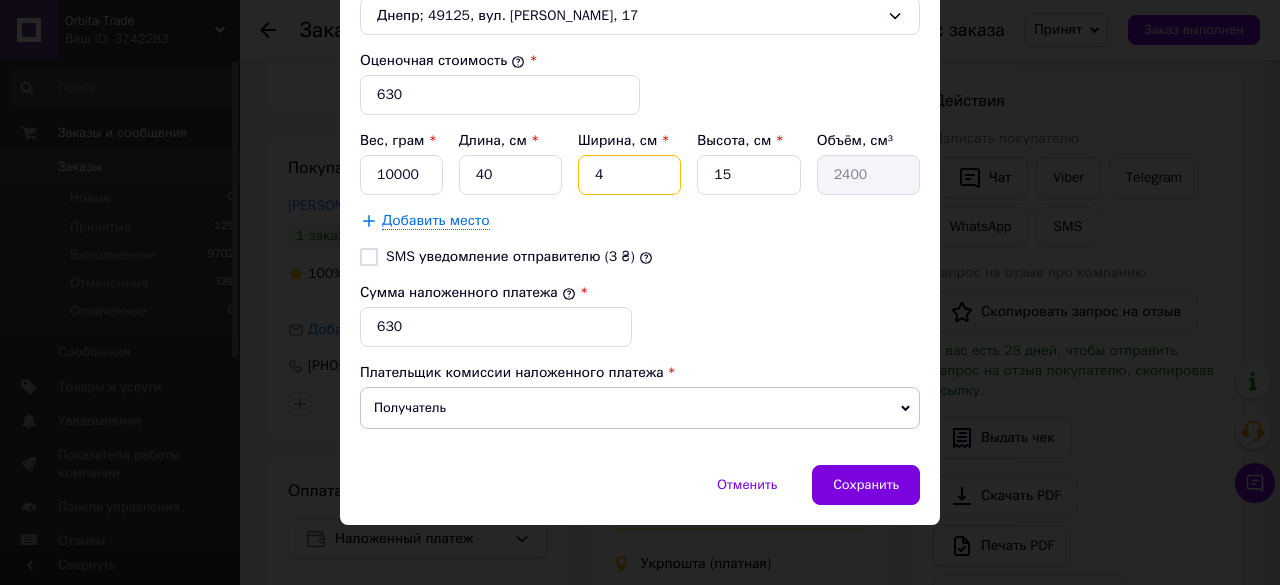 type 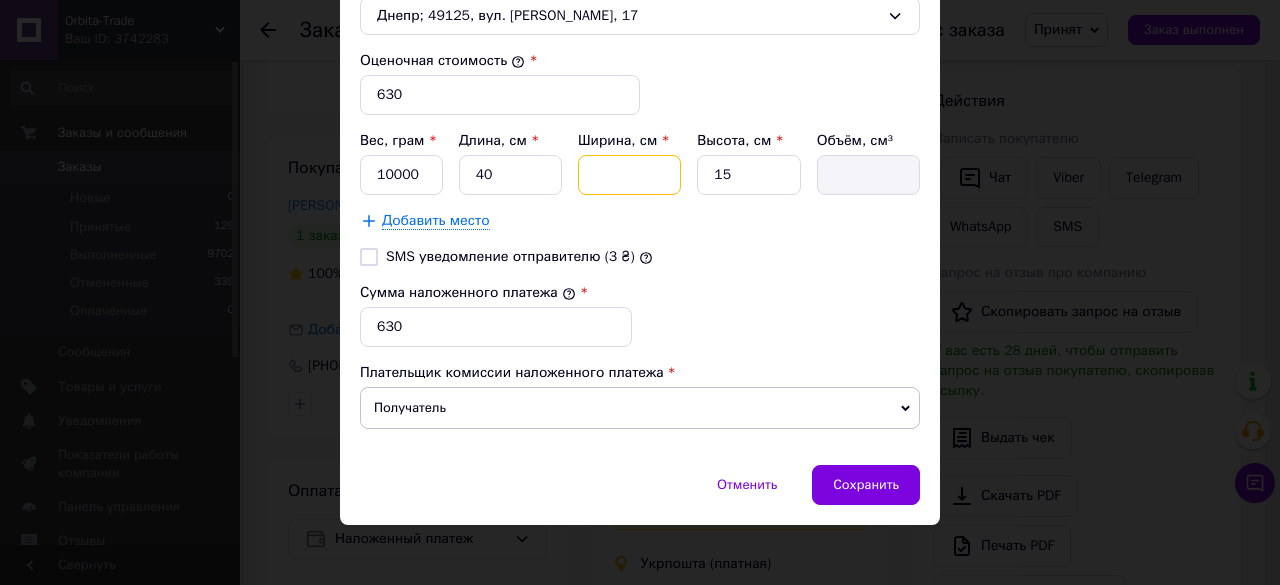 type on "3" 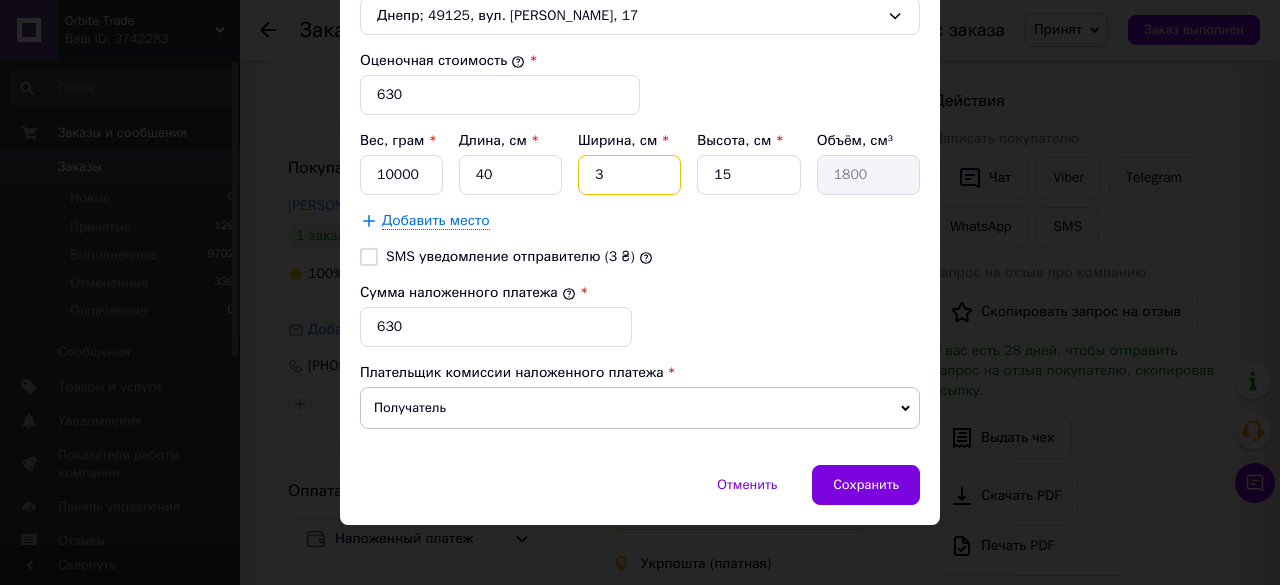 type on "30" 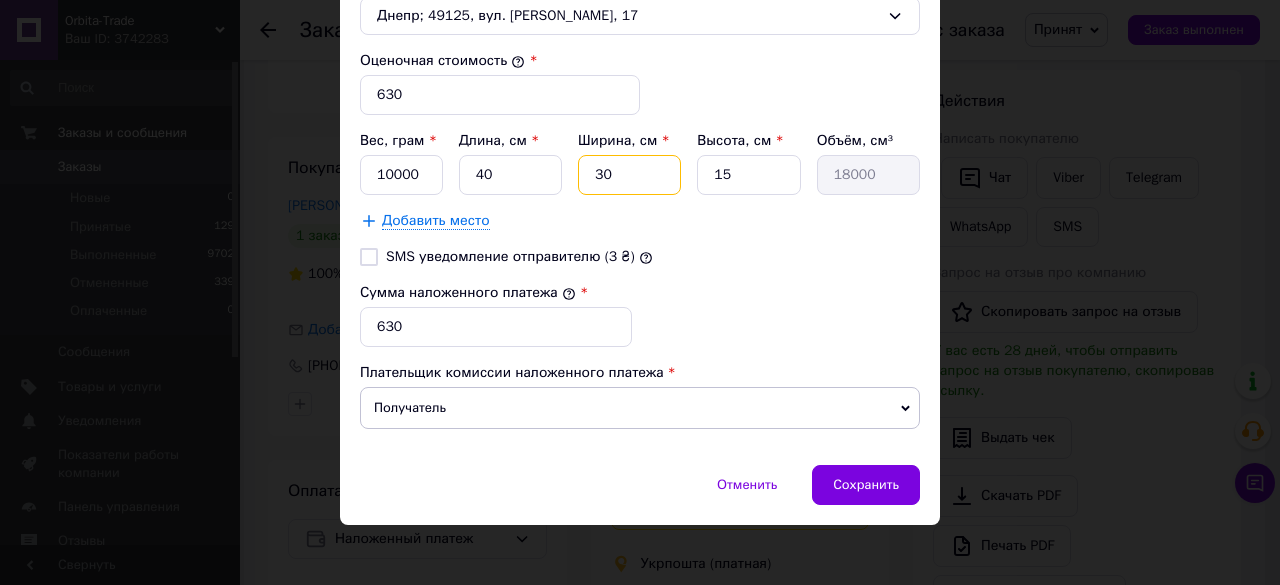 type on "30" 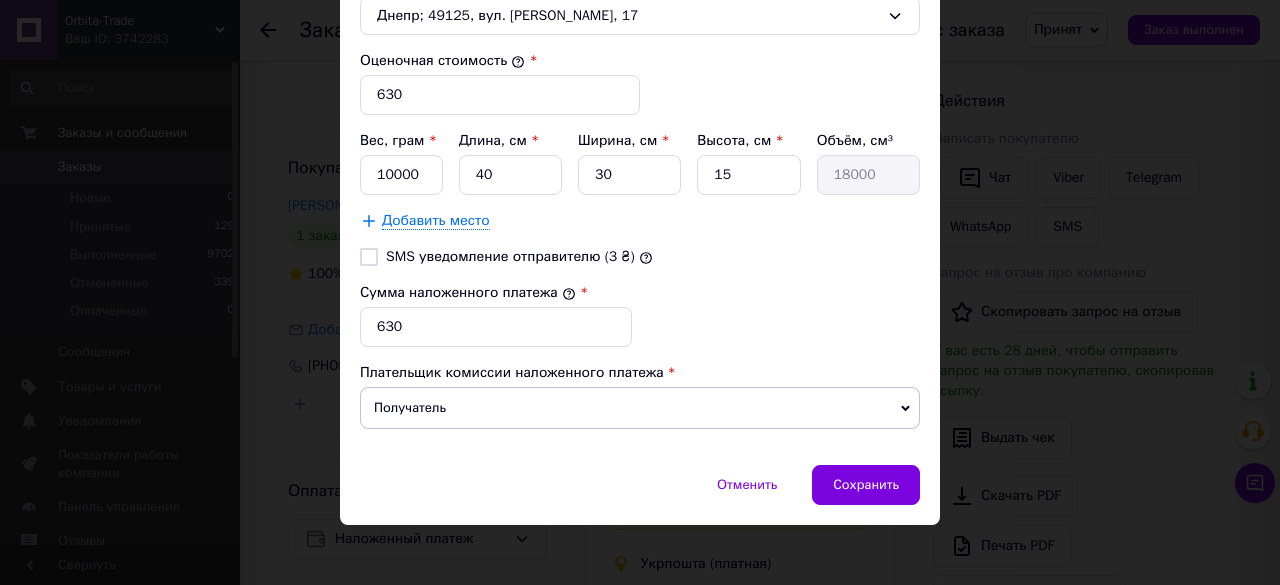 click on "SMS уведомление отправителю (3 ₴)" at bounding box center [369, 257] 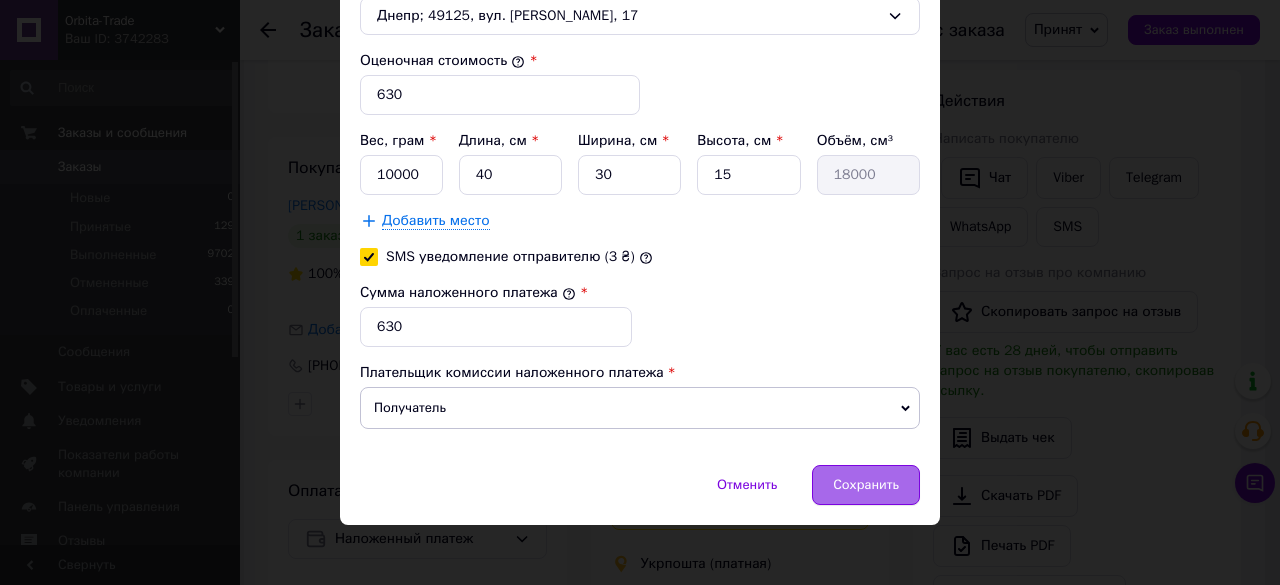 click on "Сохранить" at bounding box center (866, 485) 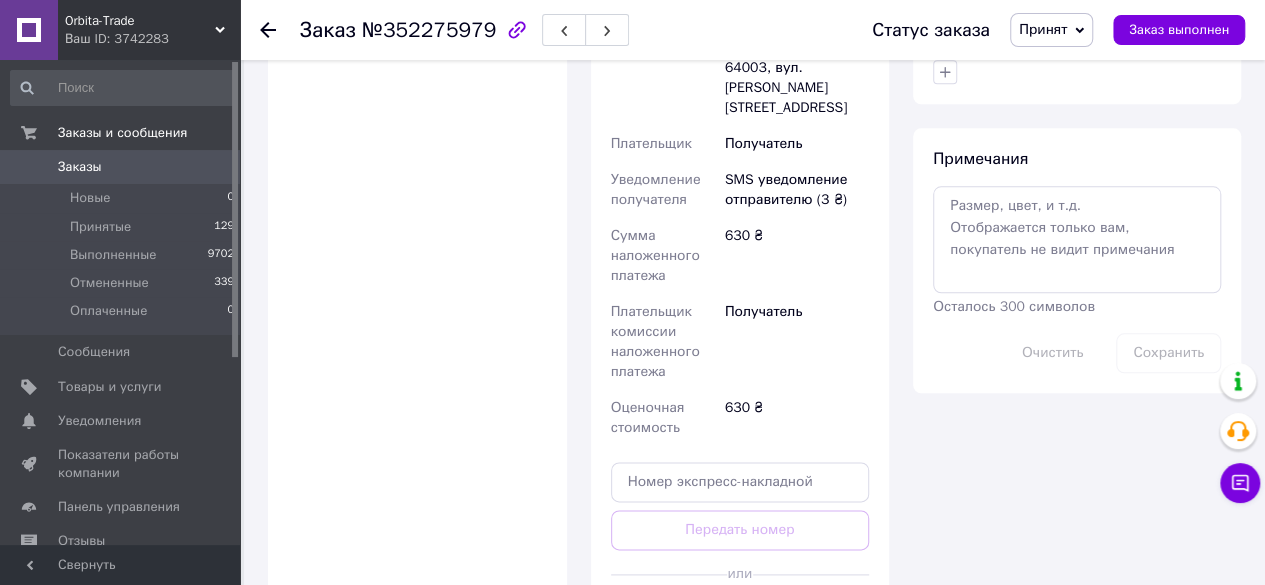 scroll, scrollTop: 1029, scrollLeft: 0, axis: vertical 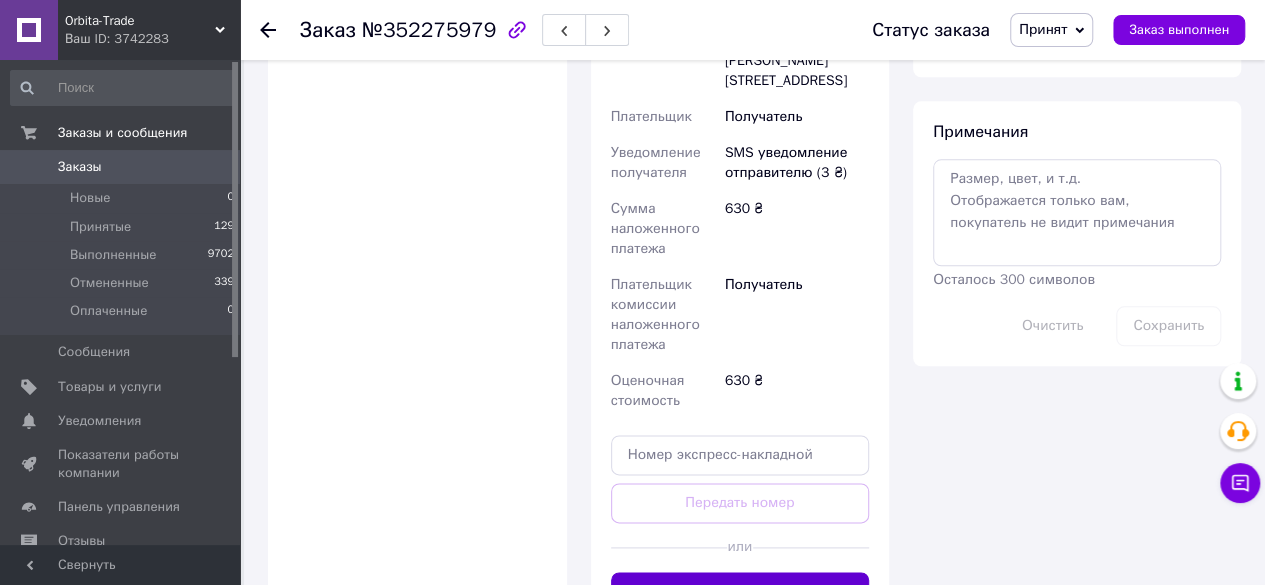 click on "Создать ярлык" at bounding box center [740, 592] 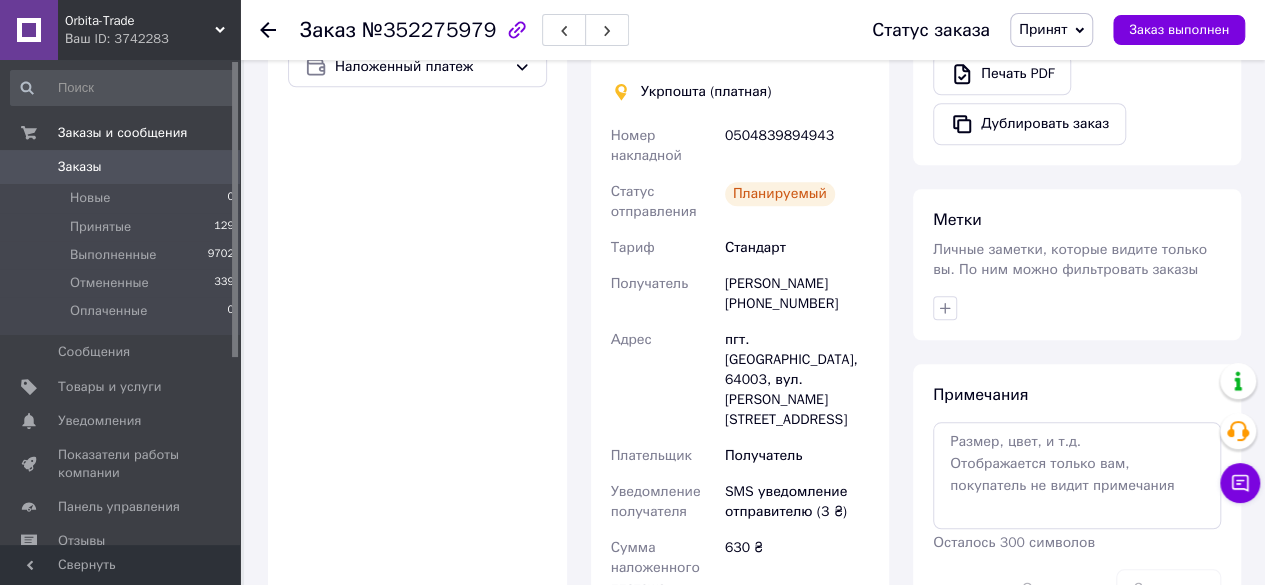scroll, scrollTop: 774, scrollLeft: 0, axis: vertical 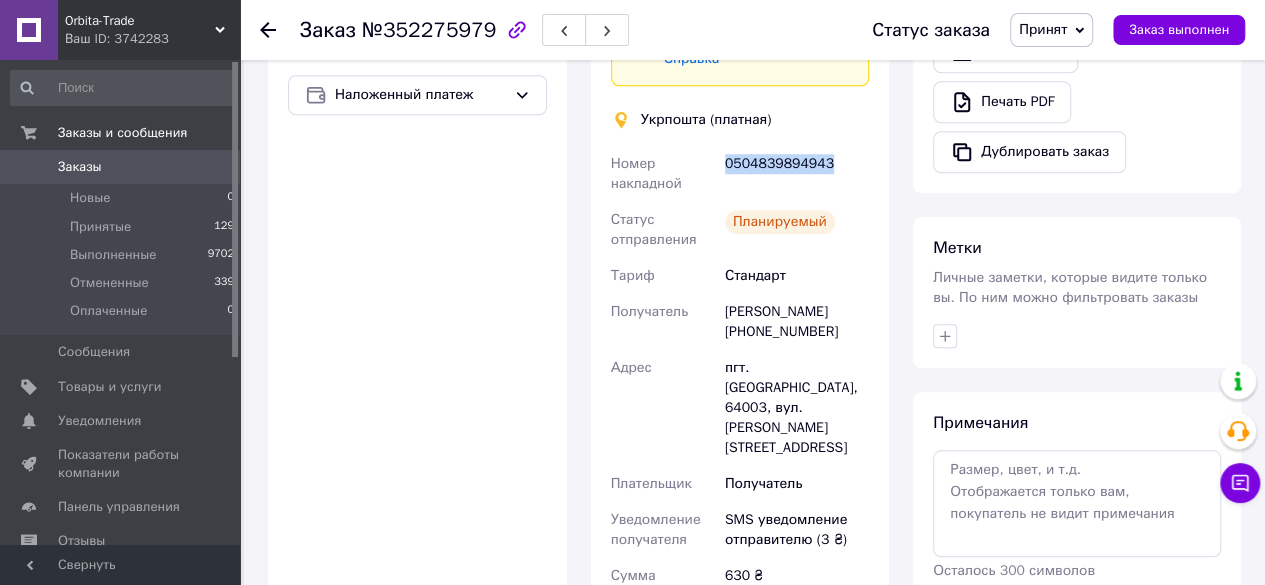 drag, startPoint x: 854, startPoint y: 152, endPoint x: 722, endPoint y: 166, distance: 132.74034 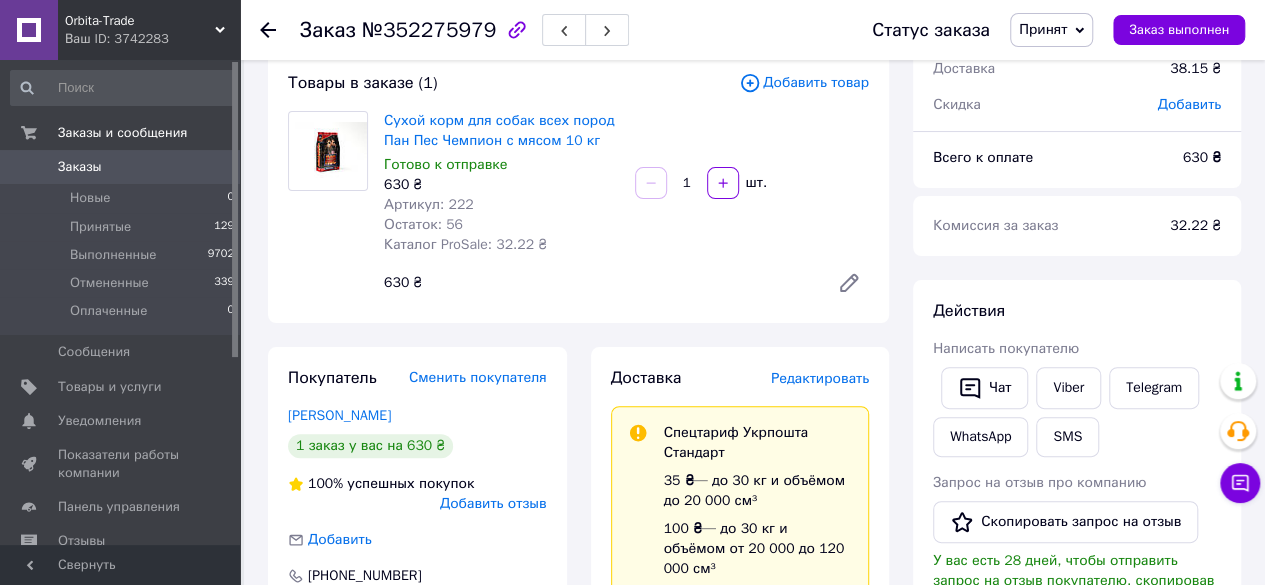 scroll, scrollTop: 91, scrollLeft: 0, axis: vertical 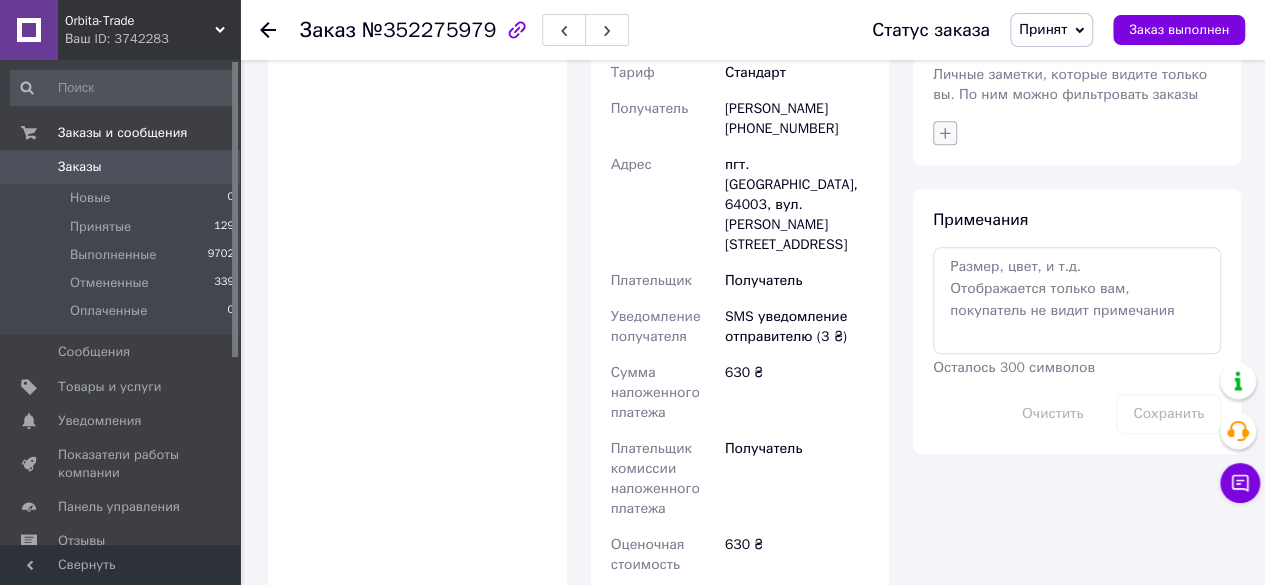 click 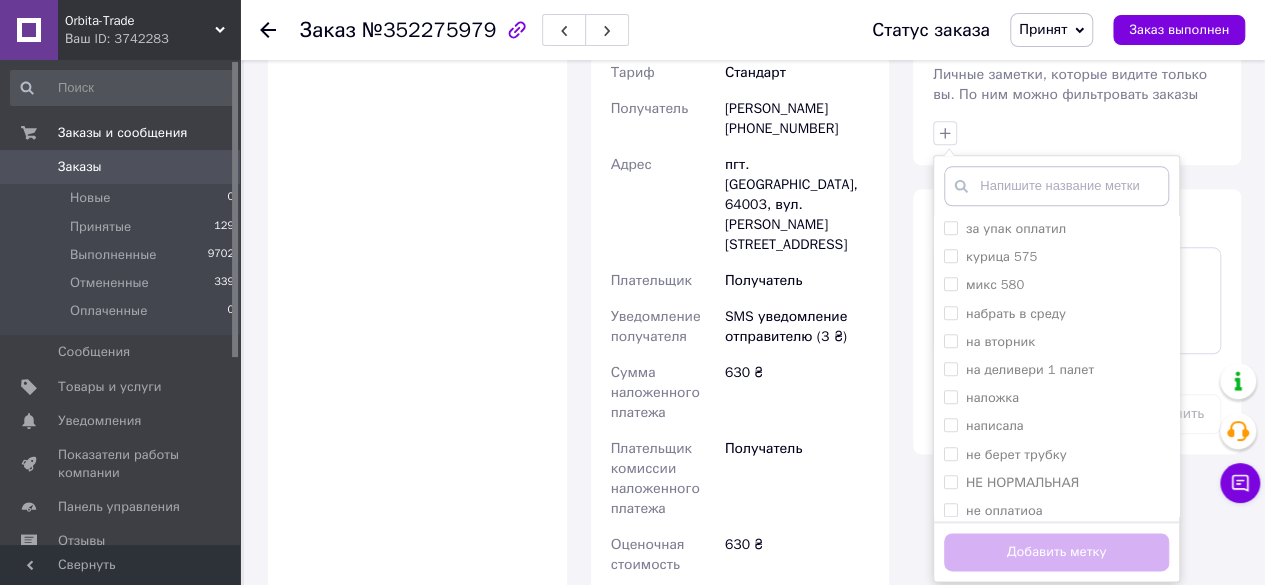 scroll, scrollTop: 807, scrollLeft: 0, axis: vertical 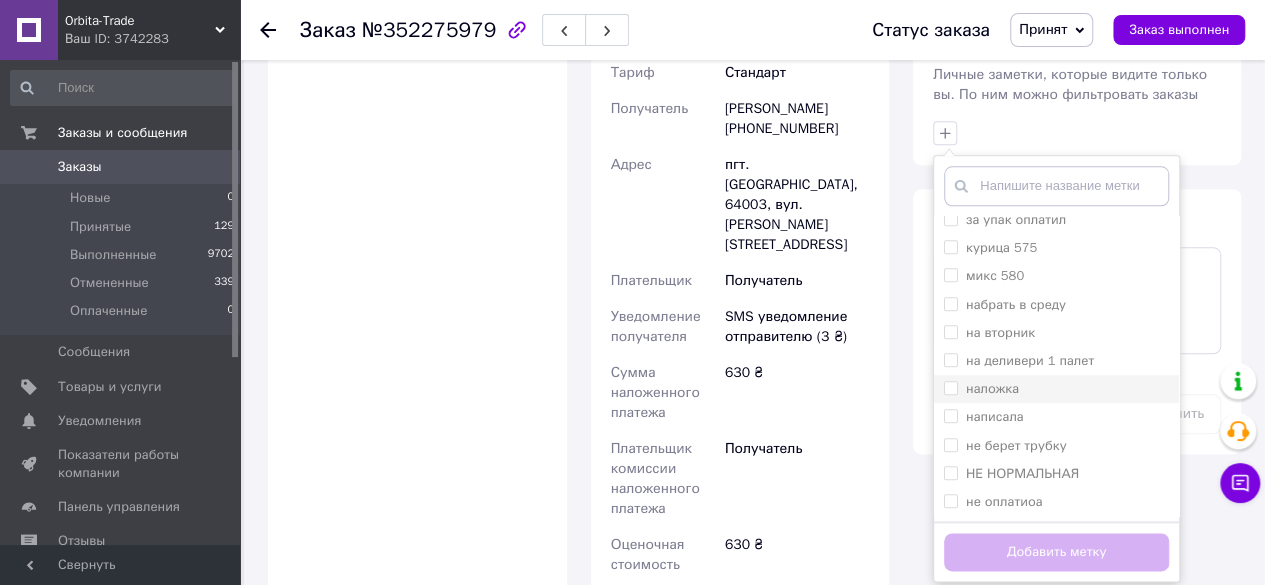 click on "наложка" at bounding box center [950, 387] 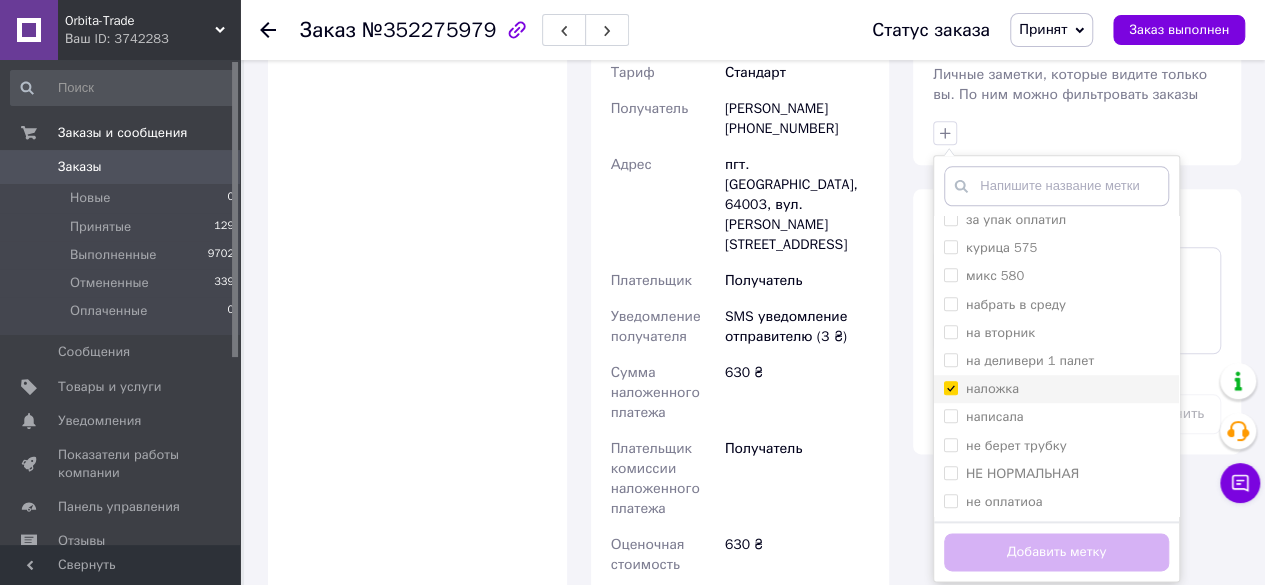 checkbox on "true" 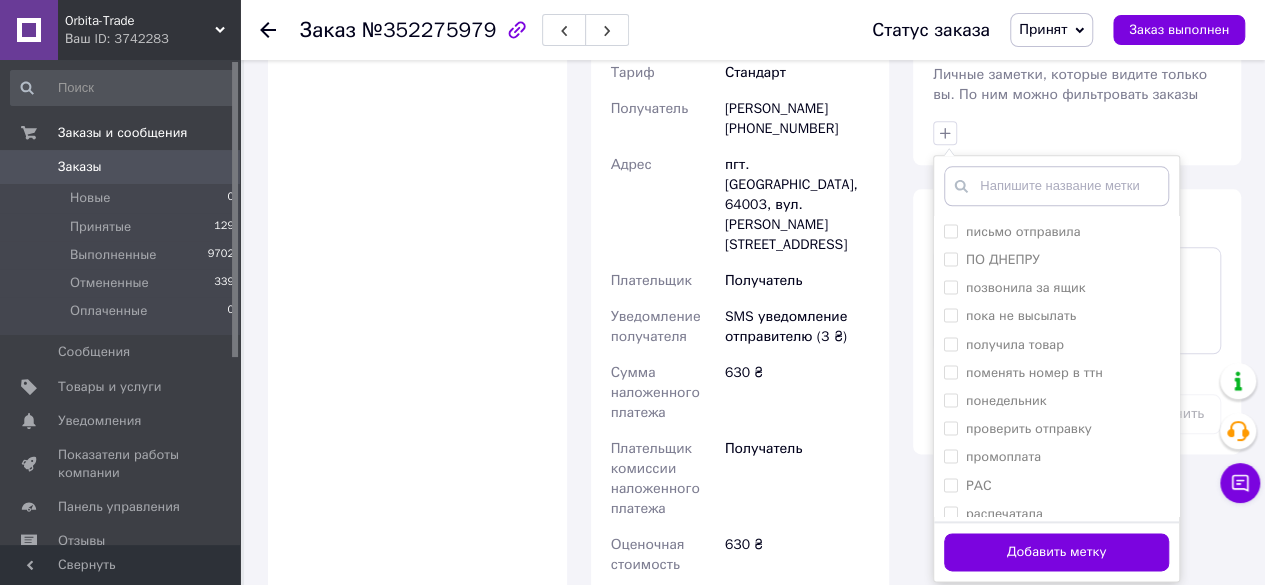 scroll, scrollTop: 1528, scrollLeft: 0, axis: vertical 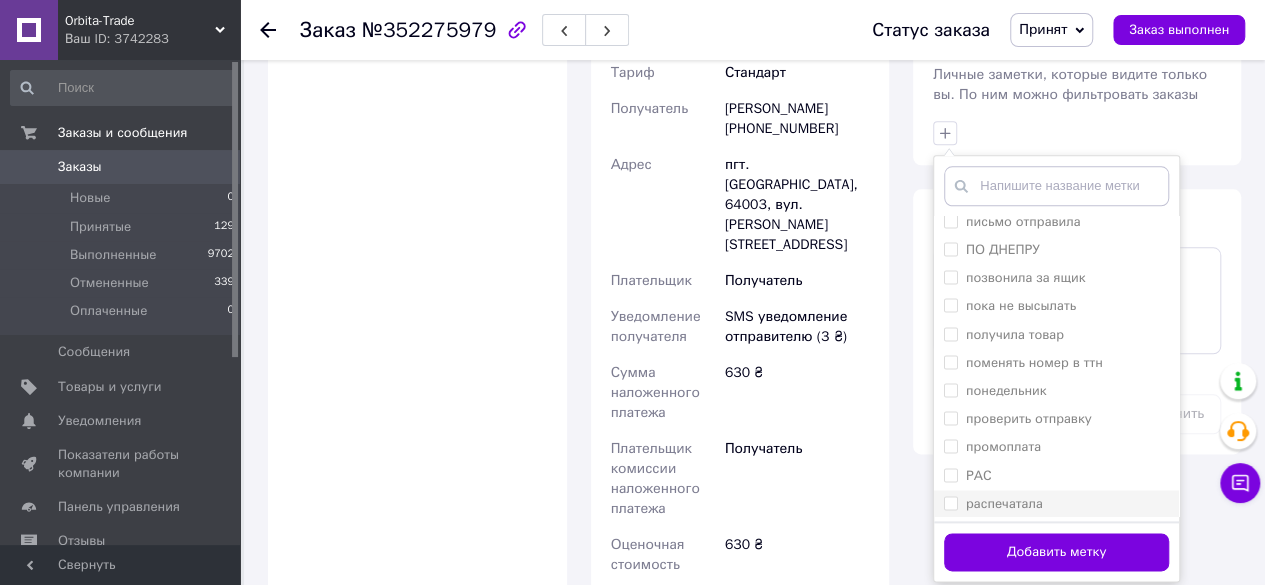 click on "распечатала" at bounding box center (950, 502) 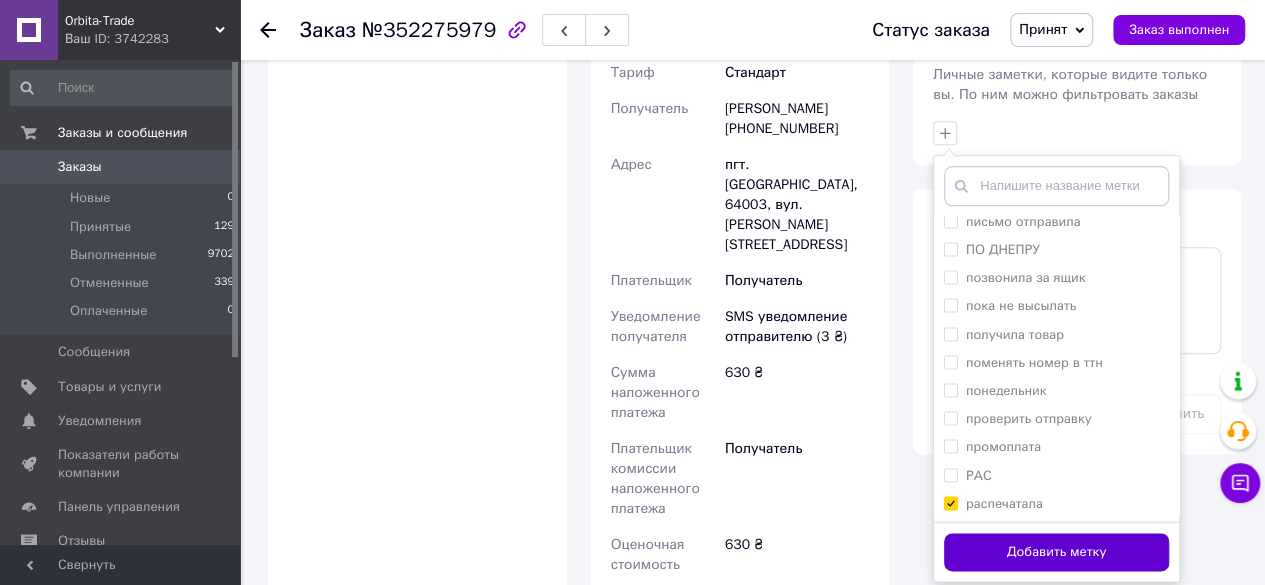 click on "Добавить метку" at bounding box center [1056, 552] 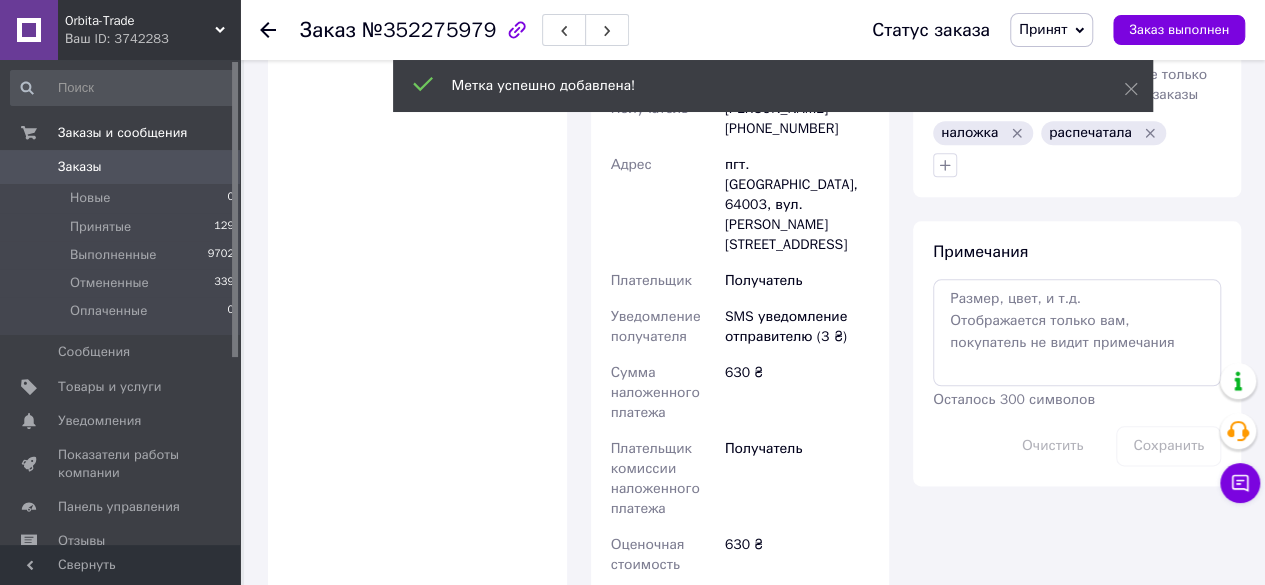 drag, startPoint x: 265, startPoint y: 33, endPoint x: 448, endPoint y: 174, distance: 231.01949 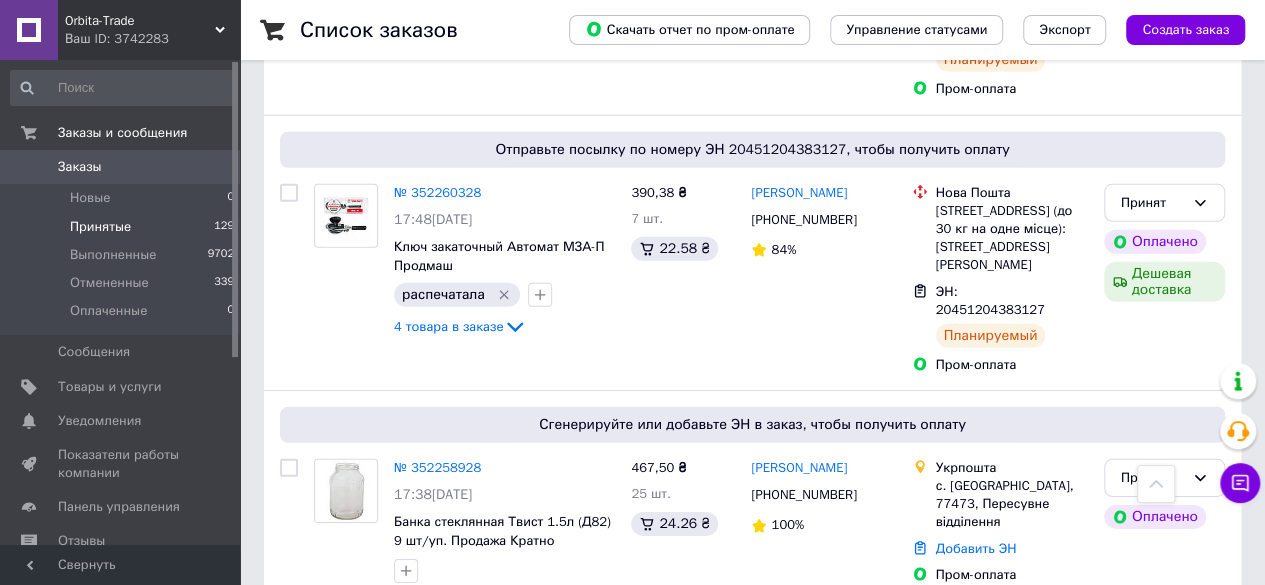 scroll, scrollTop: 2900, scrollLeft: 0, axis: vertical 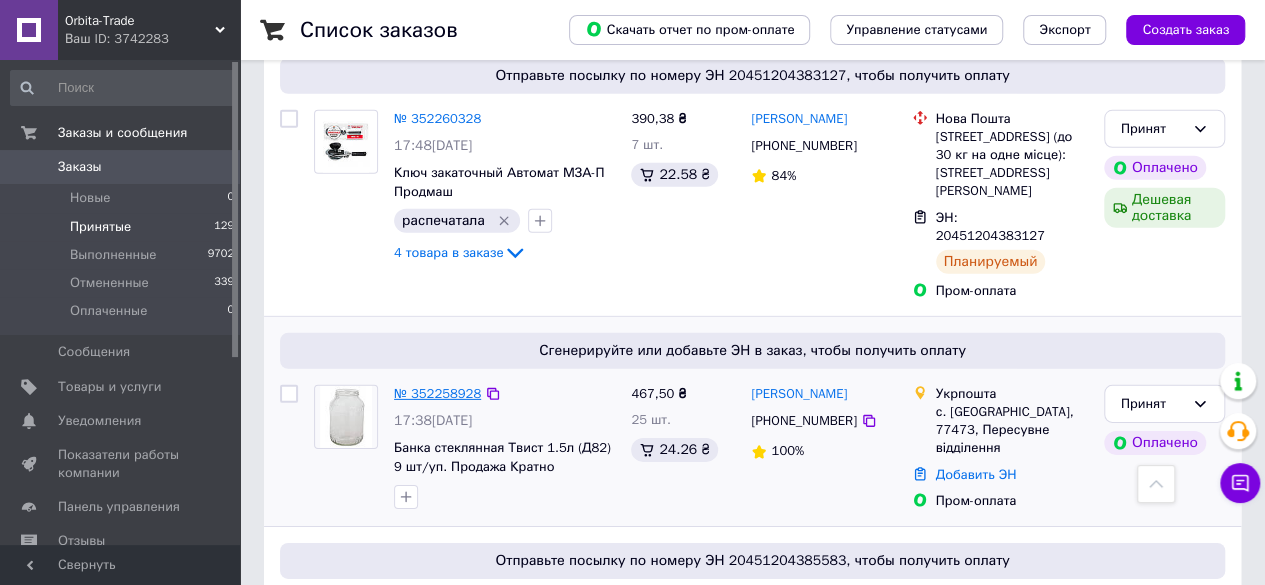 click on "№ 352258928" at bounding box center [437, 393] 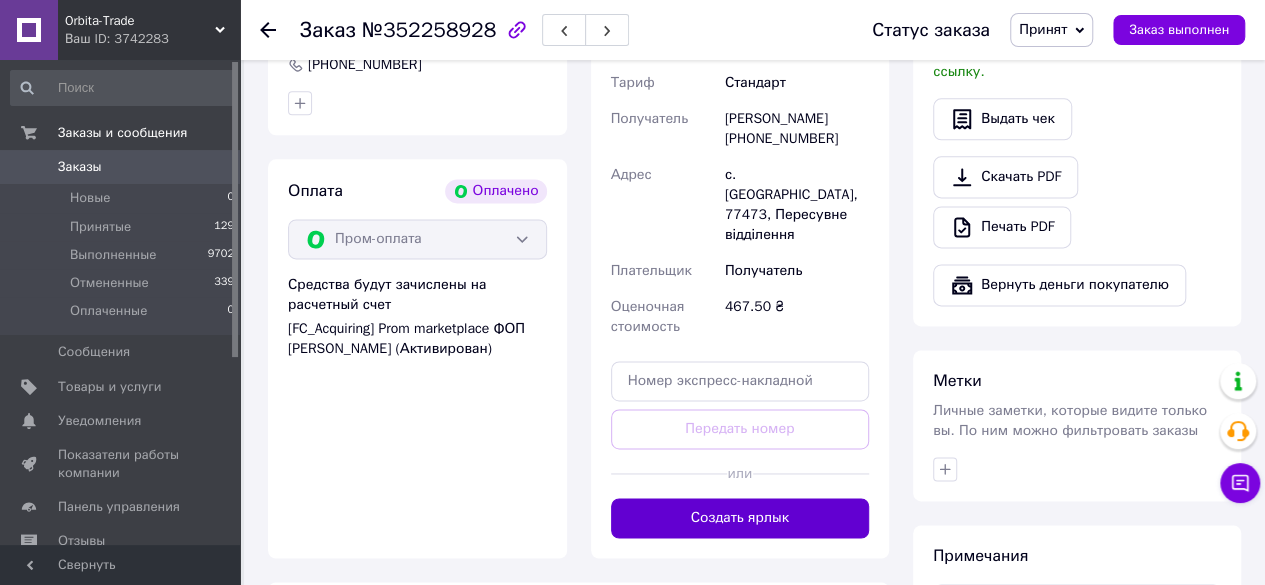 scroll, scrollTop: 1534, scrollLeft: 0, axis: vertical 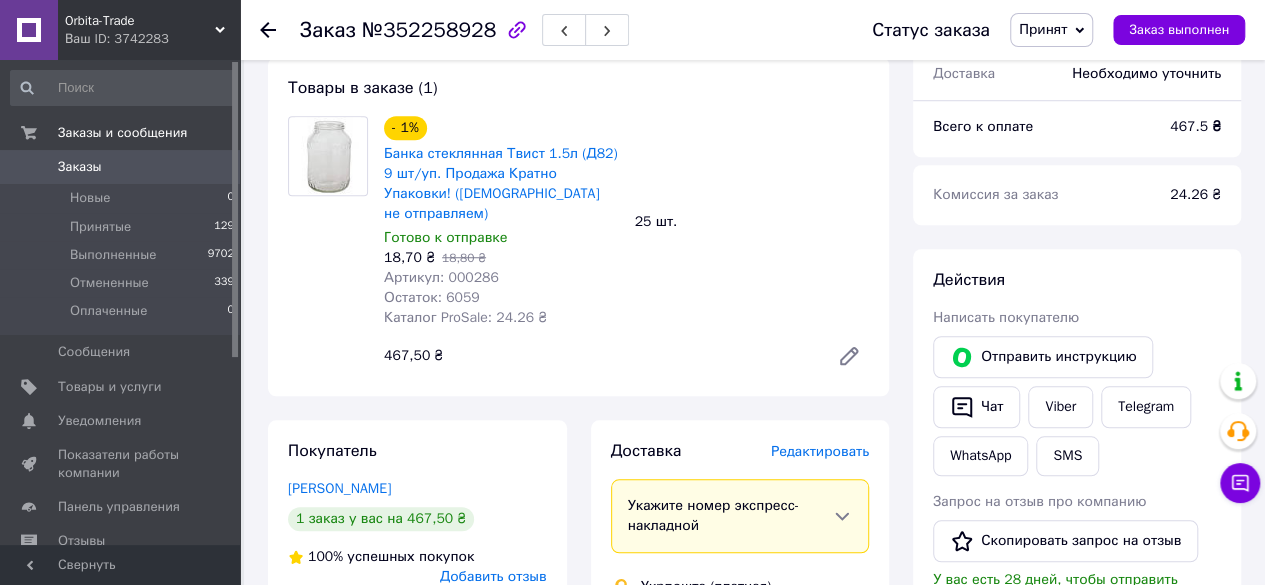 click 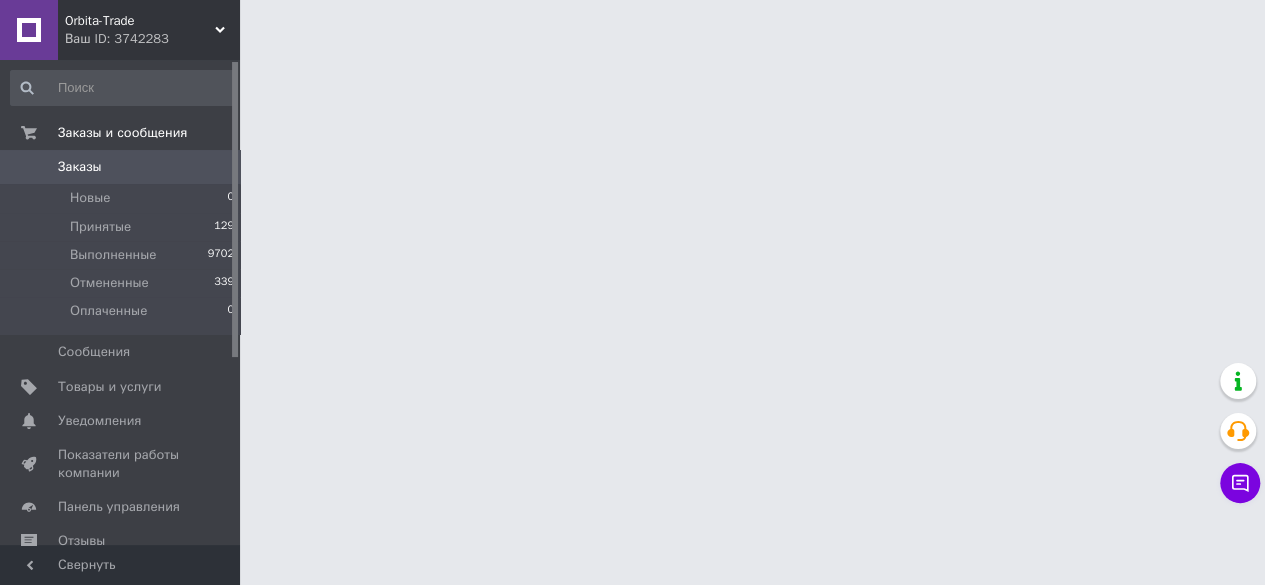 scroll, scrollTop: 0, scrollLeft: 0, axis: both 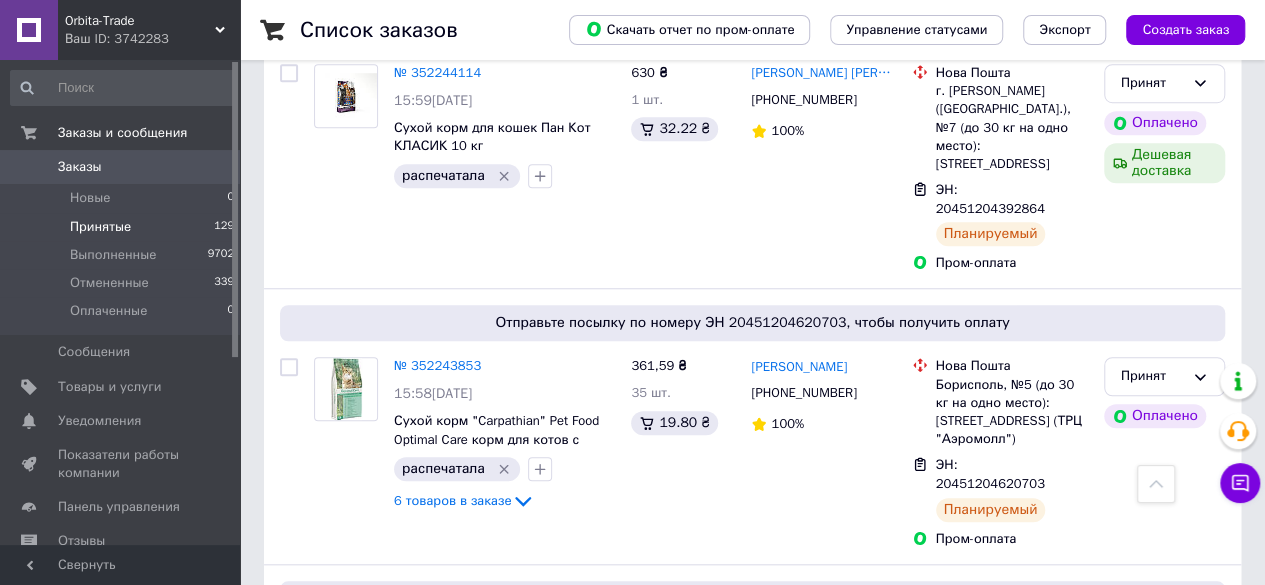 click on "3" at bounding box center (505, 902) 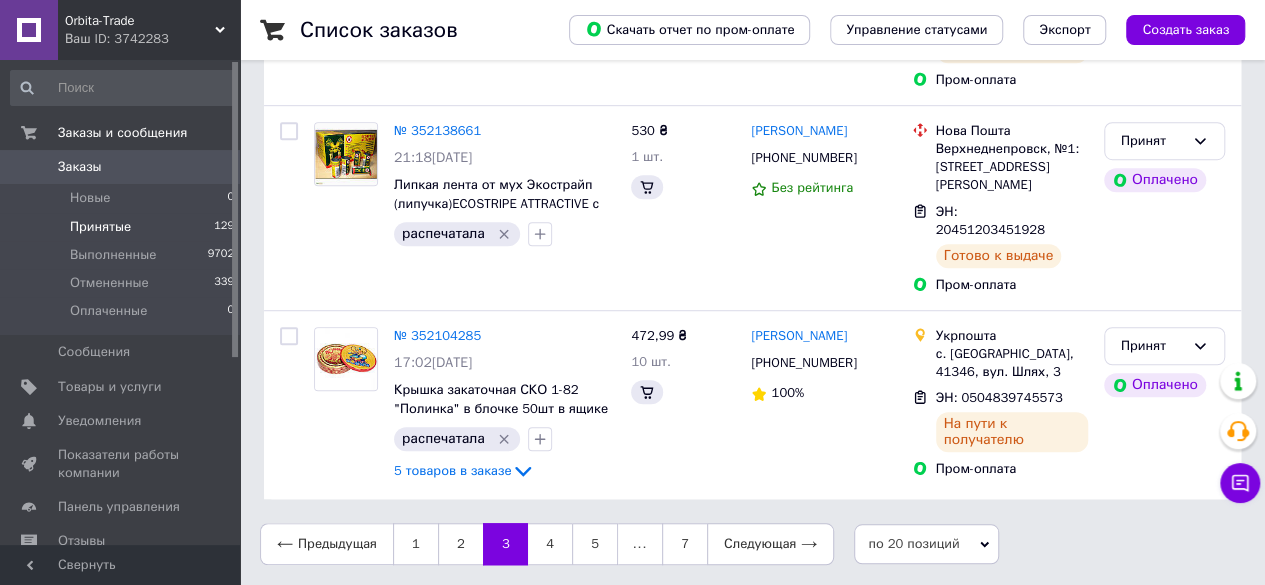 scroll, scrollTop: 0, scrollLeft: 0, axis: both 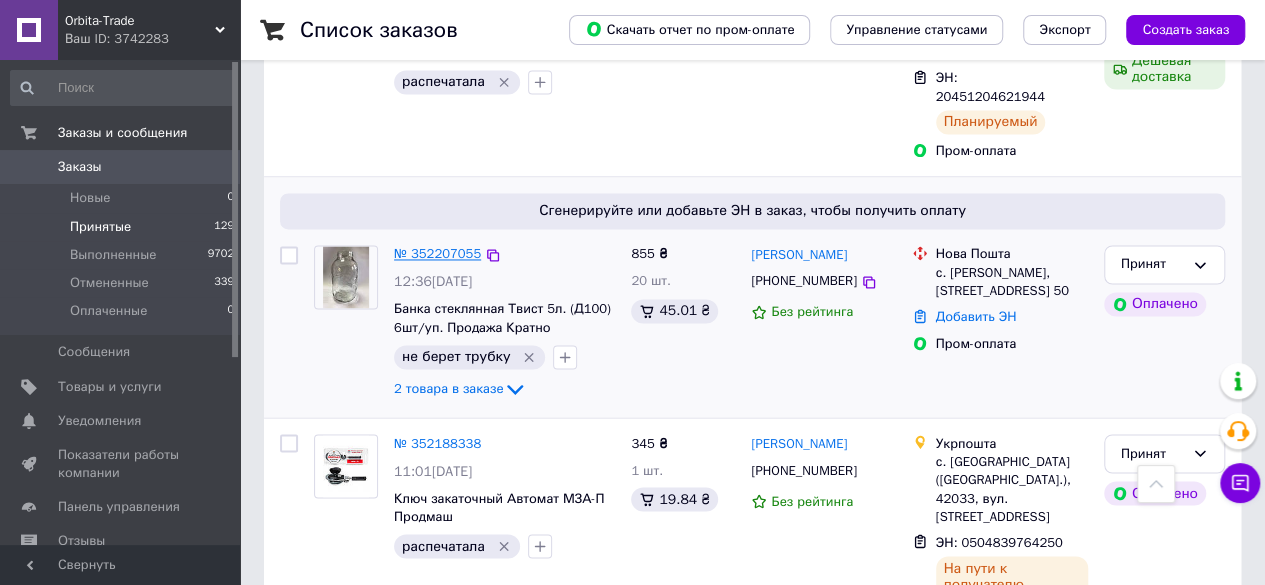 click on "№ 352207055" at bounding box center [437, 253] 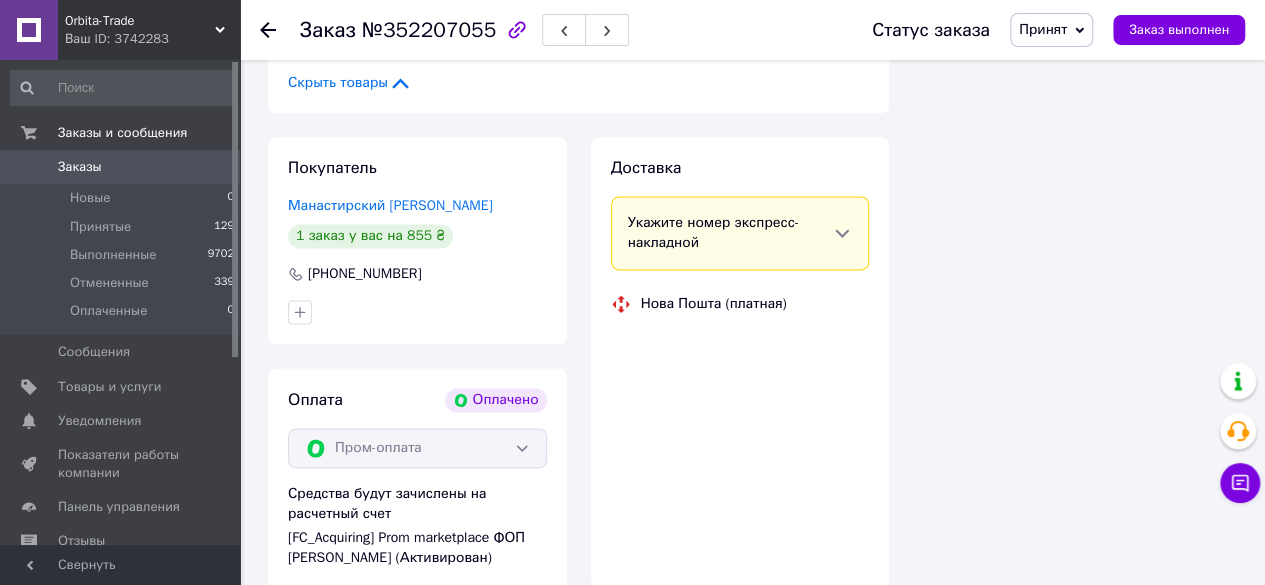 scroll, scrollTop: 1504, scrollLeft: 0, axis: vertical 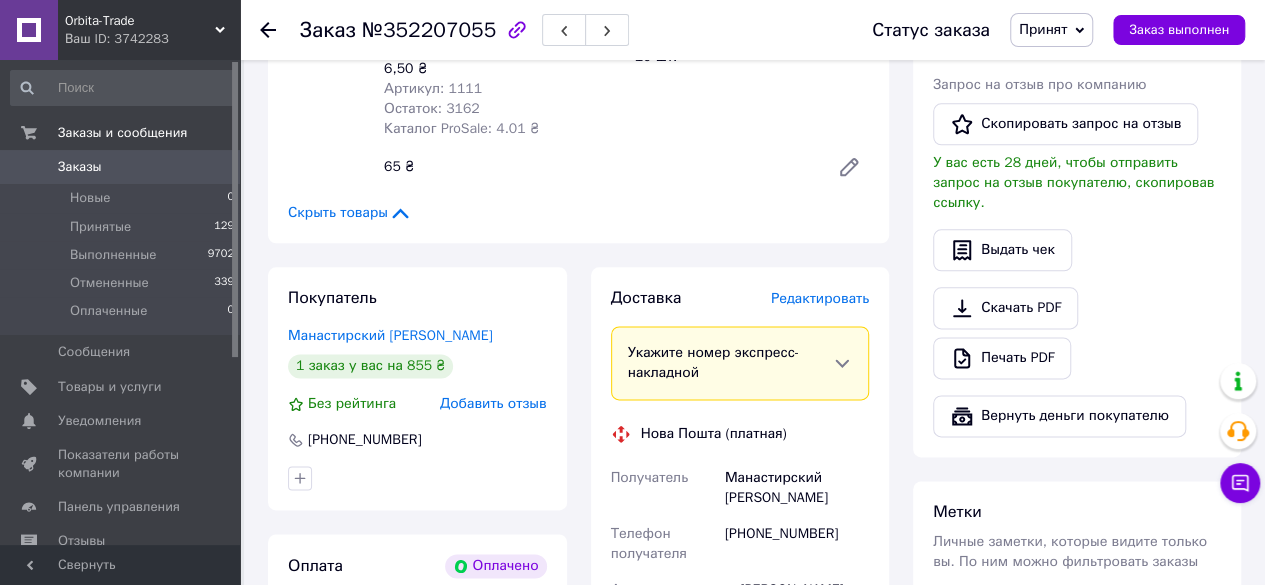 click on "Редактировать" at bounding box center (820, 298) 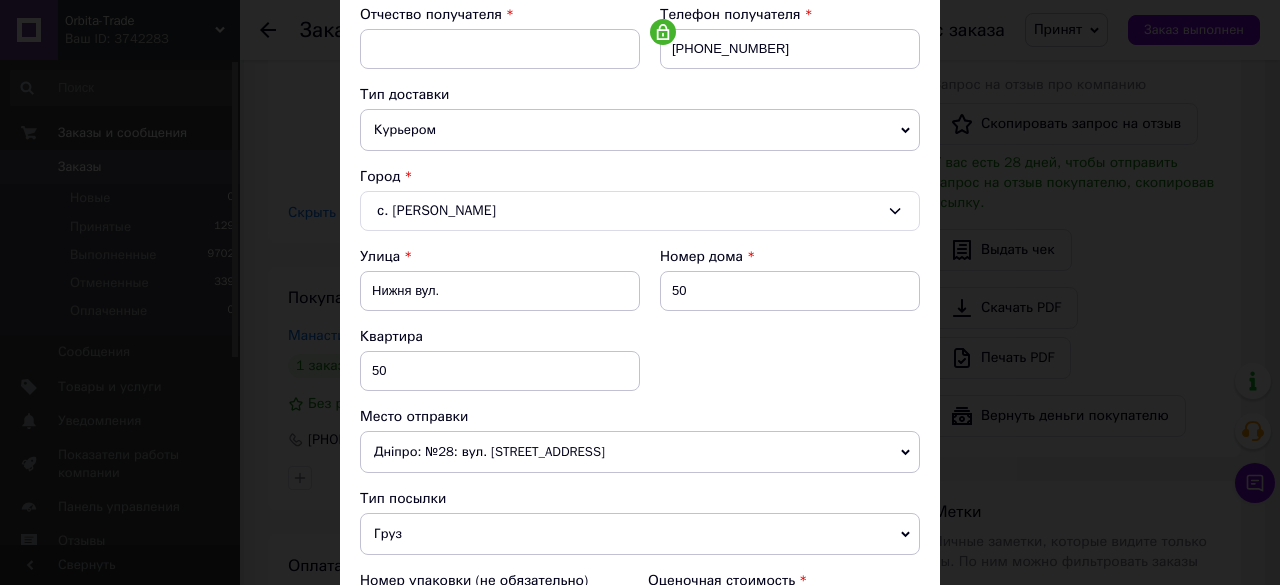 scroll, scrollTop: 349, scrollLeft: 0, axis: vertical 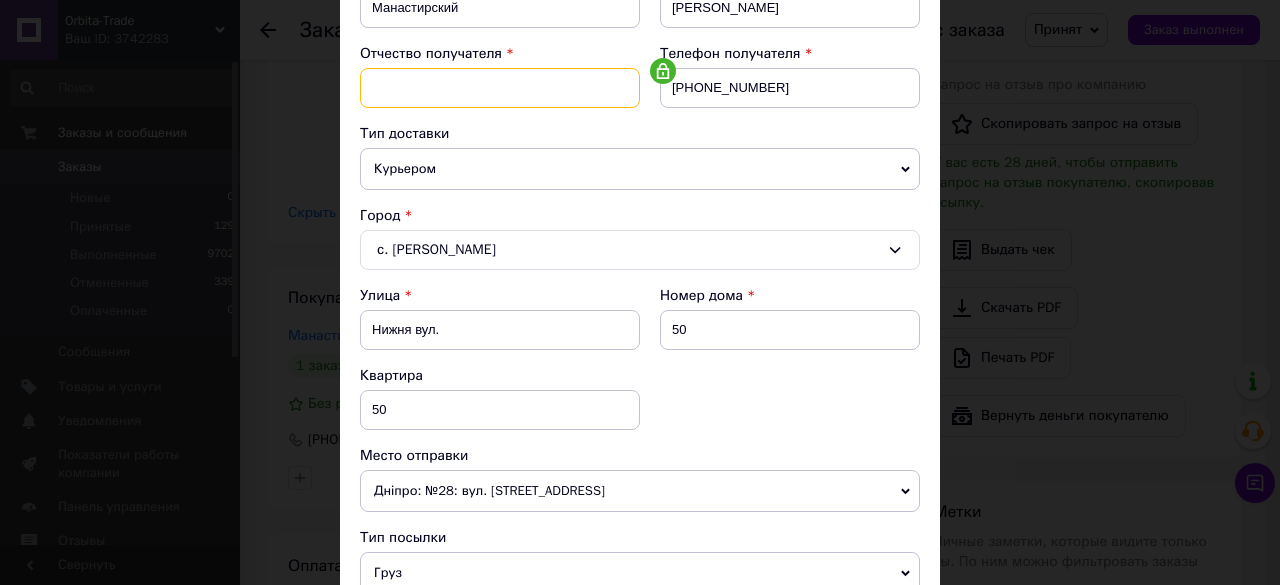 click at bounding box center (500, 88) 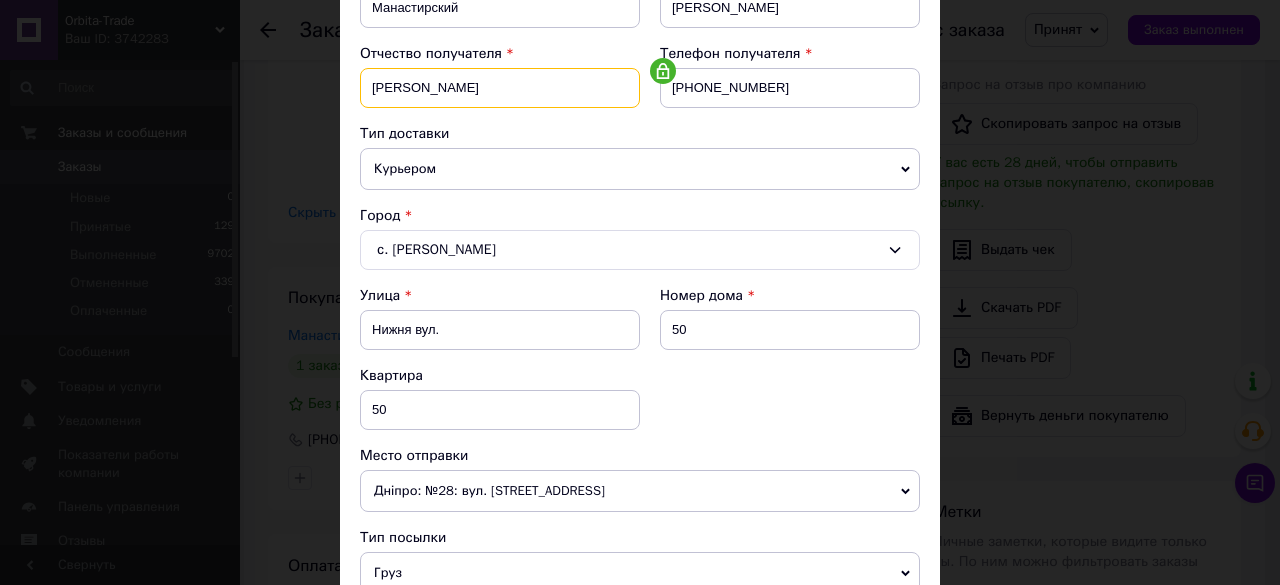 type on "М" 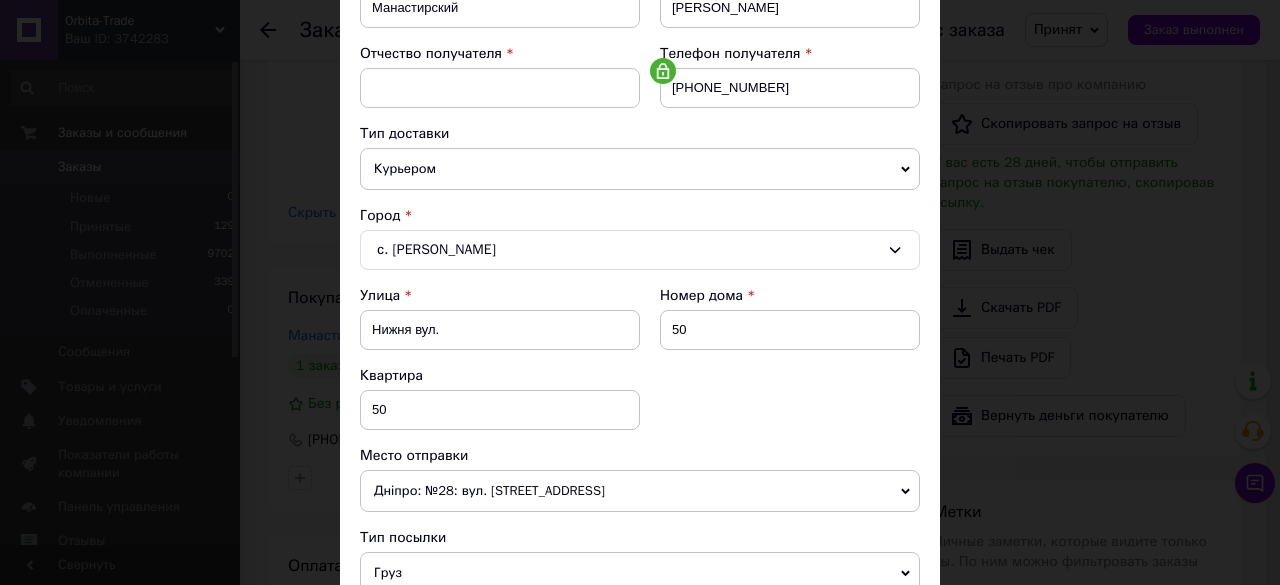 drag, startPoint x: 504, startPoint y: 75, endPoint x: 465, endPoint y: 125, distance: 63.411354 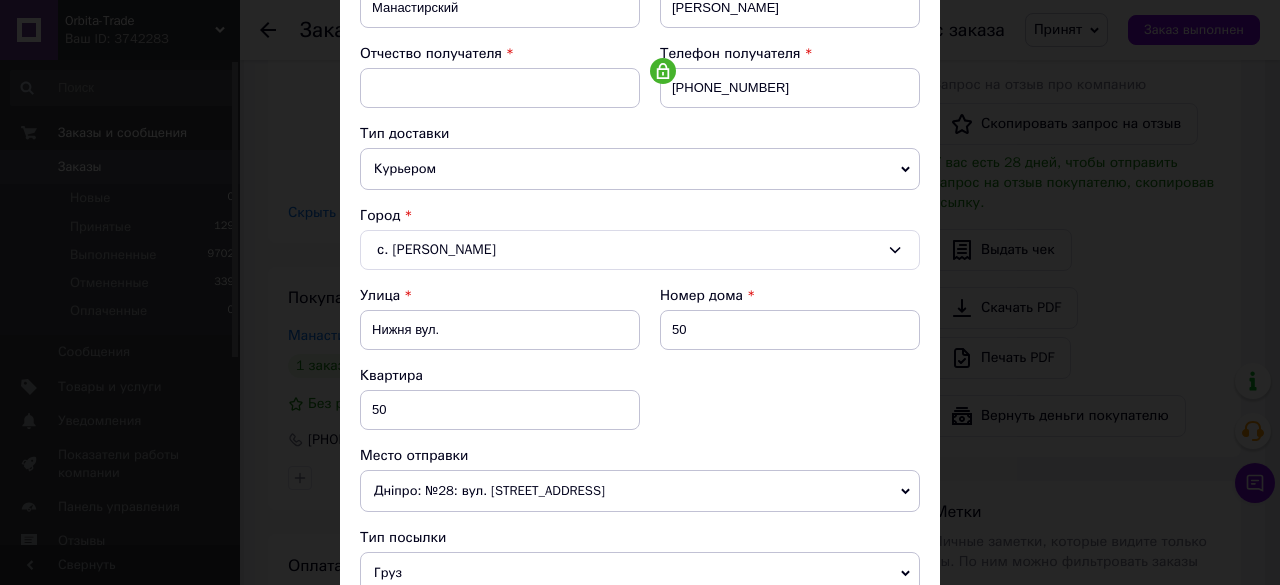 click on "Тип доставки" at bounding box center [640, 134] 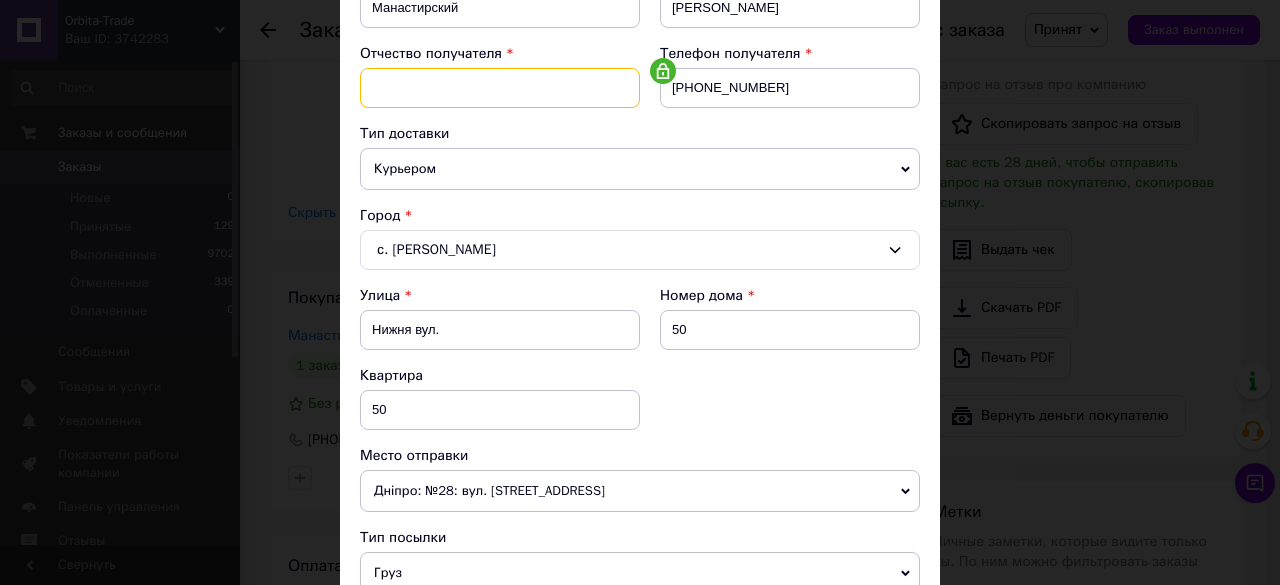 click at bounding box center [500, 88] 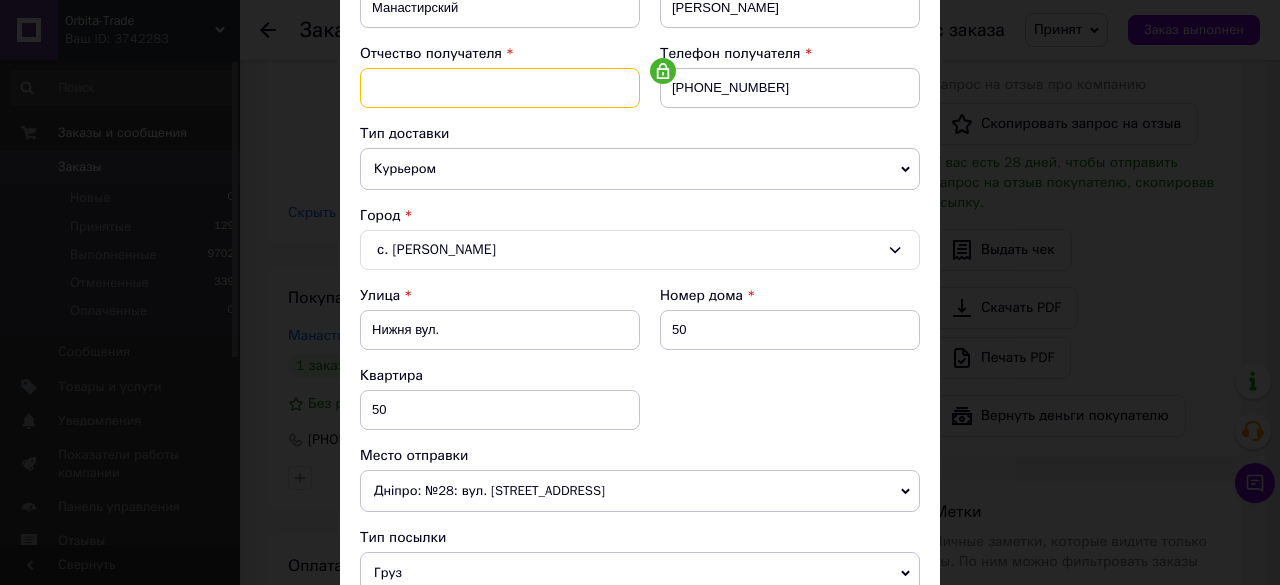 type on "Николаевич" 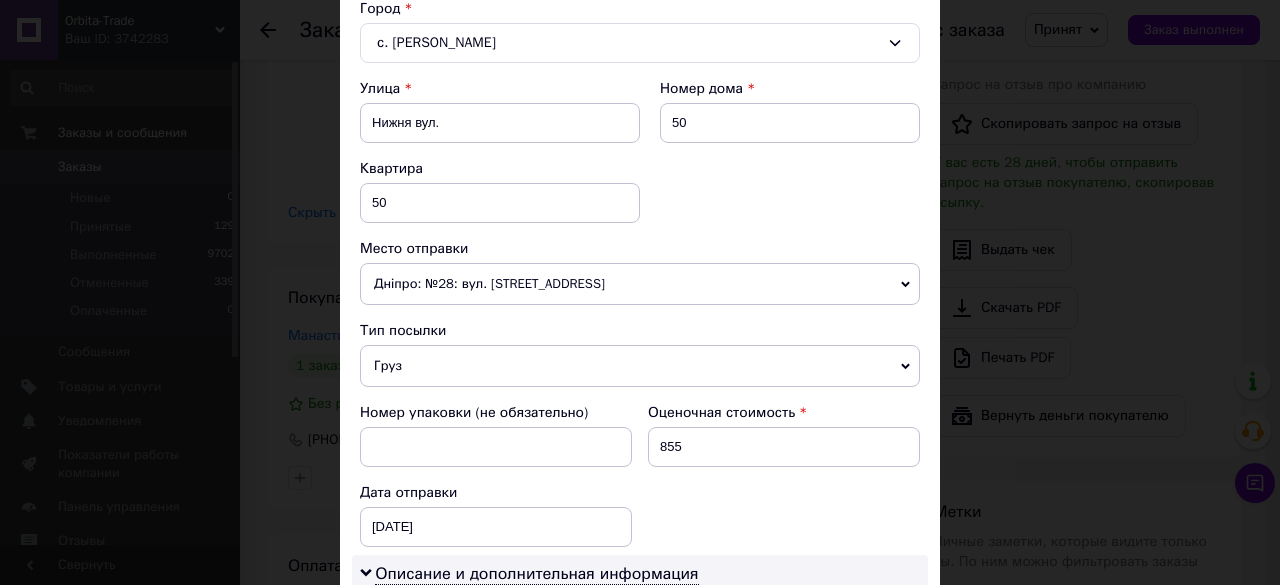 scroll, scrollTop: 559, scrollLeft: 0, axis: vertical 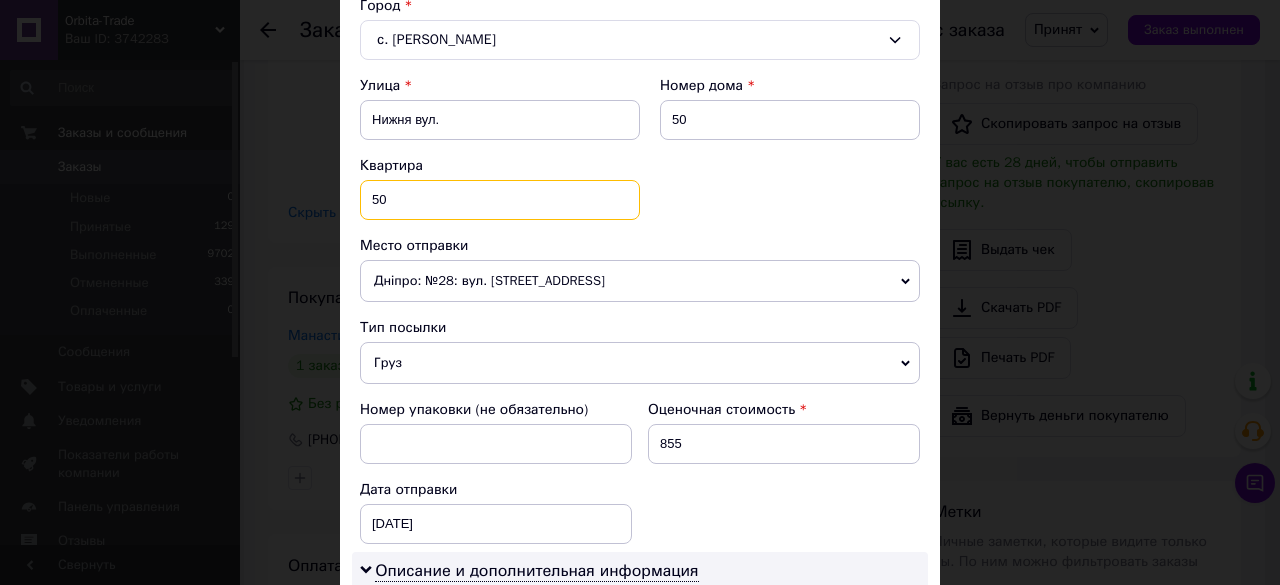 click on "50" at bounding box center [500, 200] 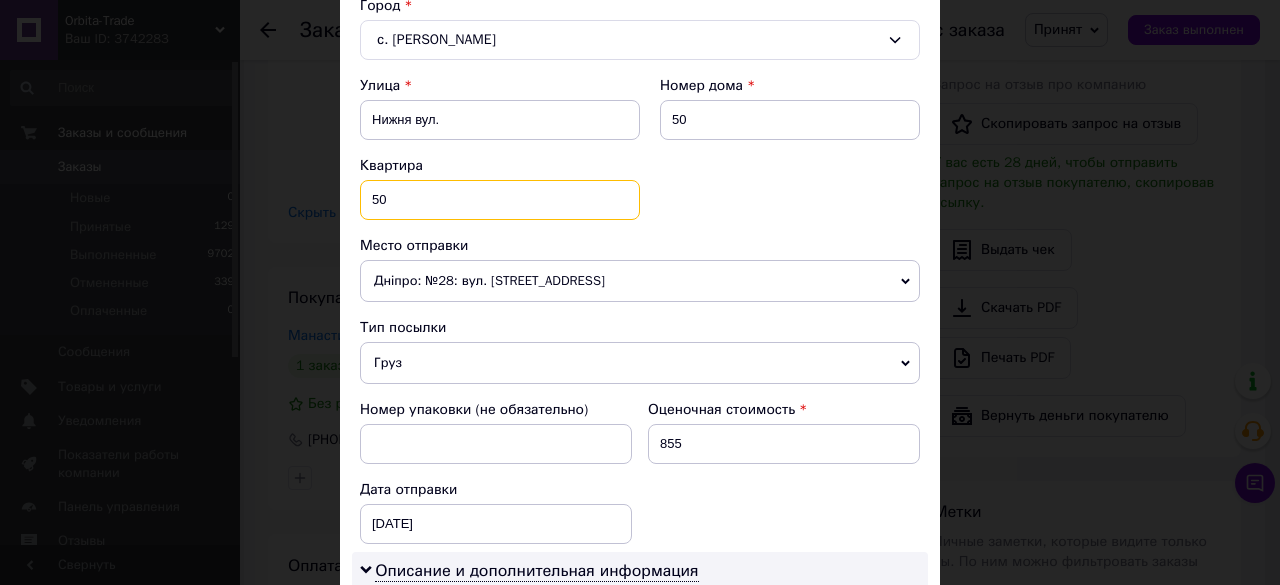 type on "5" 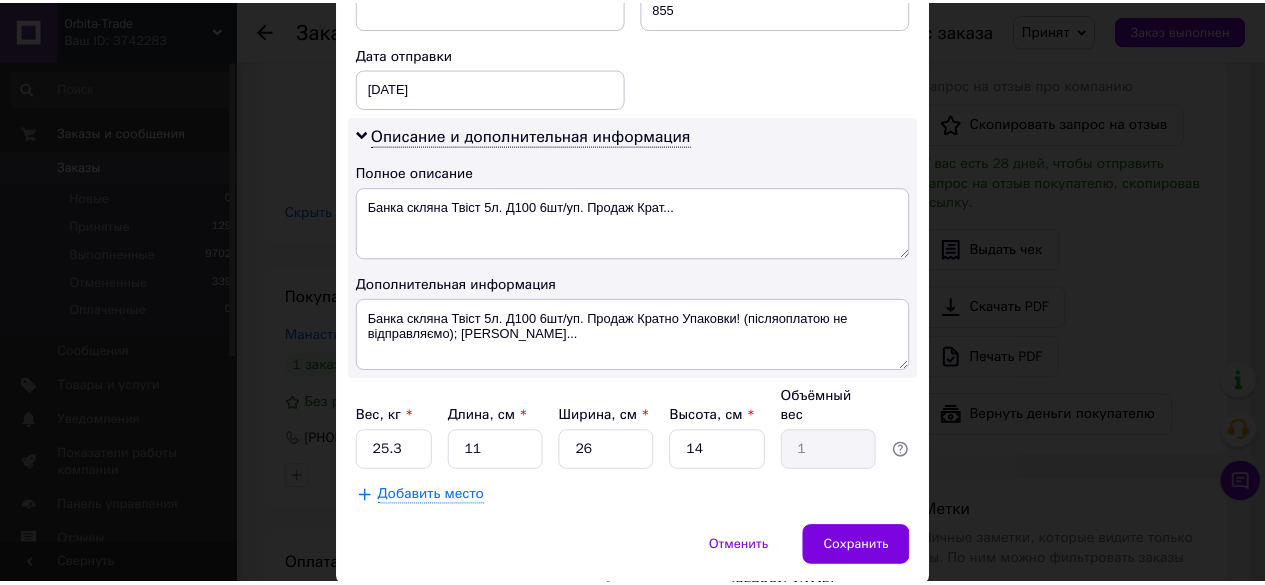 scroll, scrollTop: 998, scrollLeft: 0, axis: vertical 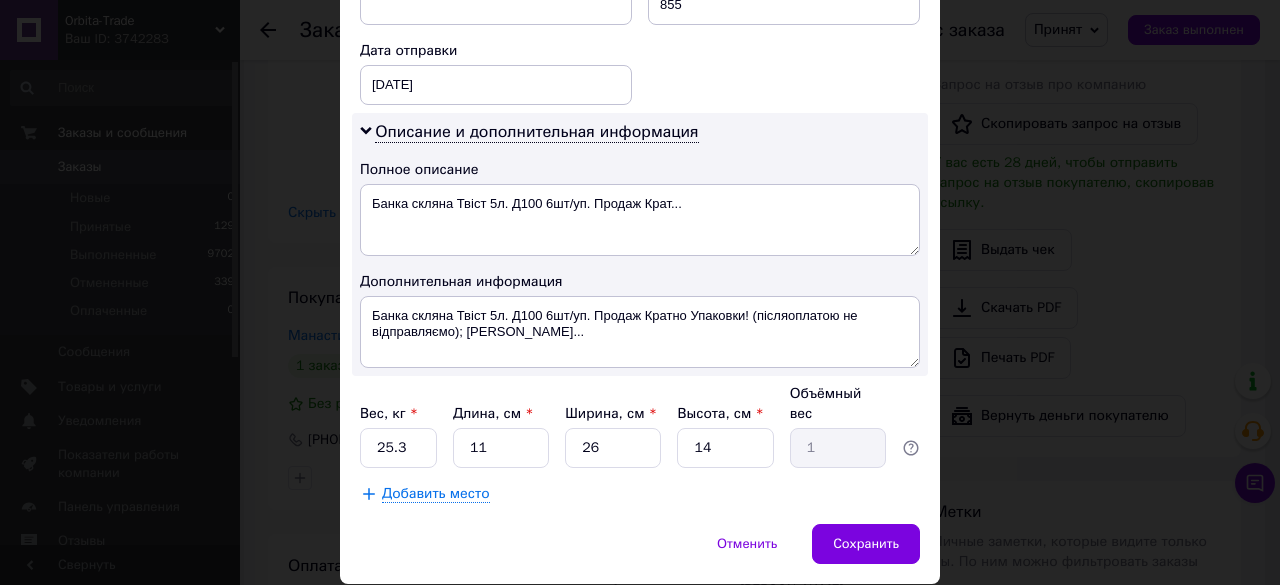 type 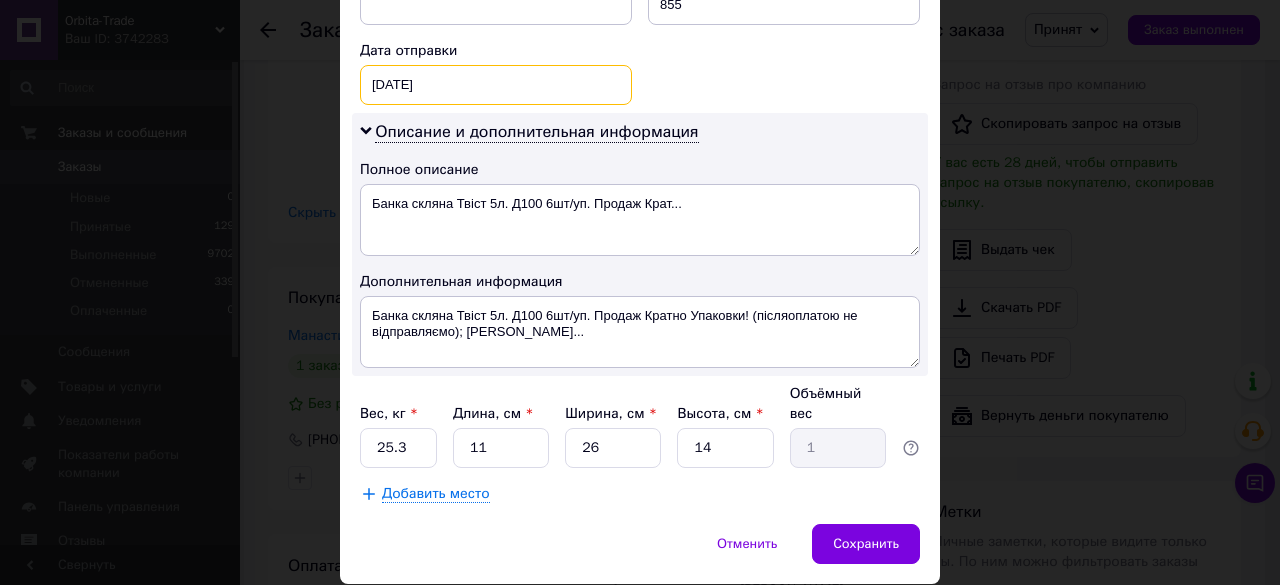 click on "13.07.2025 < 2025 > < Июль > Пн Вт Ср Чт Пт Сб Вс 30 1 2 3 4 5 6 7 8 9 10 11 12 13 14 15 16 17 18 19 20 21 22 23 24 25 26 27 28 29 30 31 1 2 3 4 5 6 7 8 9 10" at bounding box center (496, 85) 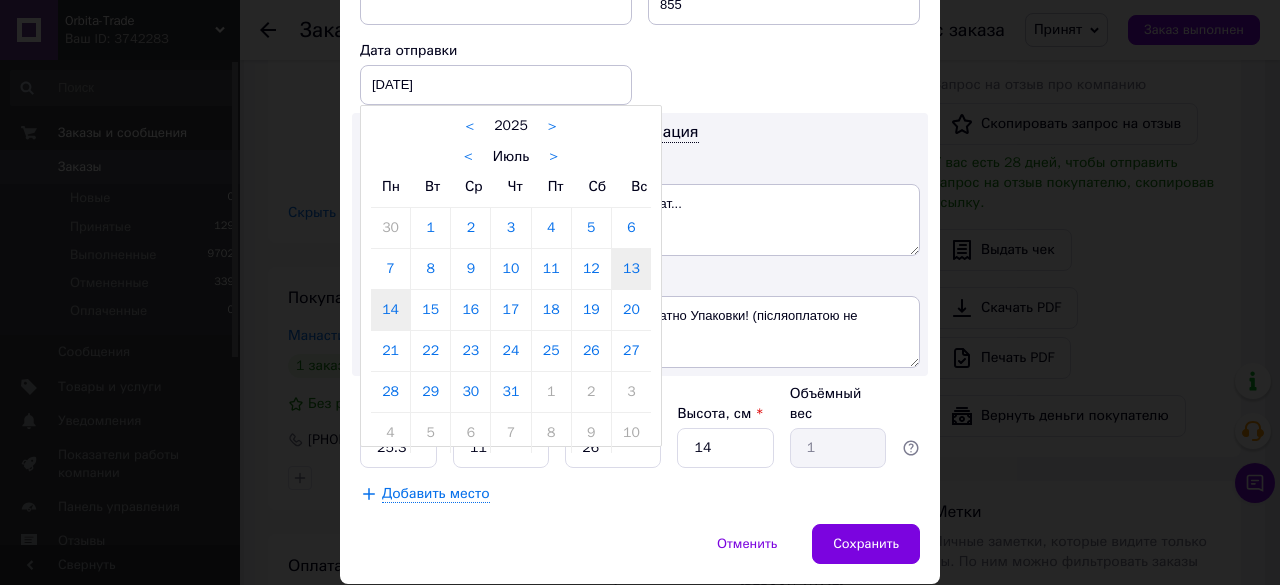 click on "14" at bounding box center [390, 310] 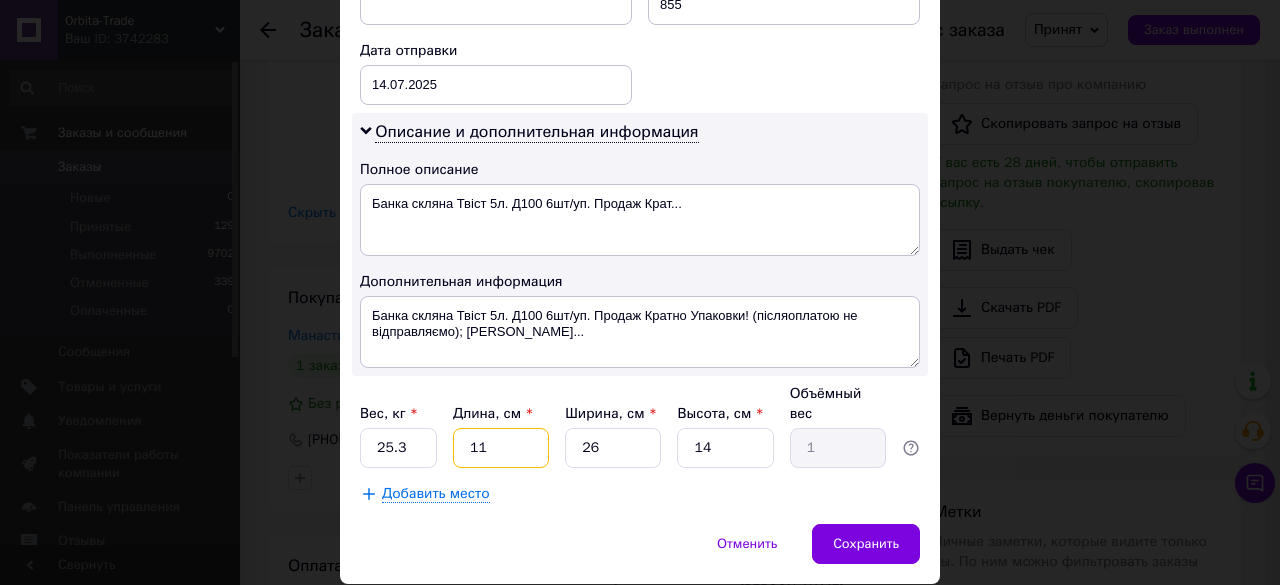 click on "11" at bounding box center [501, 448] 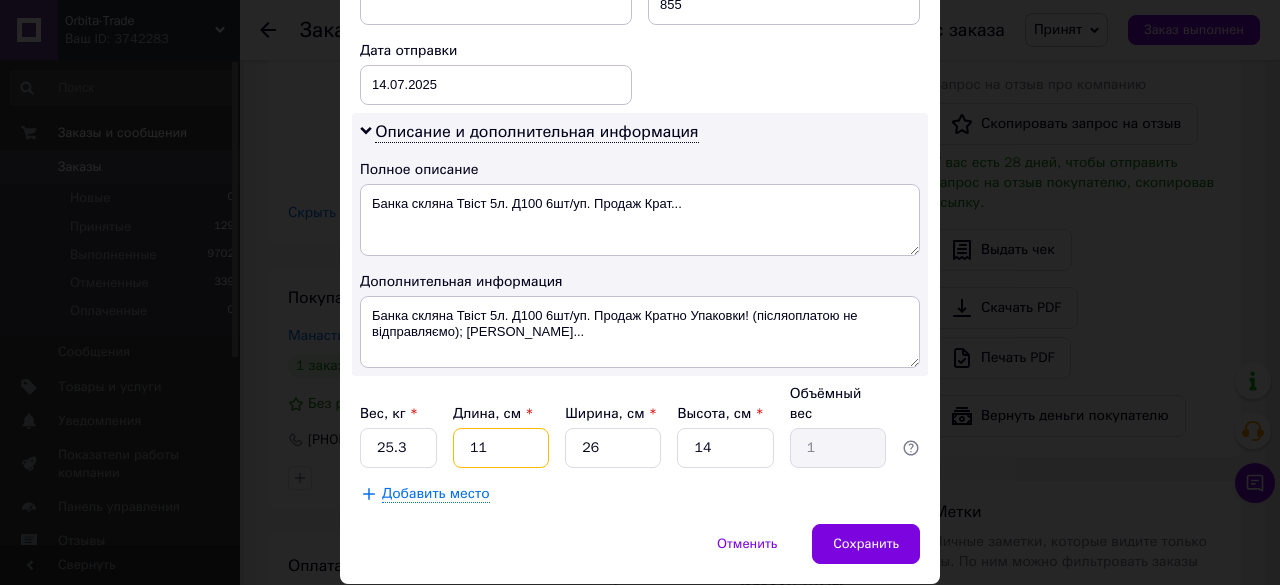 type on "1" 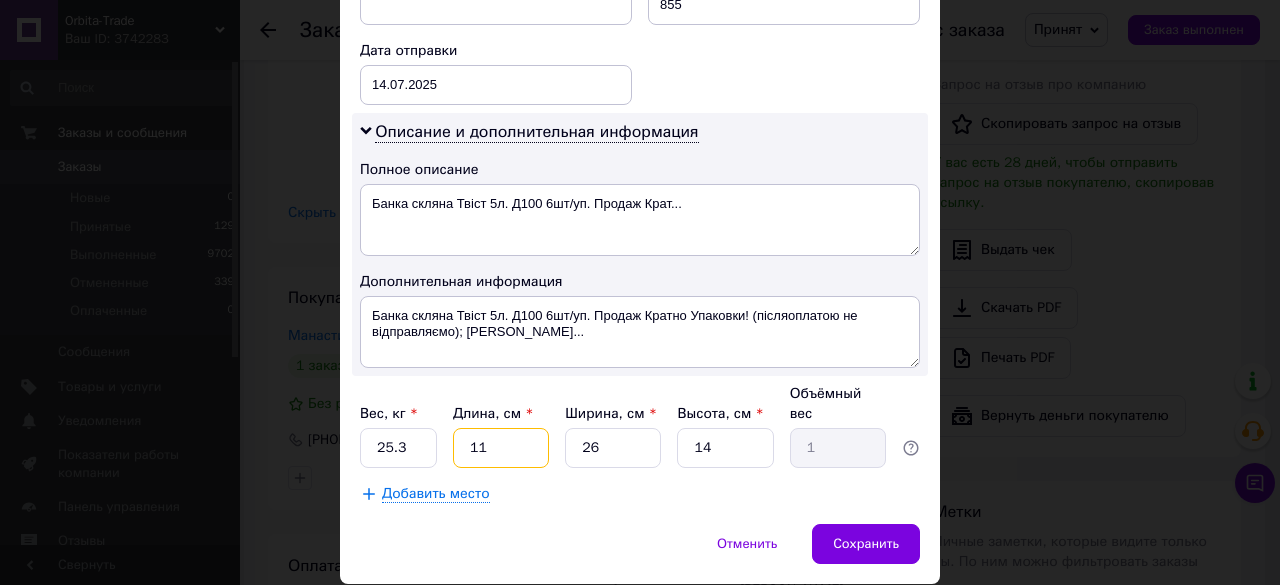 type on "0.1" 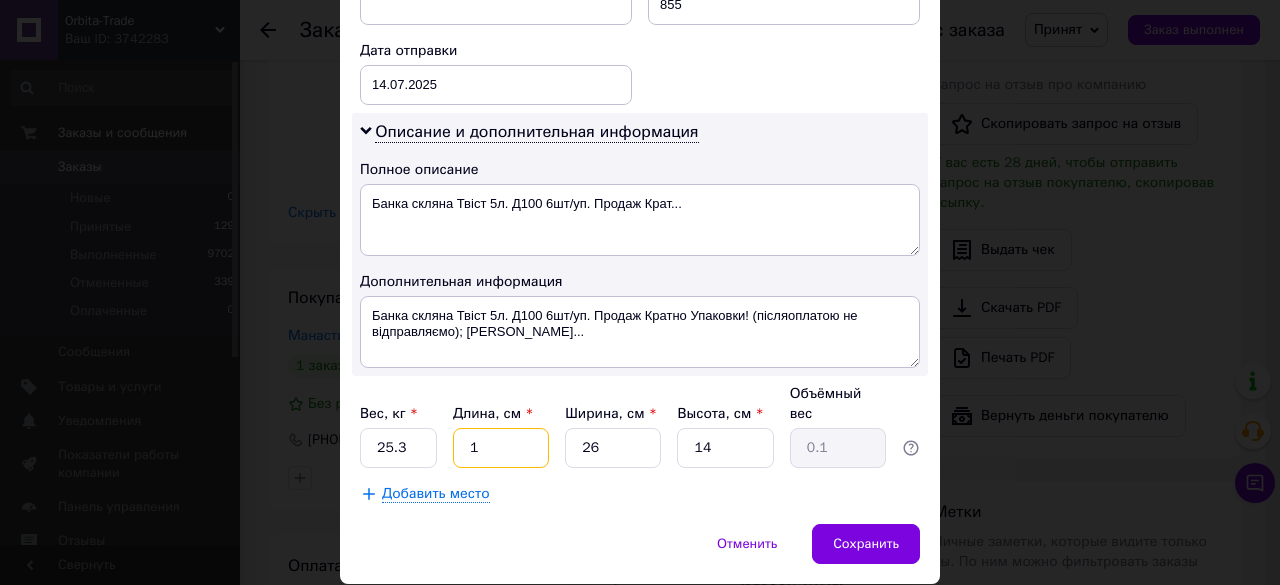 type 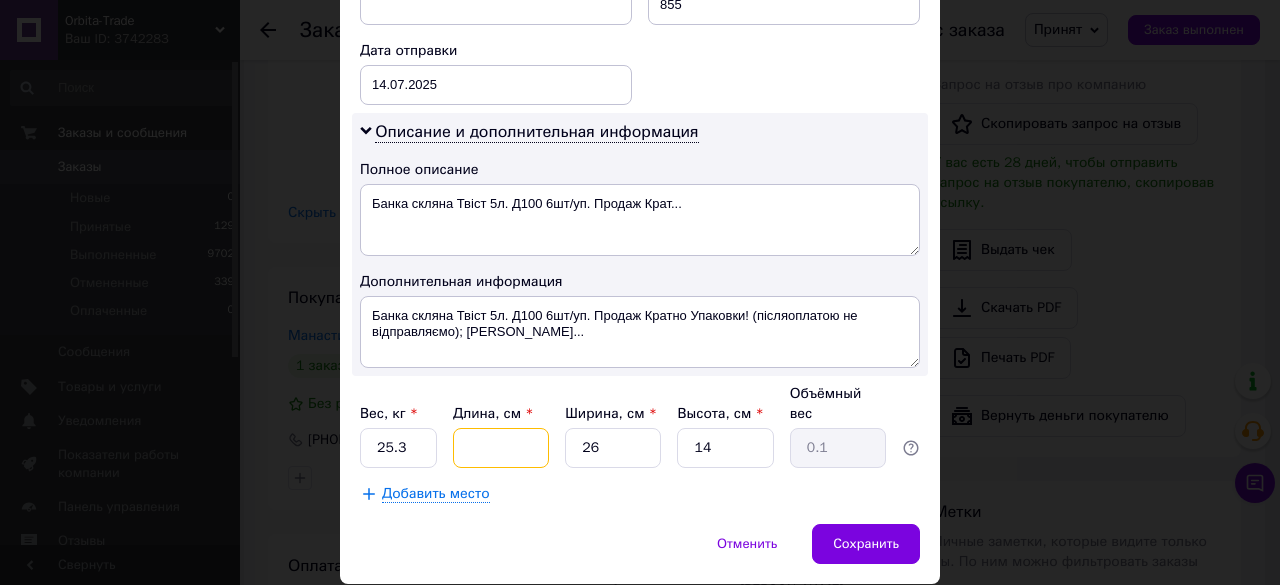 type 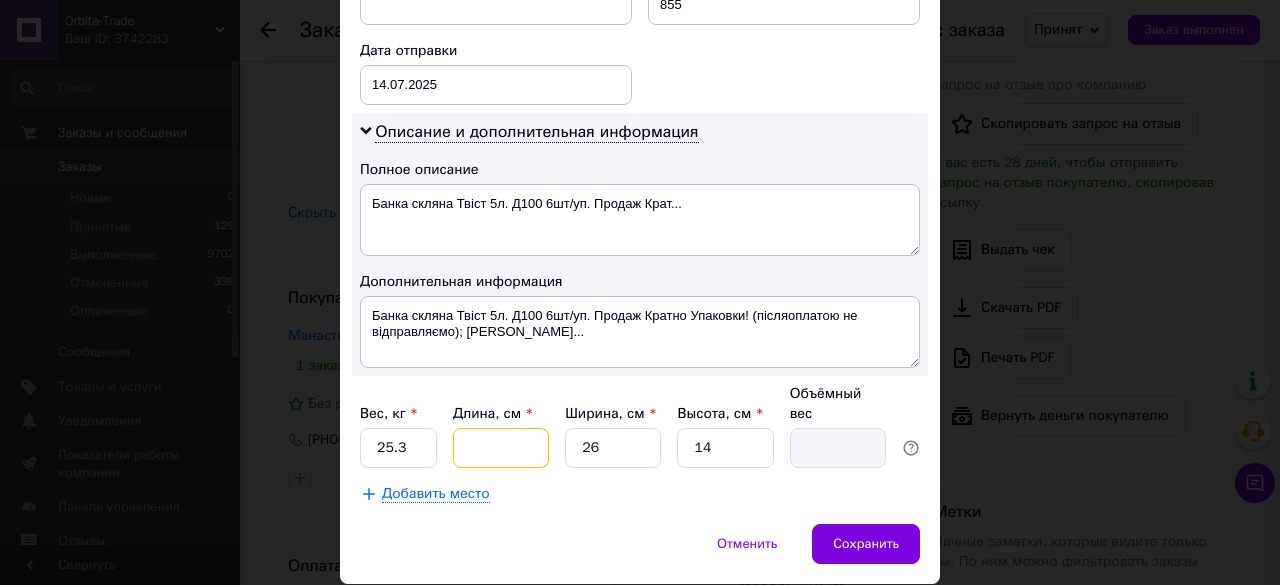 type on "6" 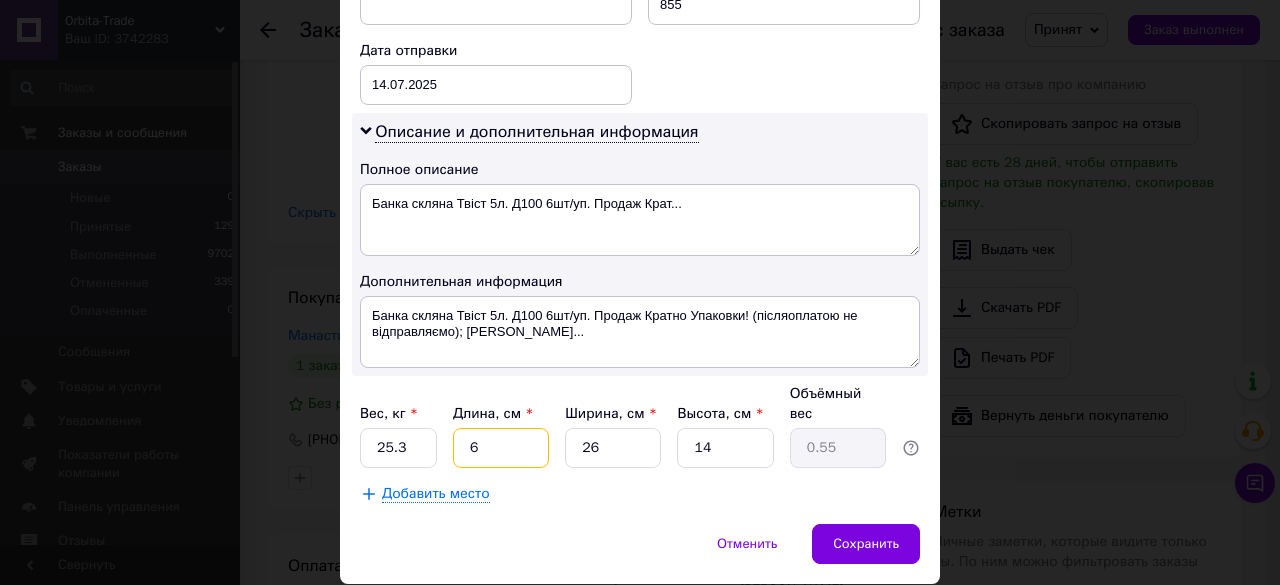 type on "63" 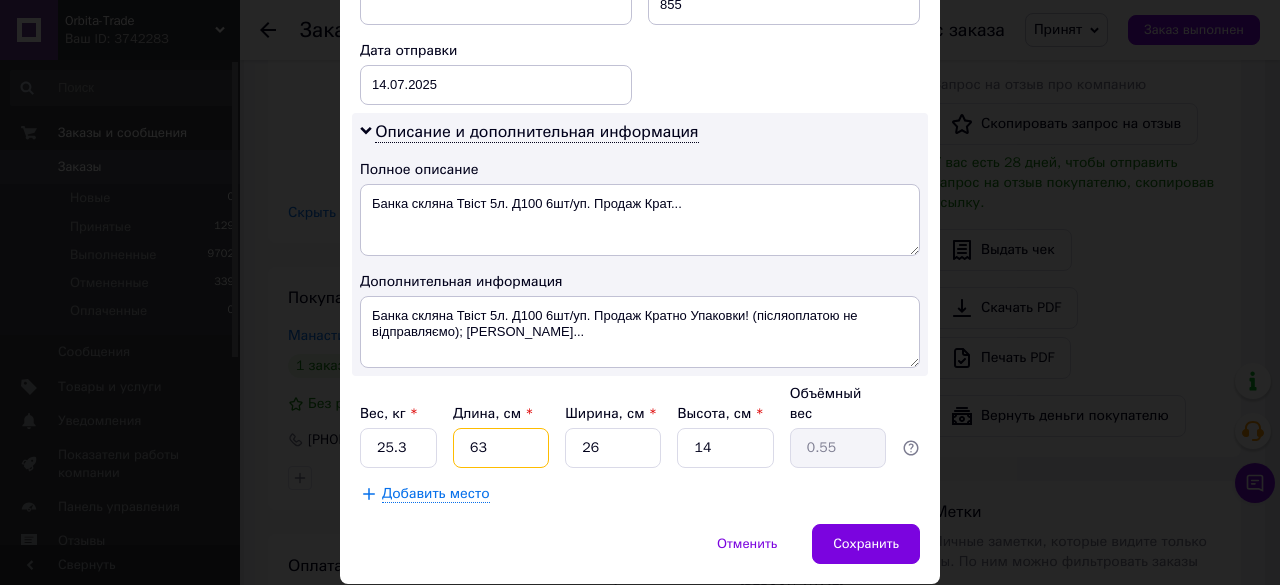type on "5.73" 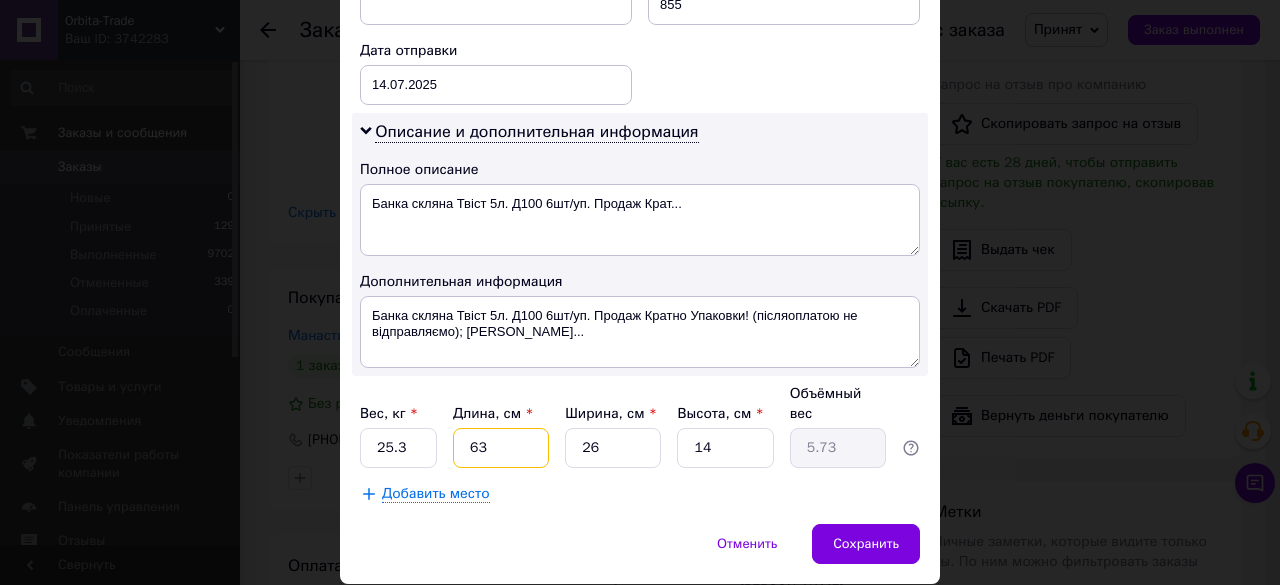 type on "63" 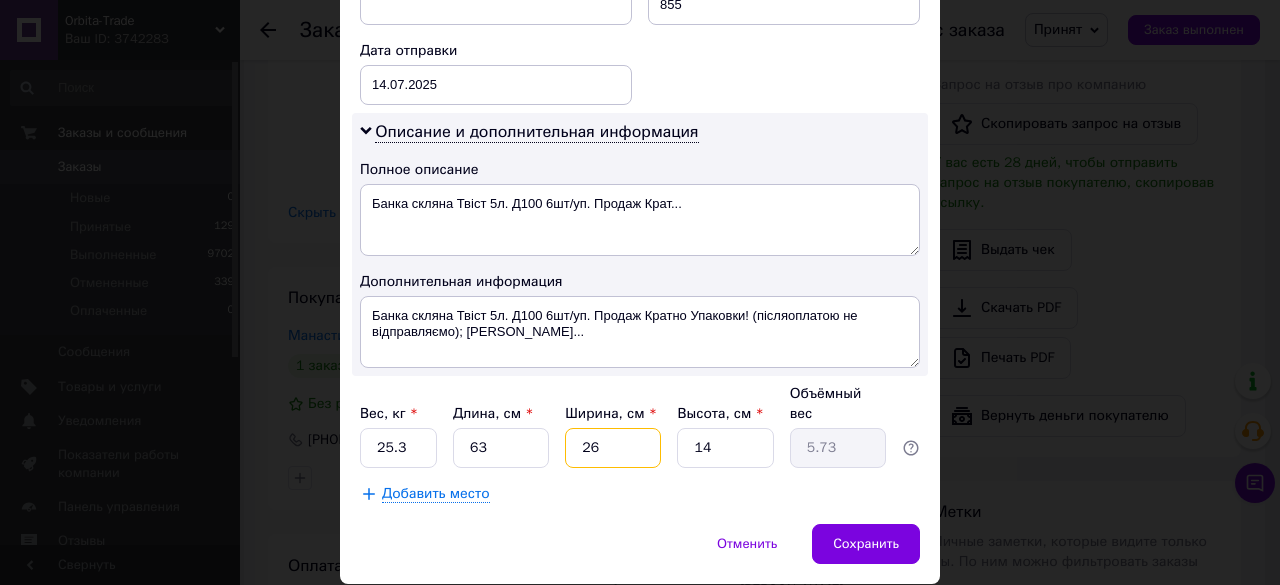 click on "26" at bounding box center (613, 448) 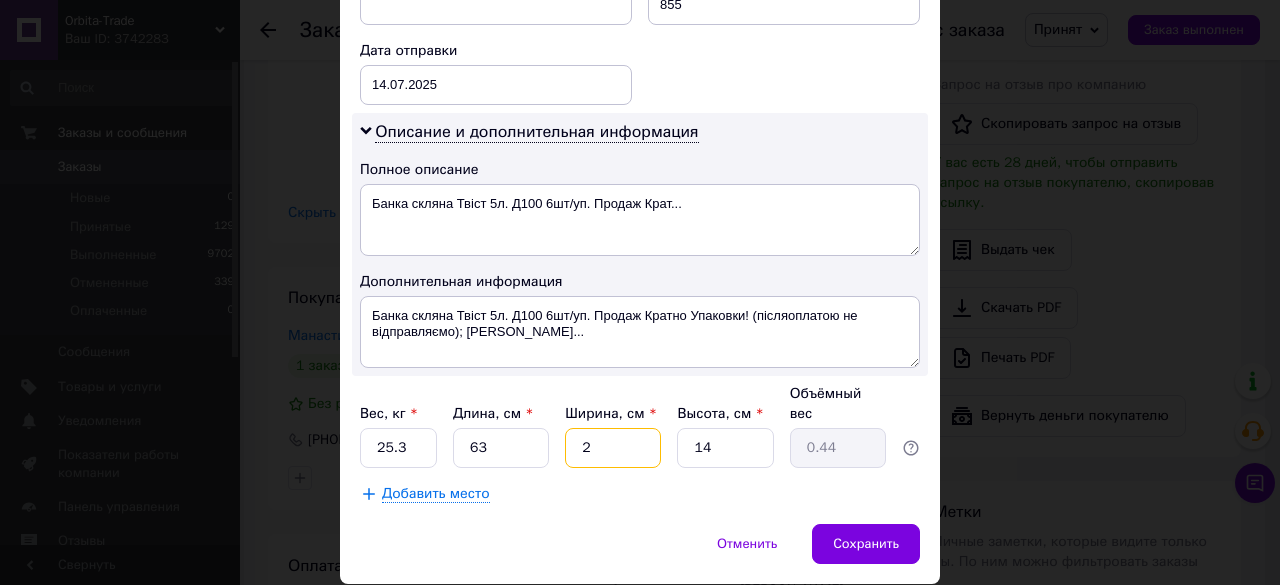 type 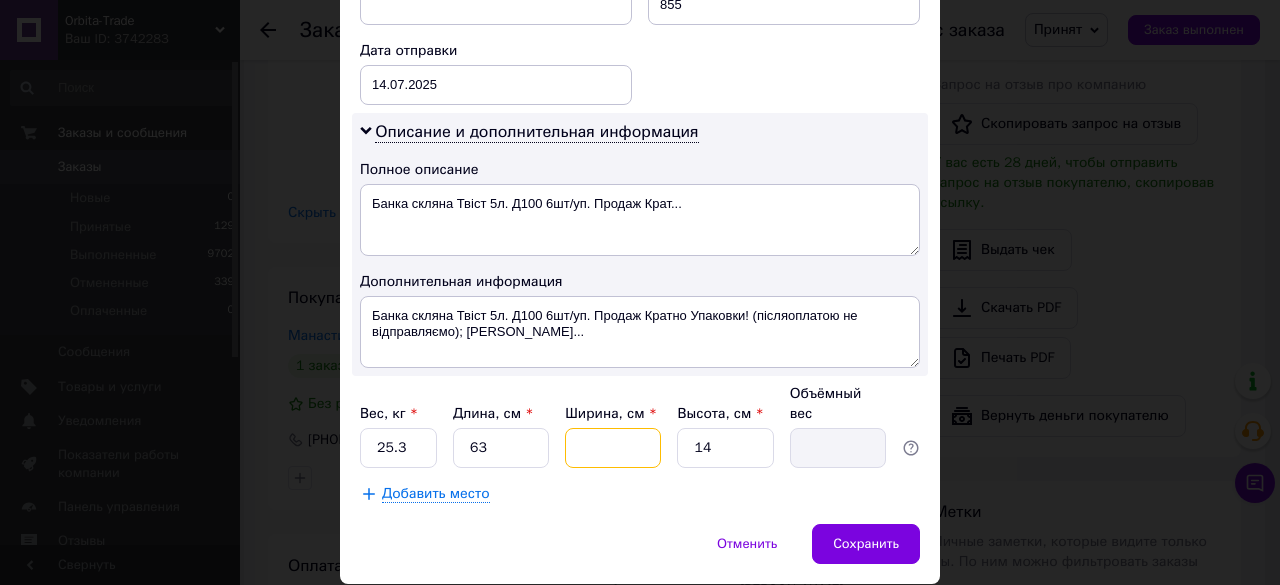 type on "3" 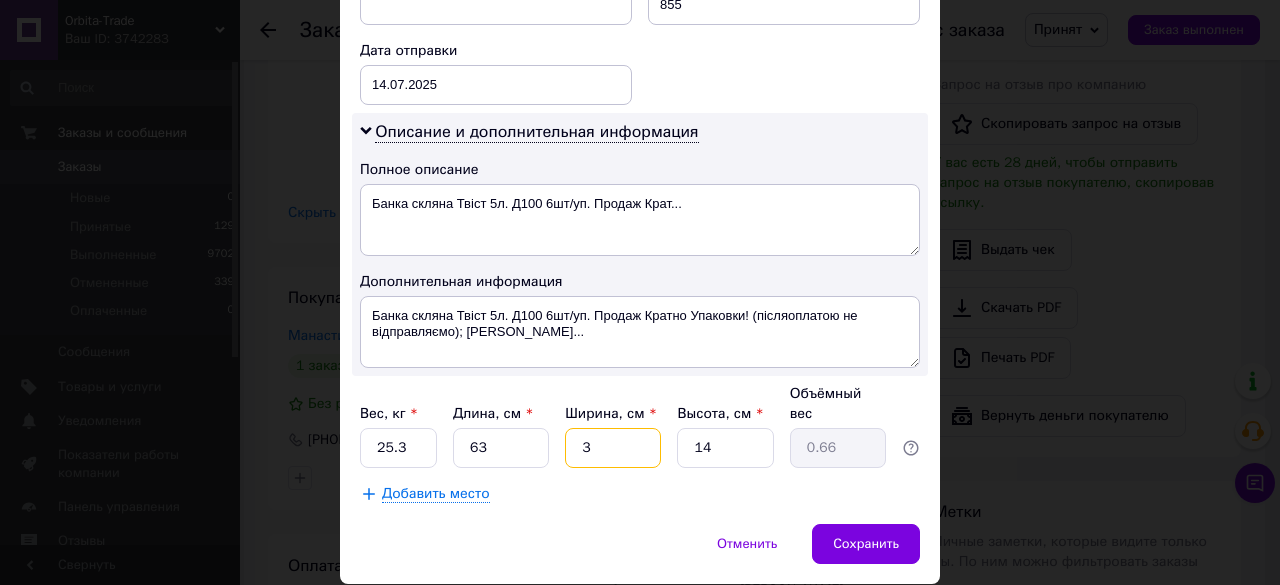 type on "32" 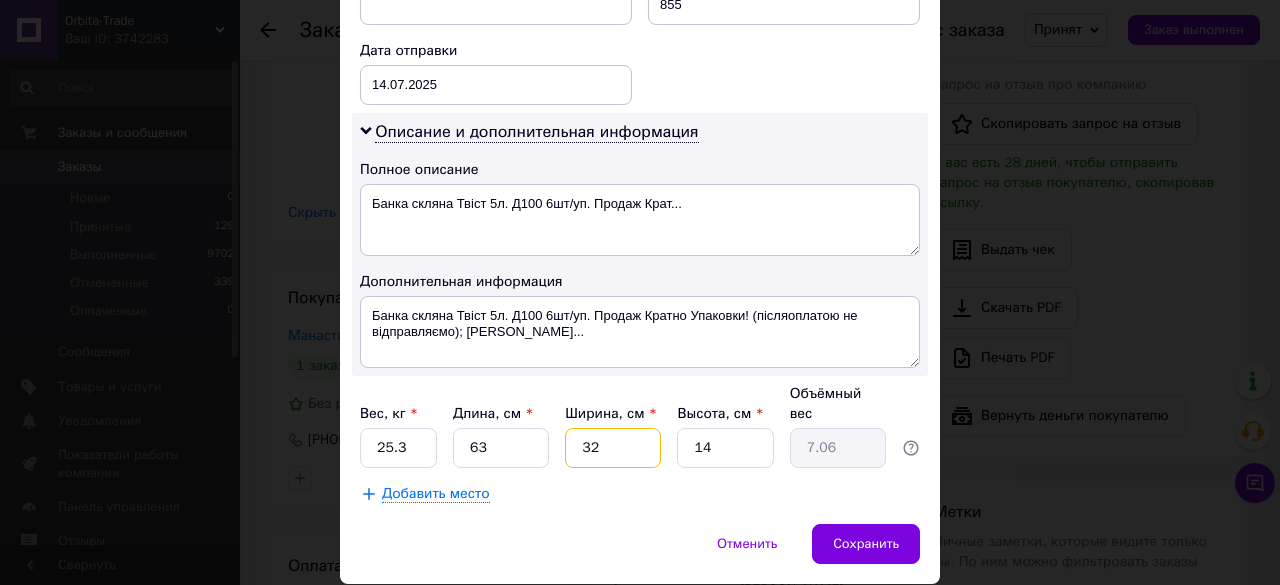 type on "32" 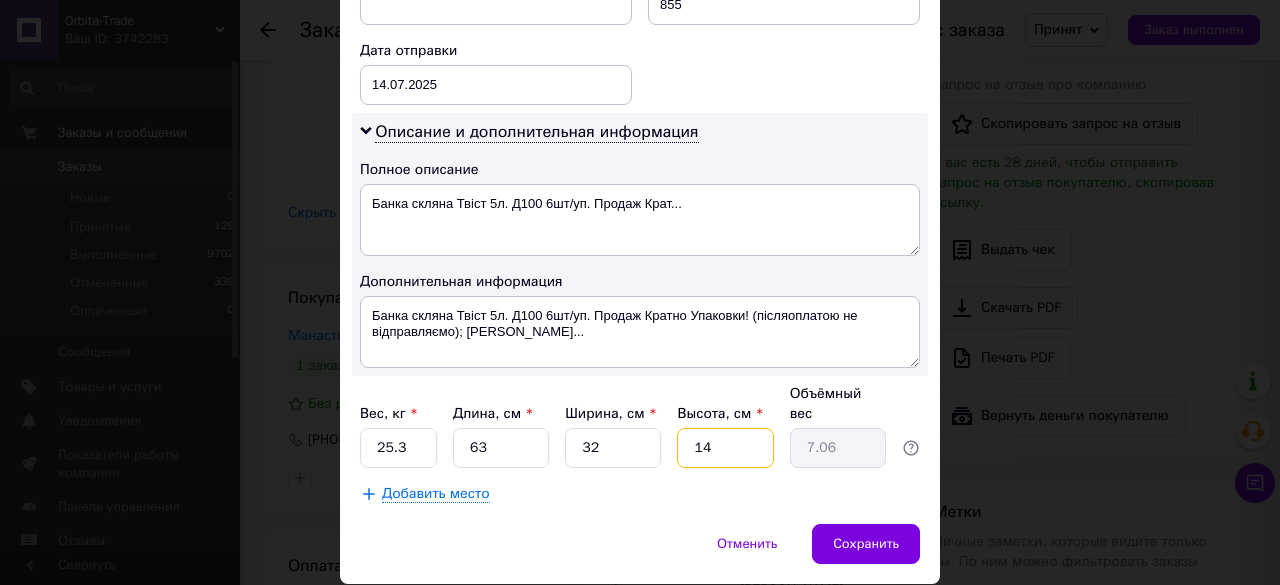 click on "14" at bounding box center (725, 448) 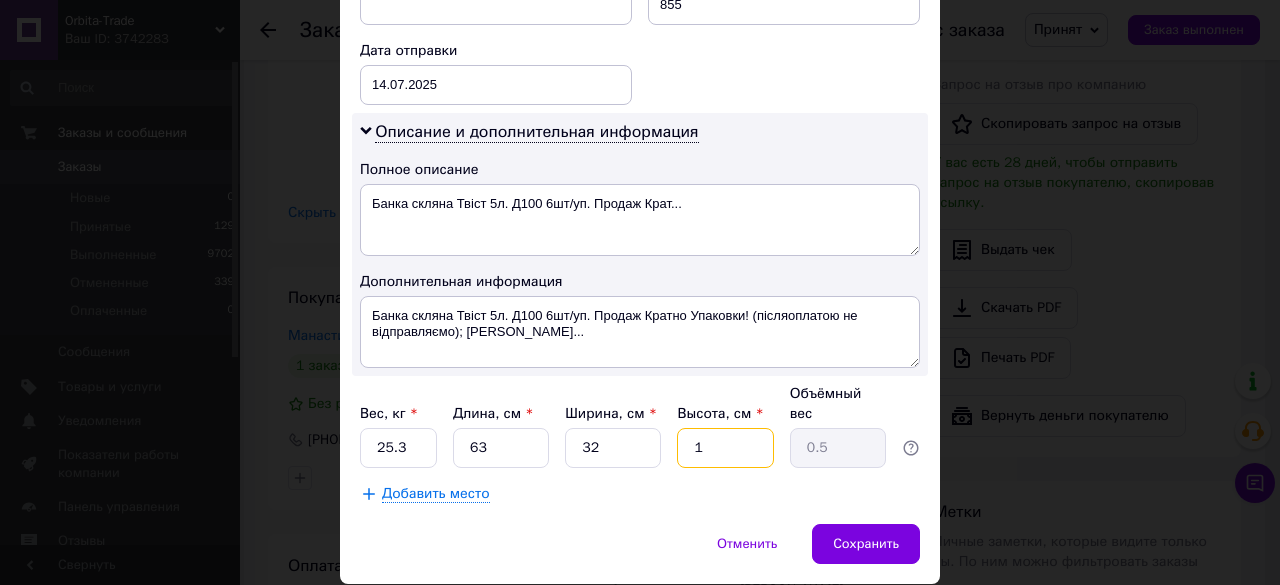 type on "15" 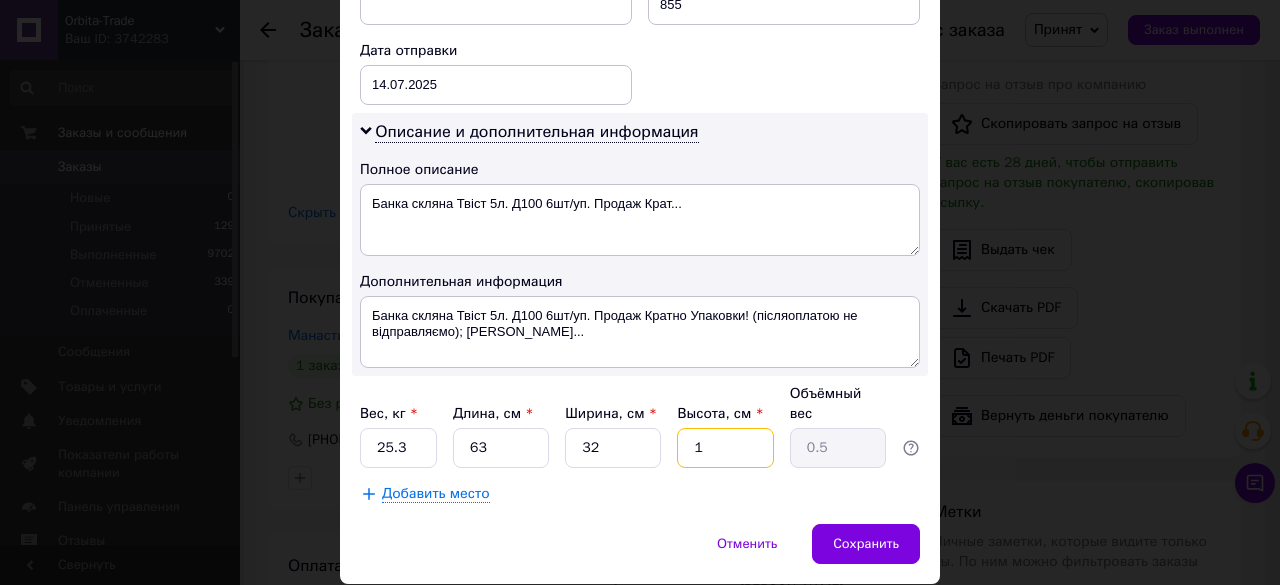 type on "7.56" 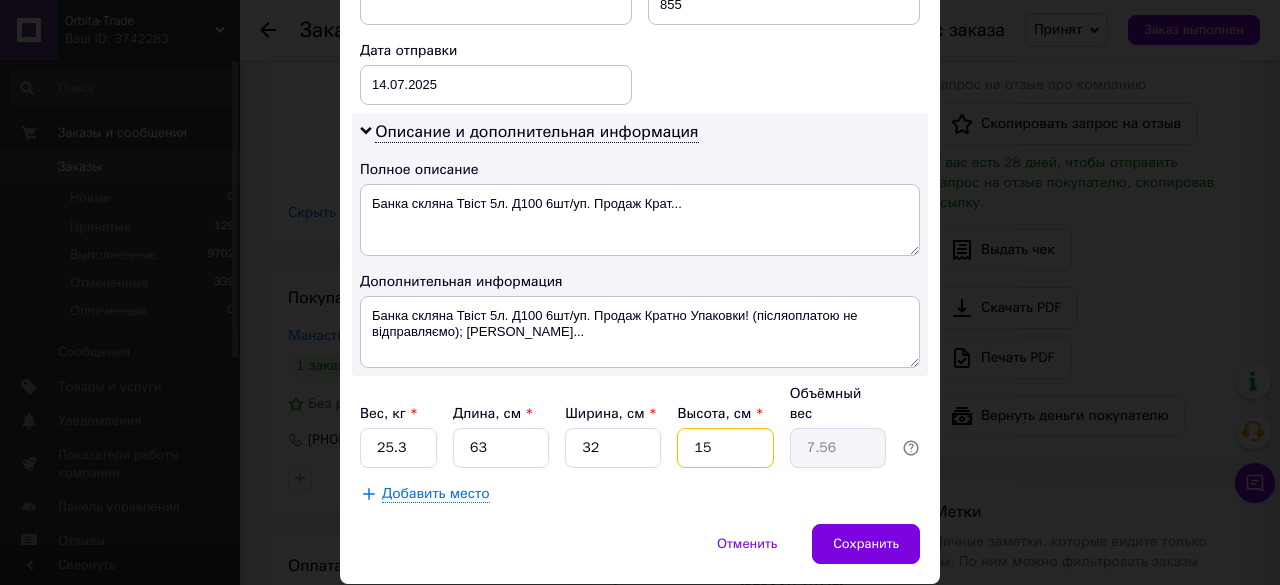 type on "159" 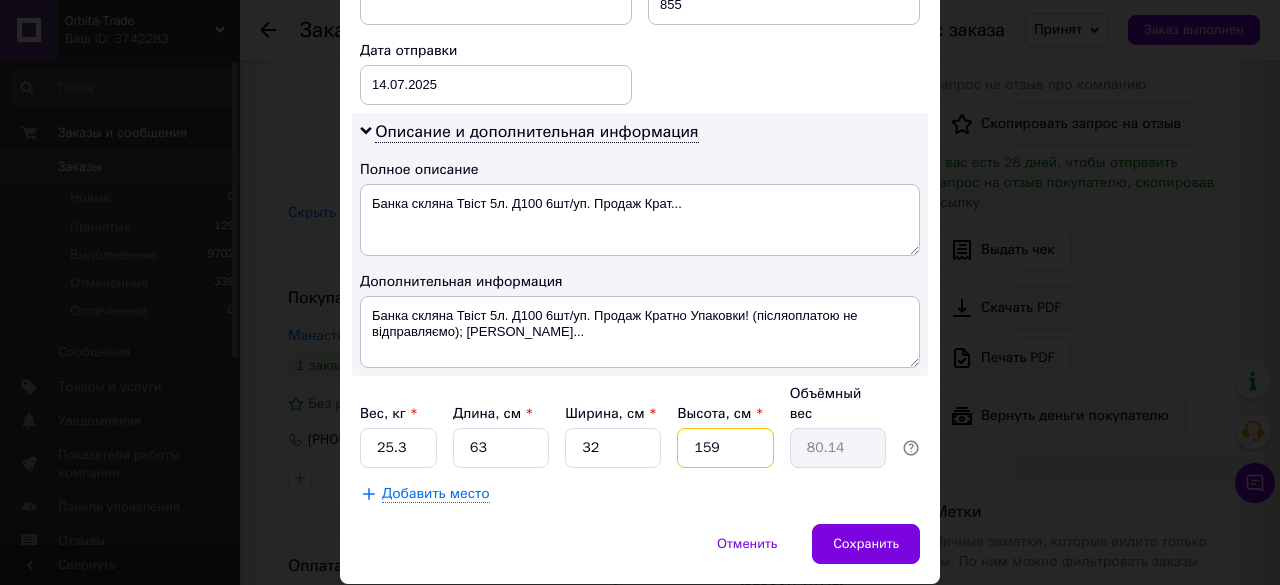 click on "159" at bounding box center (725, 448) 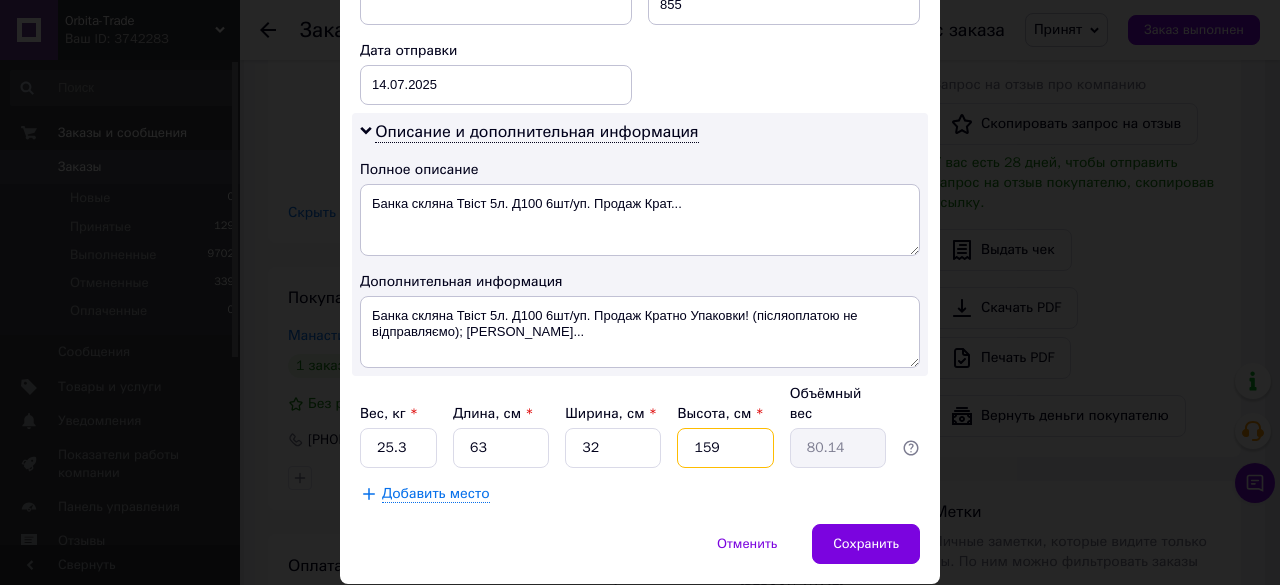 type on "59" 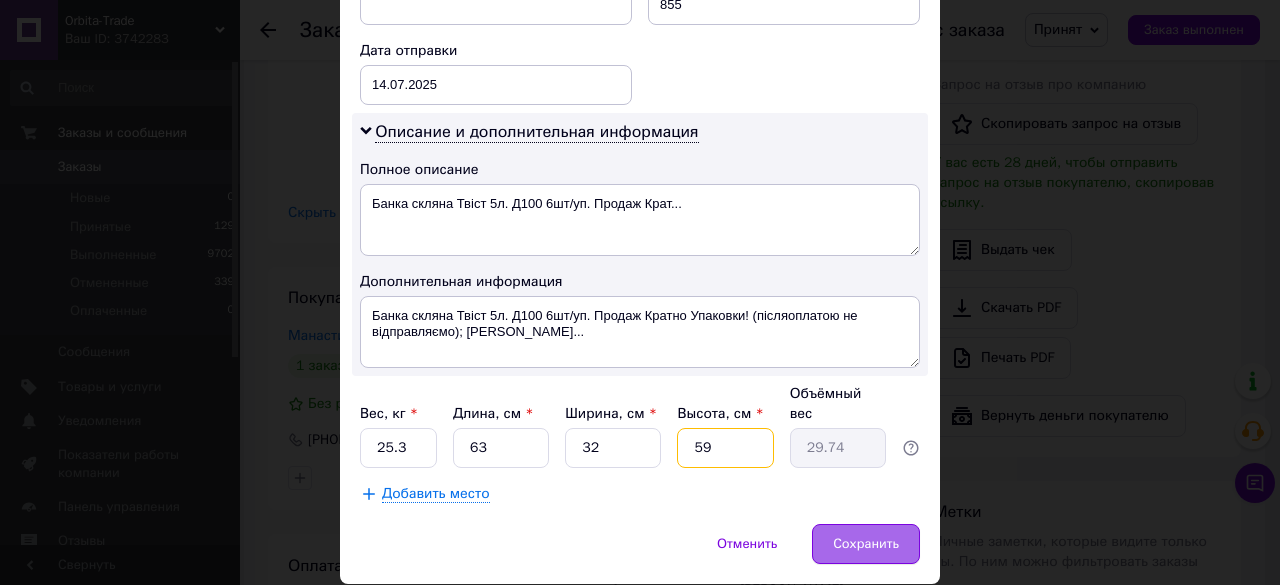 type on "59" 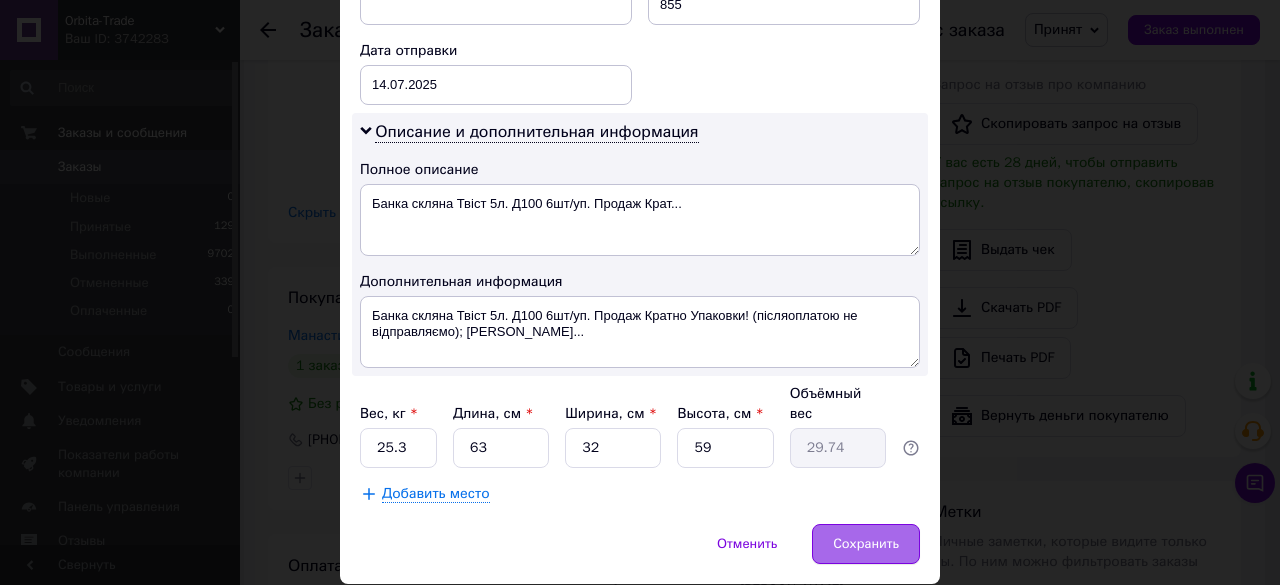click on "Сохранить" at bounding box center [866, 544] 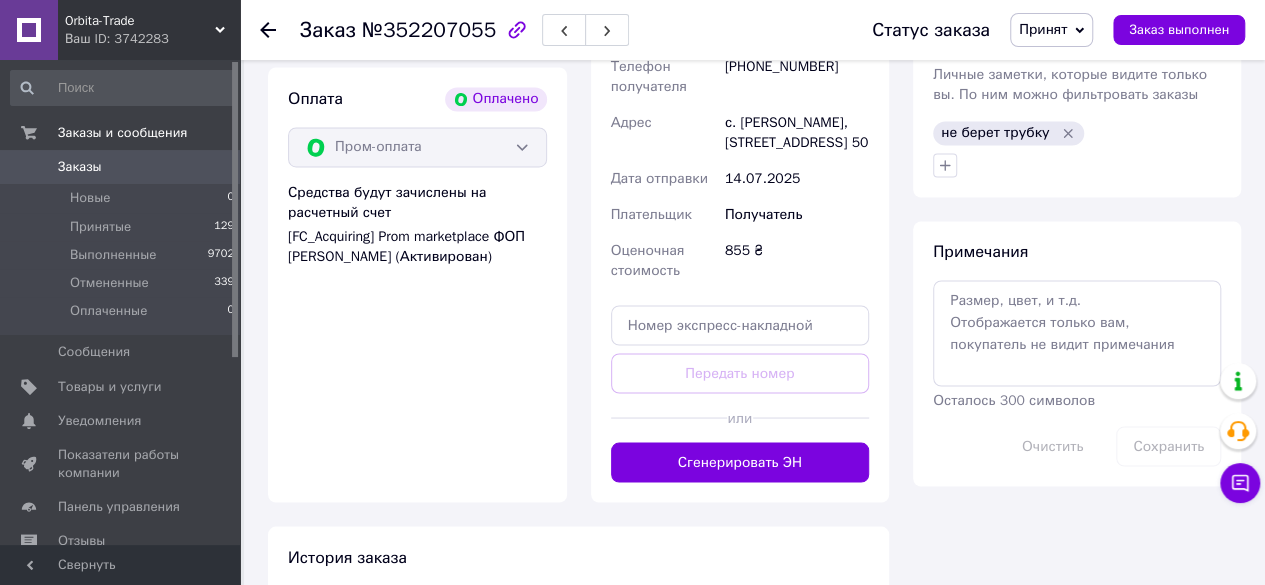 scroll, scrollTop: 1600, scrollLeft: 0, axis: vertical 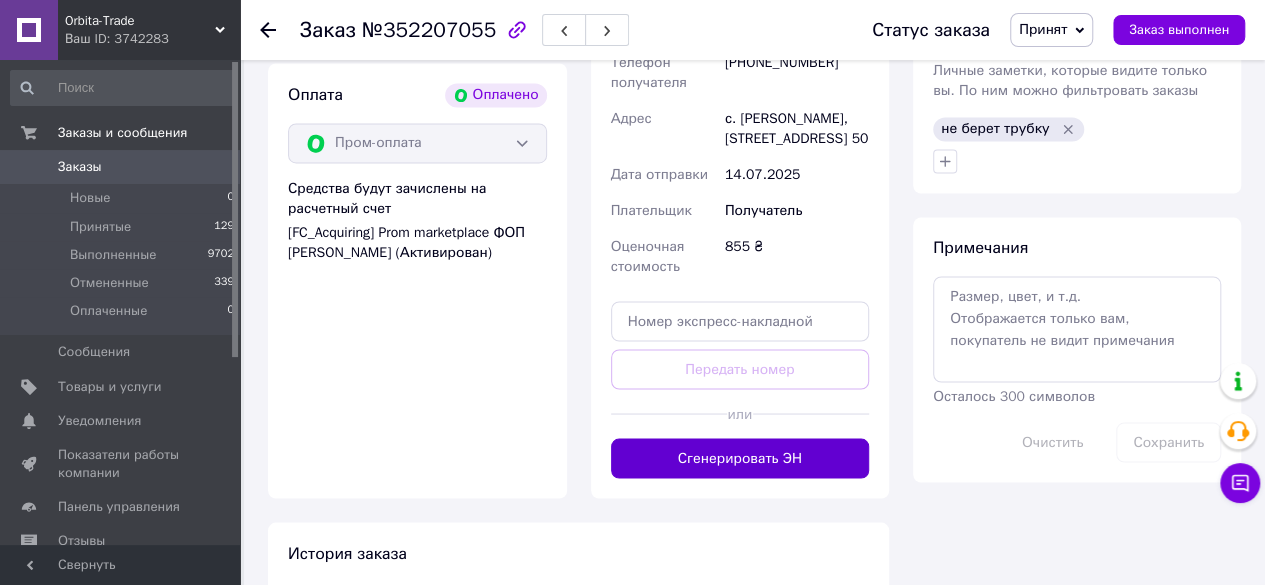click on "Сгенерировать ЭН" at bounding box center (740, 458) 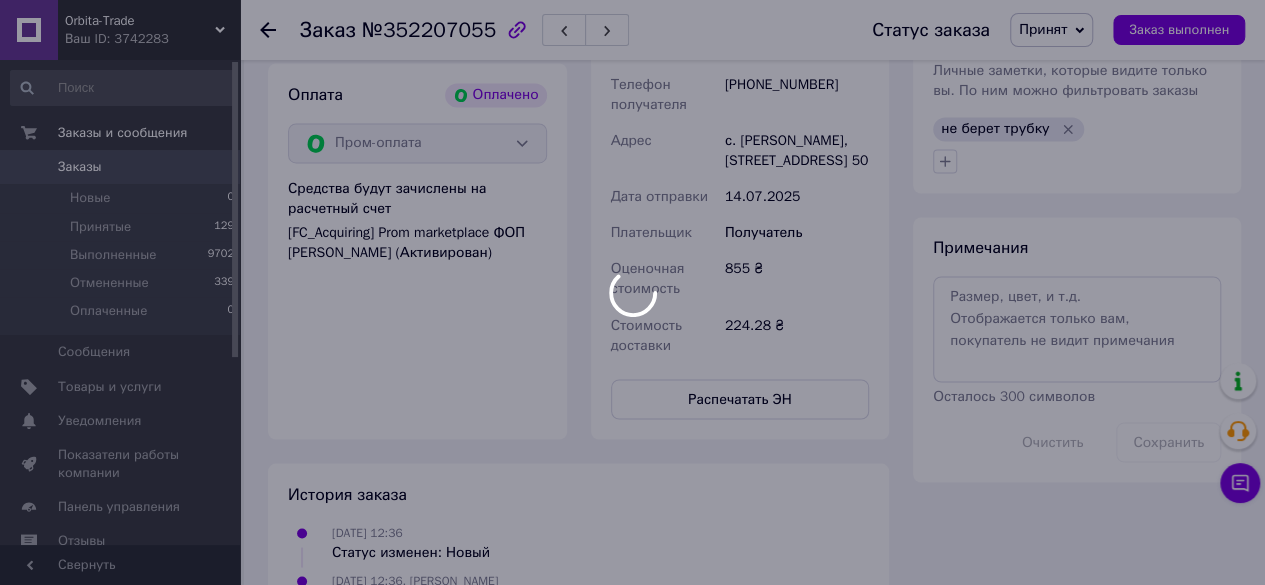 scroll, scrollTop: 28, scrollLeft: 0, axis: vertical 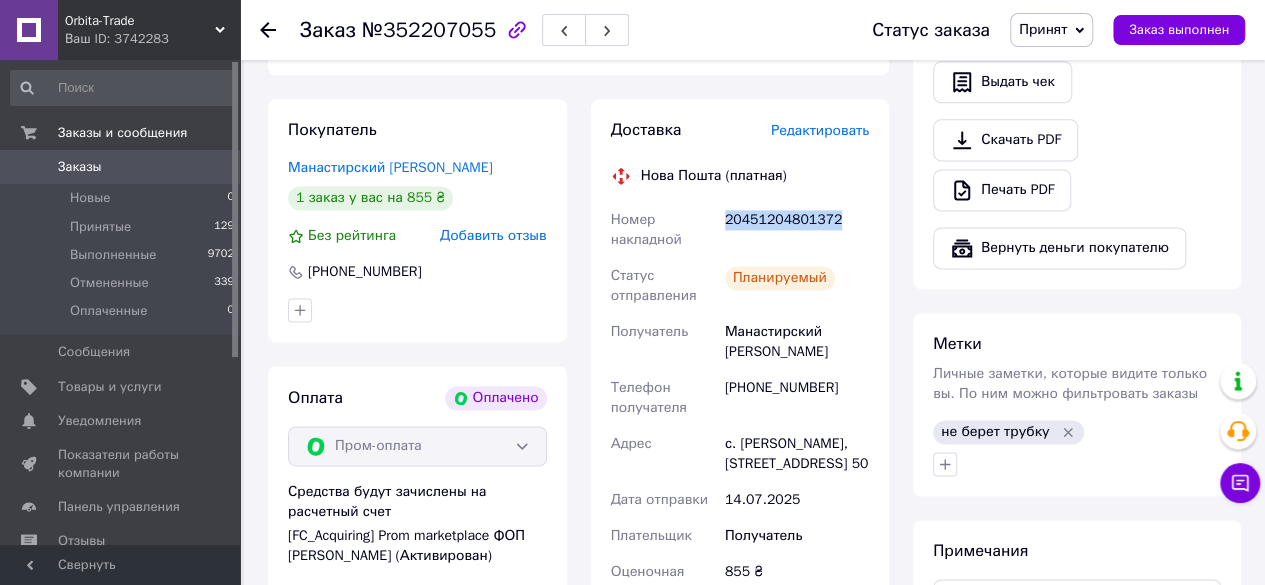 drag, startPoint x: 860, startPoint y: 183, endPoint x: 712, endPoint y: 205, distance: 149.6262 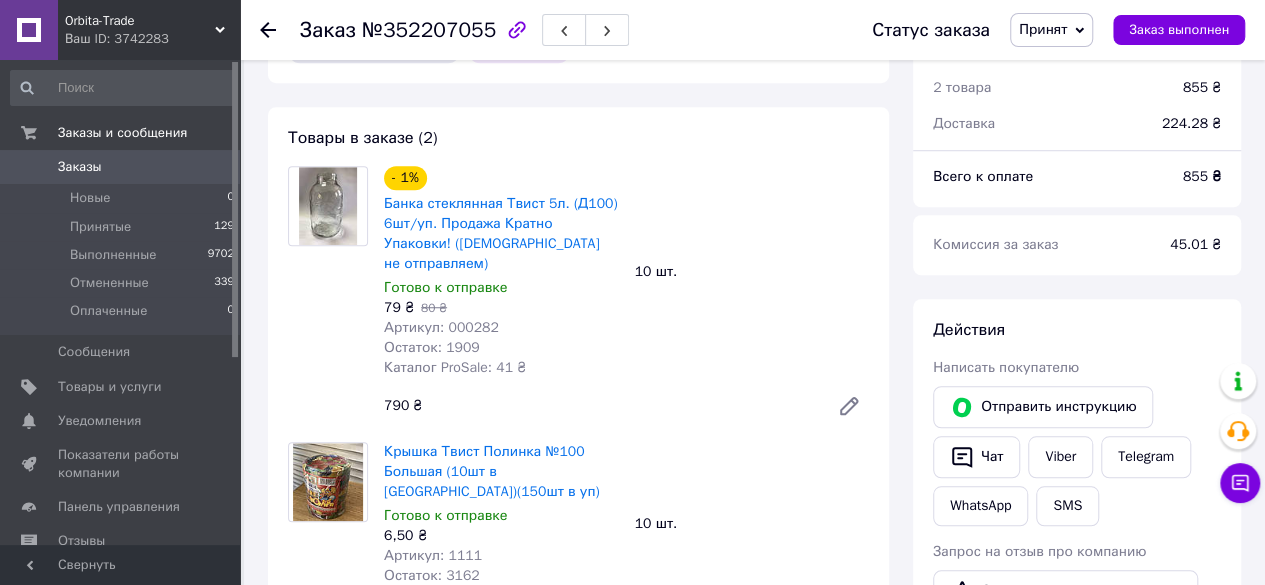 scroll, scrollTop: 686, scrollLeft: 0, axis: vertical 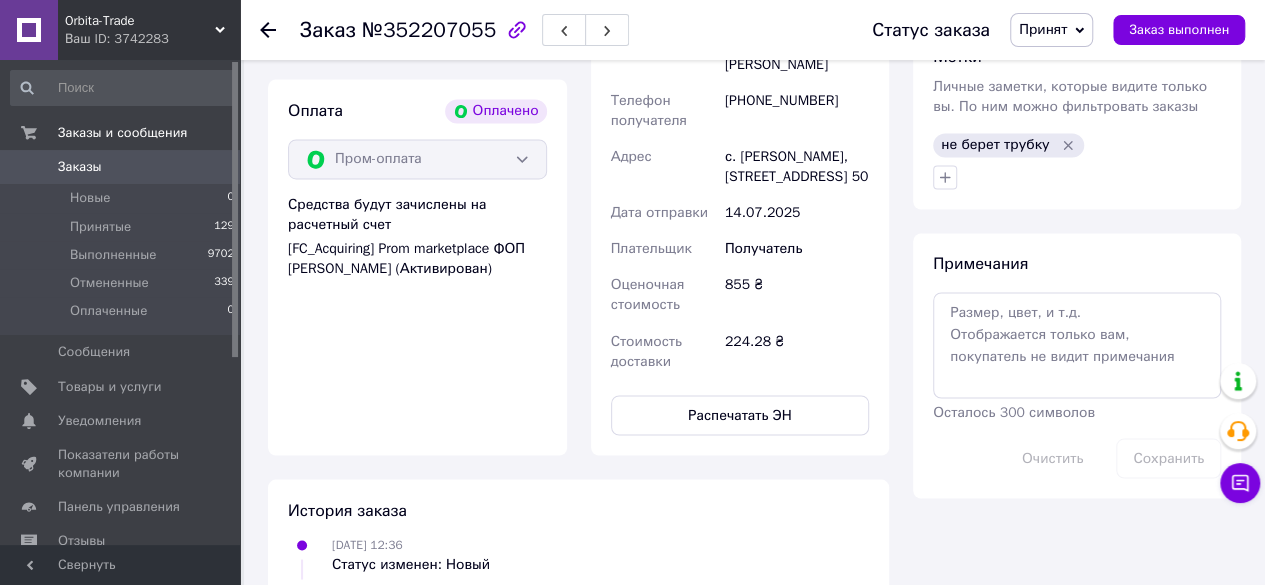 drag, startPoint x: 1064, startPoint y: 97, endPoint x: 1064, endPoint y: 109, distance: 12 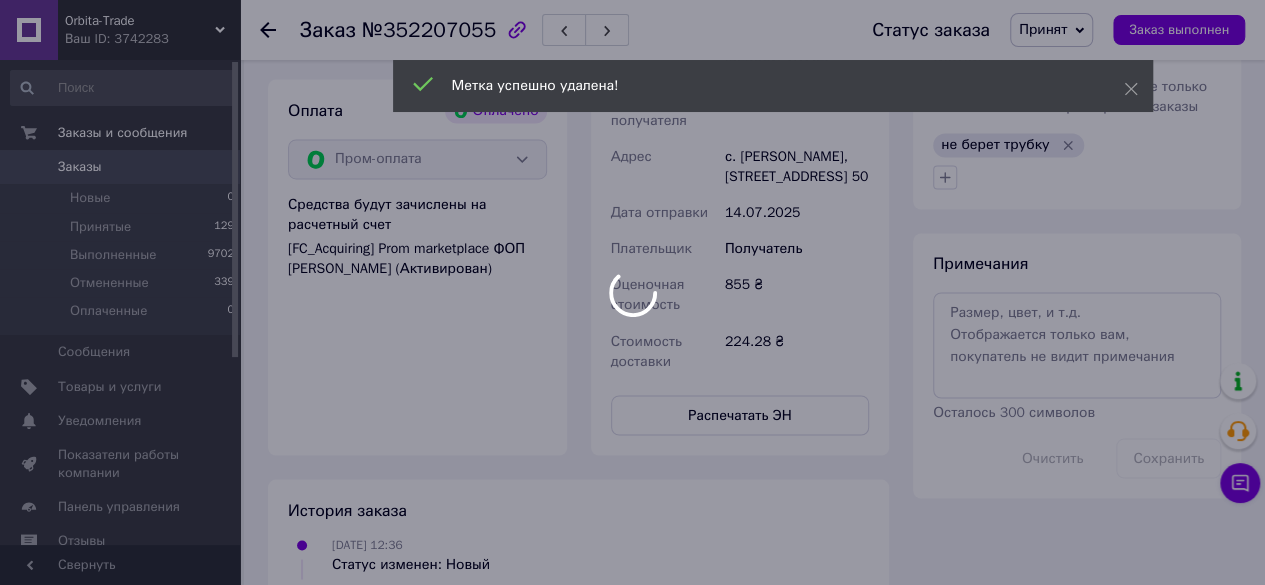 scroll, scrollTop: 77, scrollLeft: 0, axis: vertical 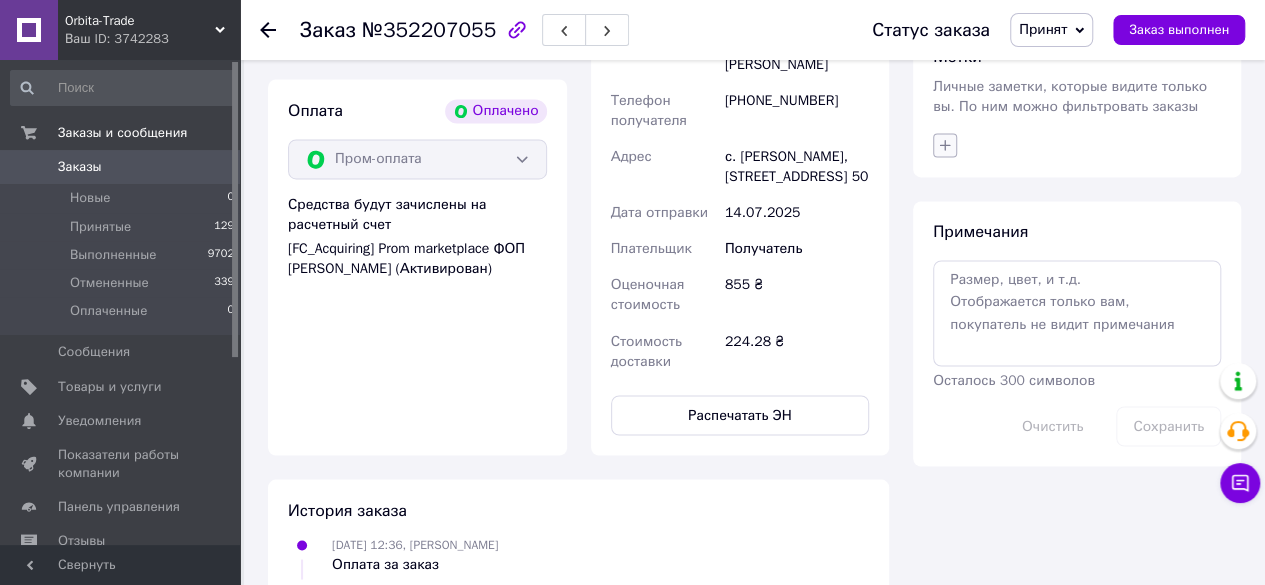 click 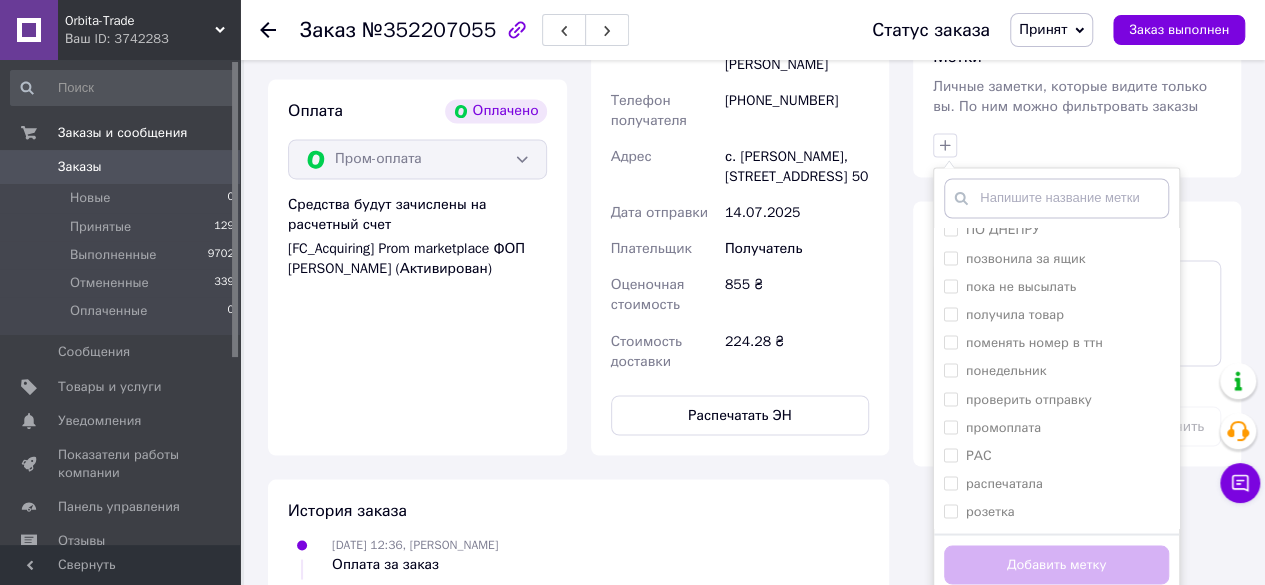 scroll, scrollTop: 1578, scrollLeft: 0, axis: vertical 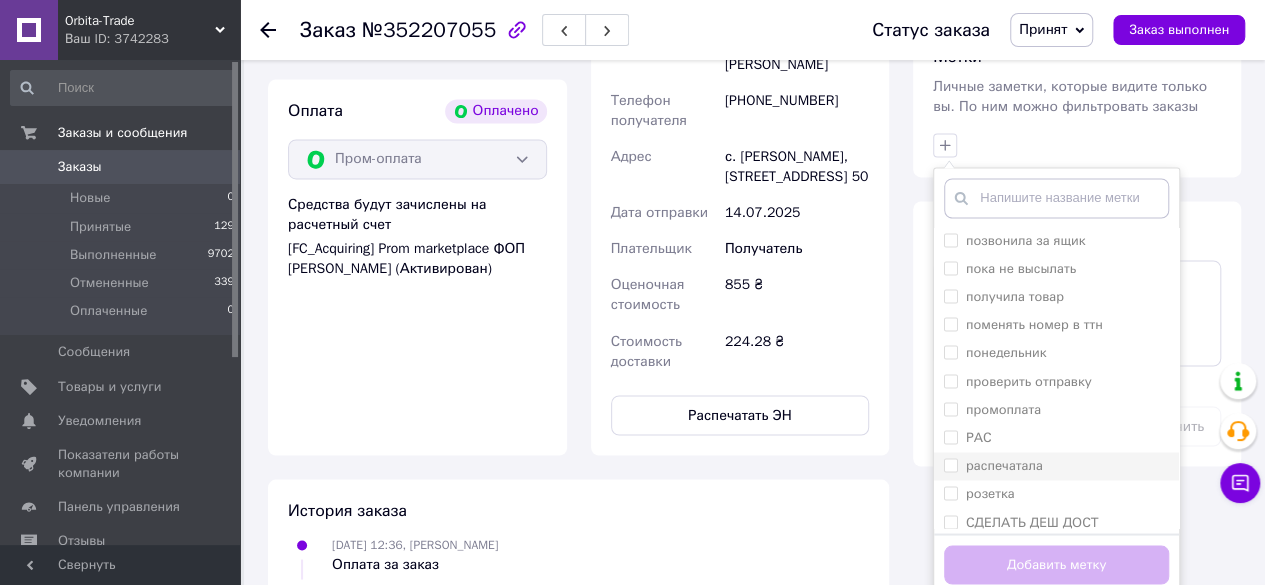 click on "распечатала" at bounding box center (950, 464) 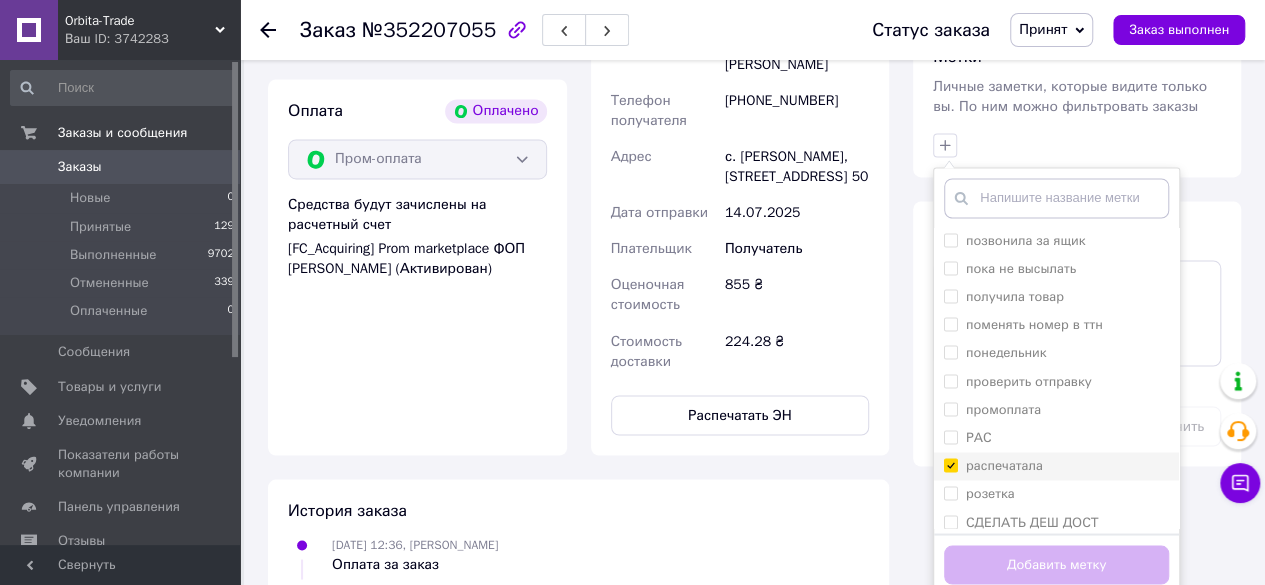 checkbox on "true" 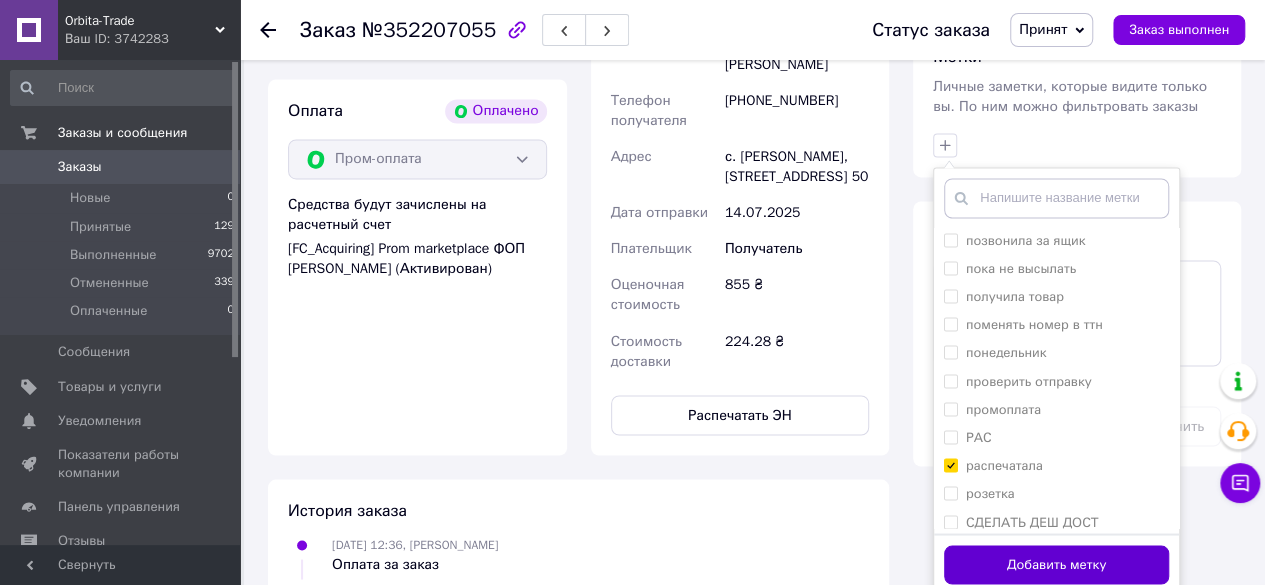 click on "Добавить метку" at bounding box center (1056, 564) 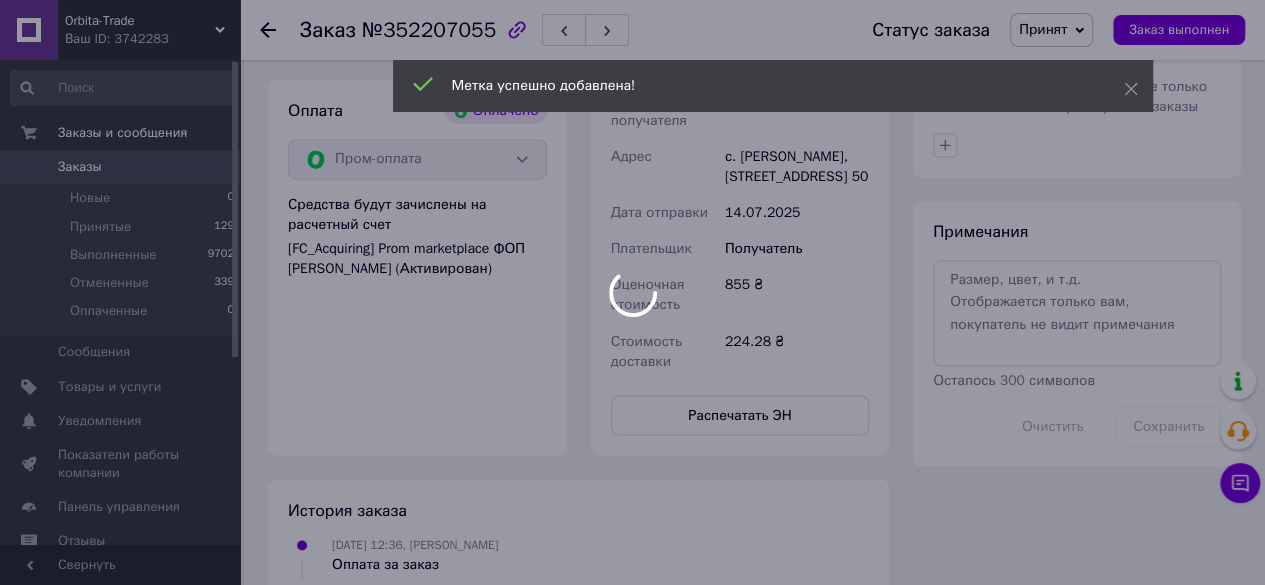 scroll, scrollTop: 125, scrollLeft: 0, axis: vertical 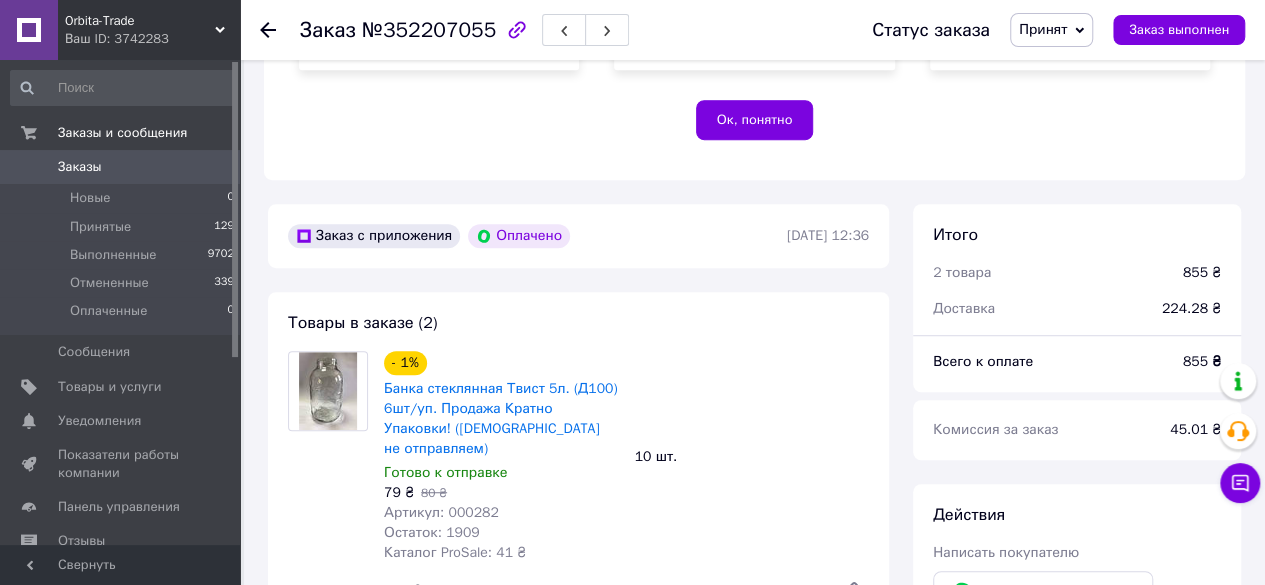 click 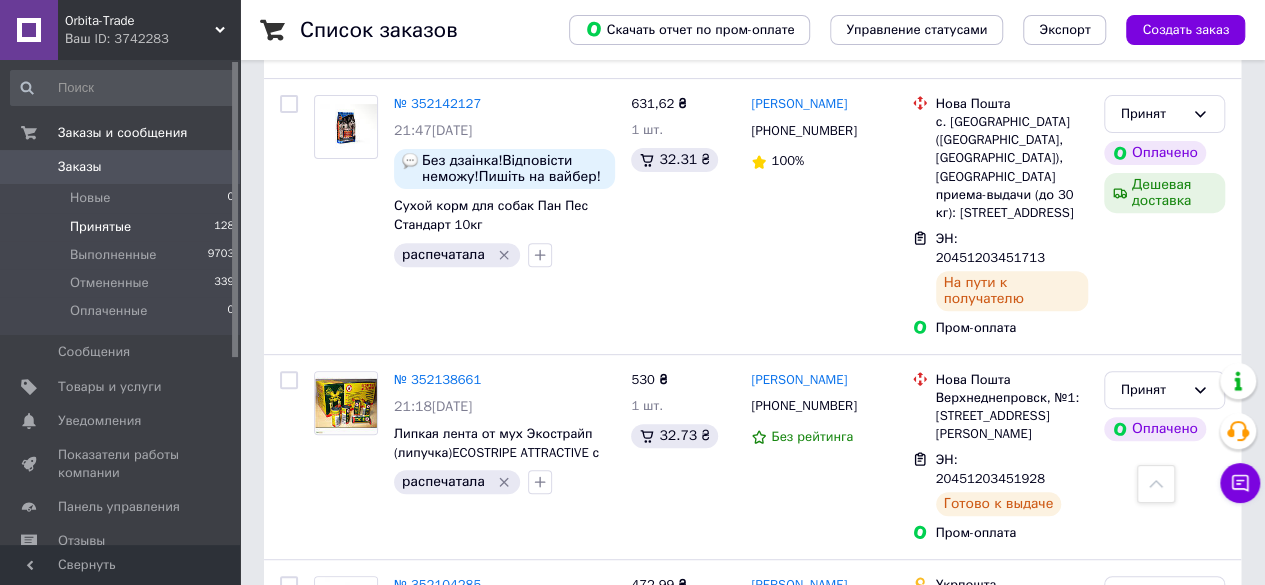 scroll, scrollTop: 4192, scrollLeft: 0, axis: vertical 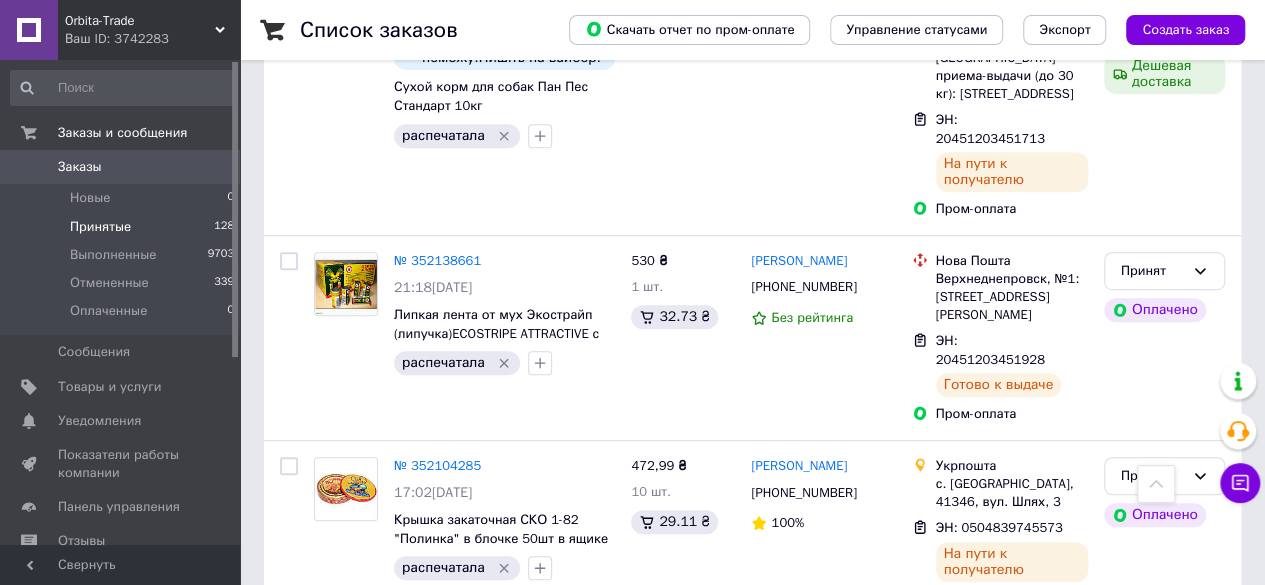 click on "4" at bounding box center [550, 878] 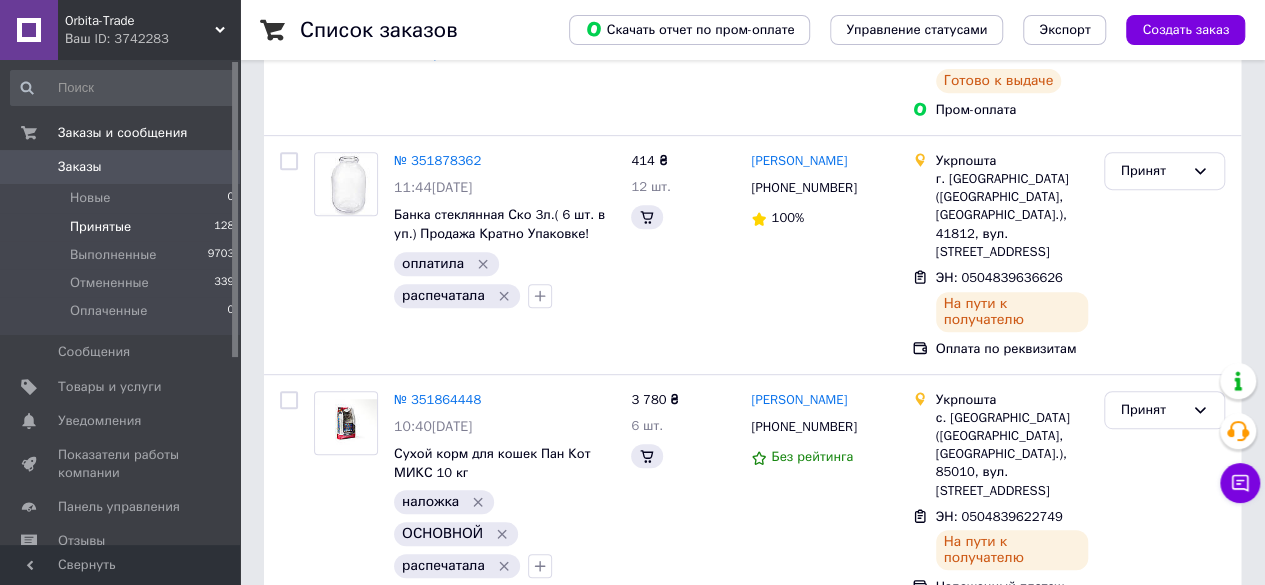 scroll, scrollTop: 0, scrollLeft: 0, axis: both 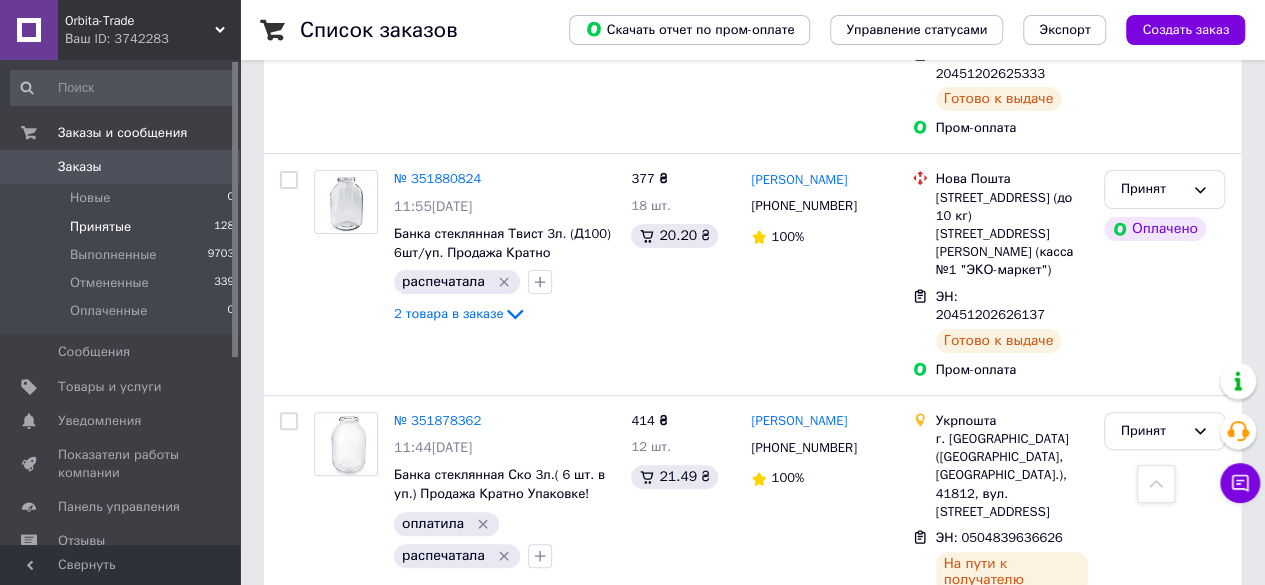 click on "5" at bounding box center (595, 918) 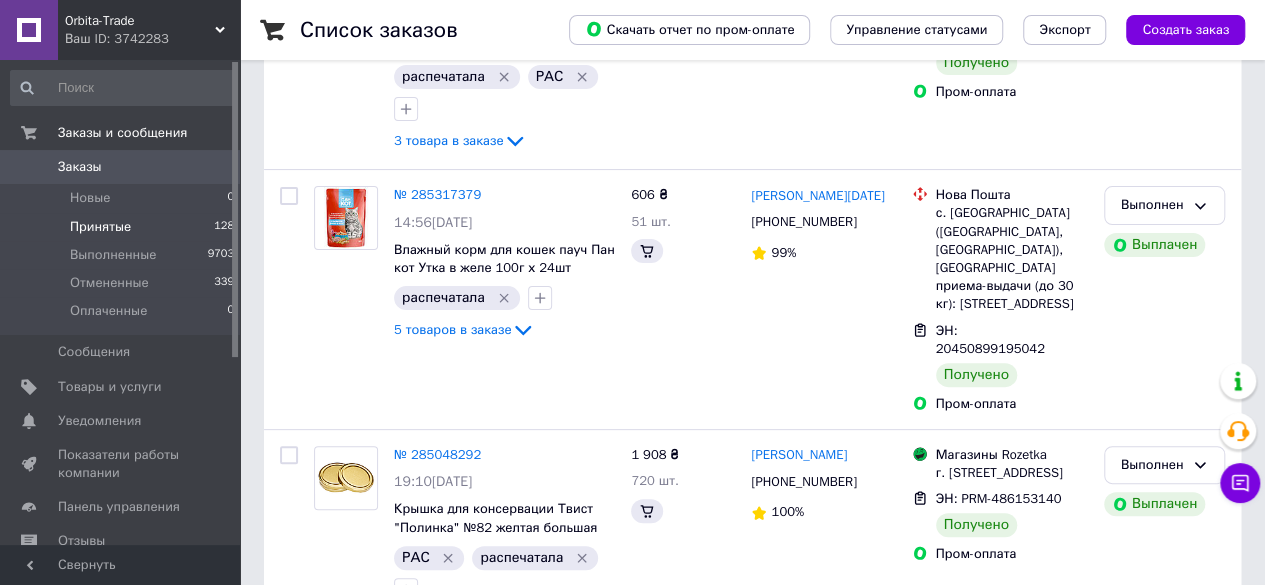 scroll, scrollTop: 0, scrollLeft: 0, axis: both 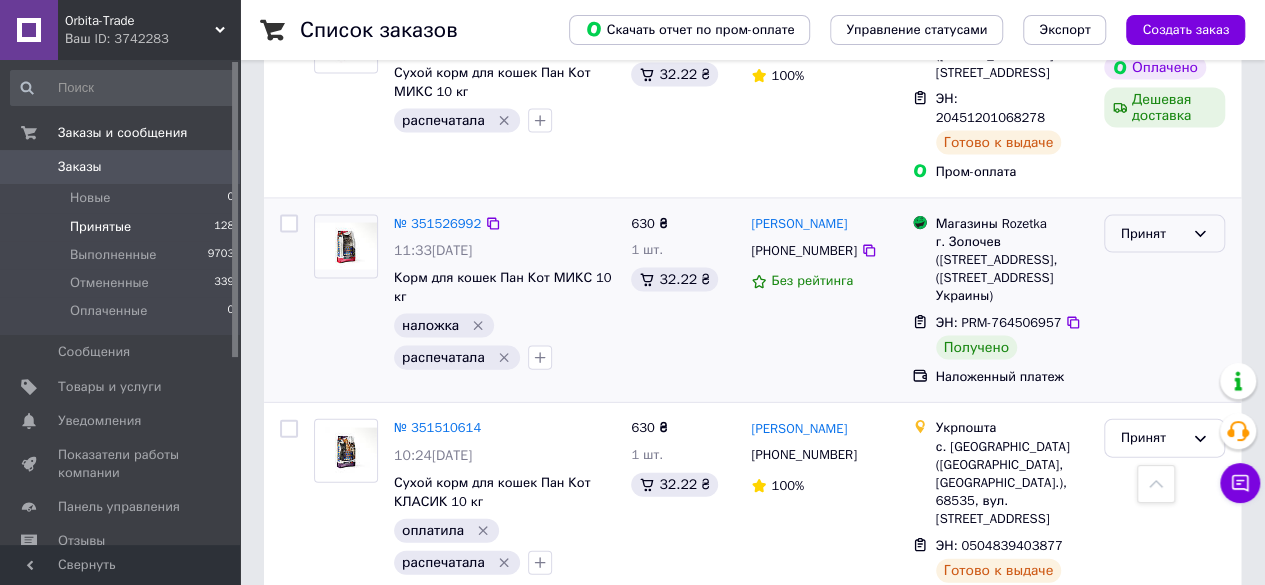 drag, startPoint x: 1208, startPoint y: 136, endPoint x: 1202, endPoint y: 159, distance: 23.769728 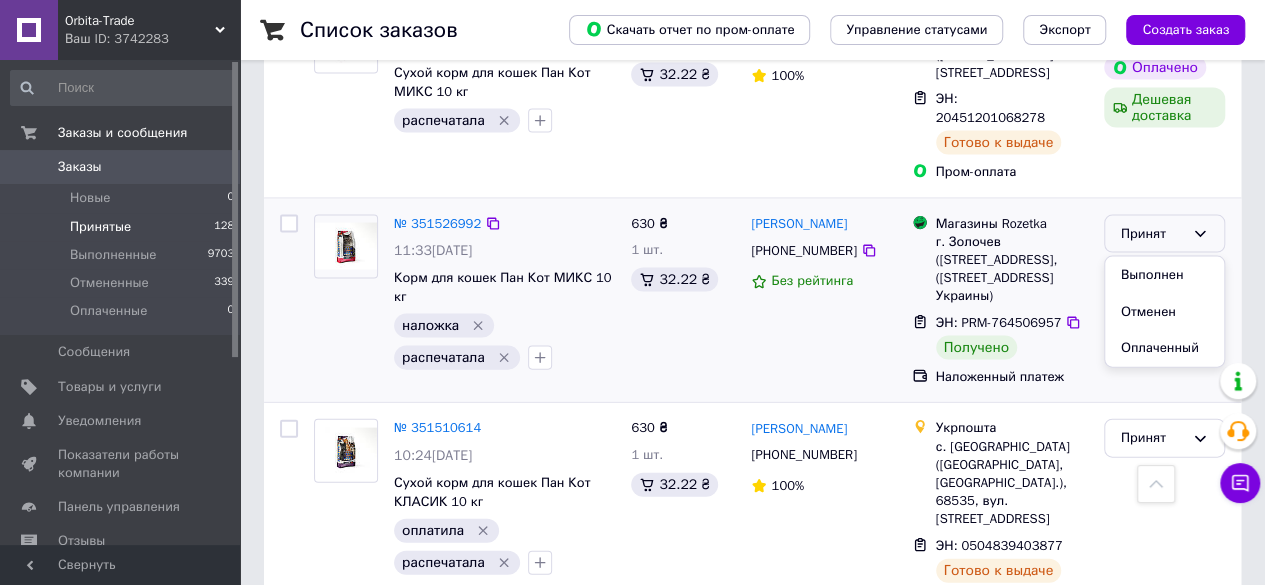 click on "Выполнен" at bounding box center (1164, 275) 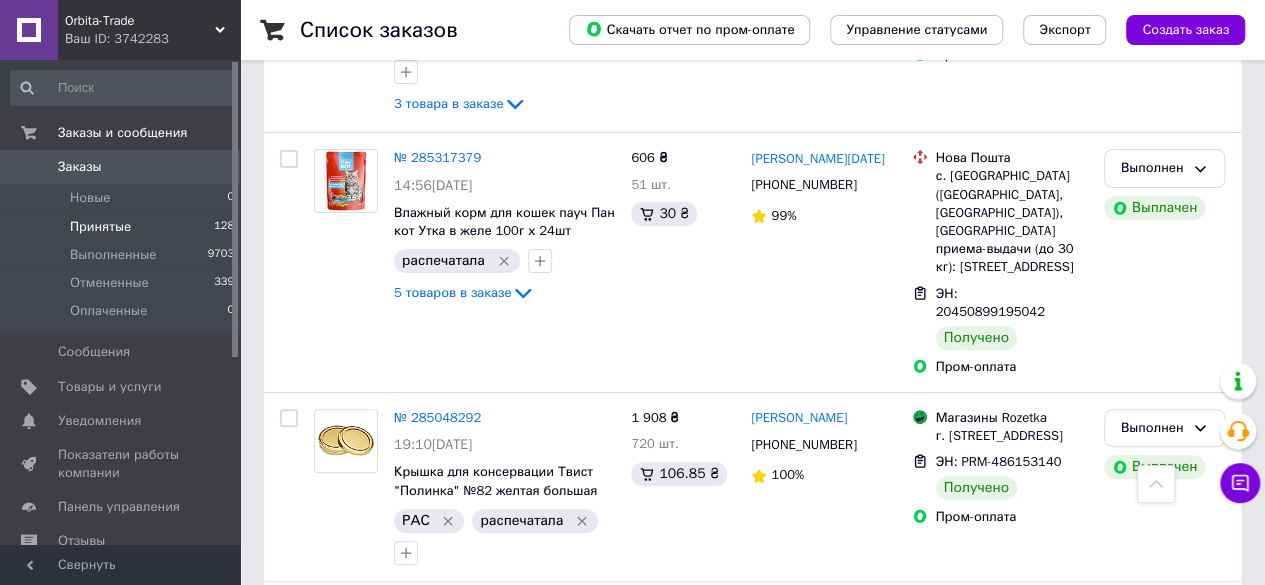 scroll, scrollTop: 4076, scrollLeft: 0, axis: vertical 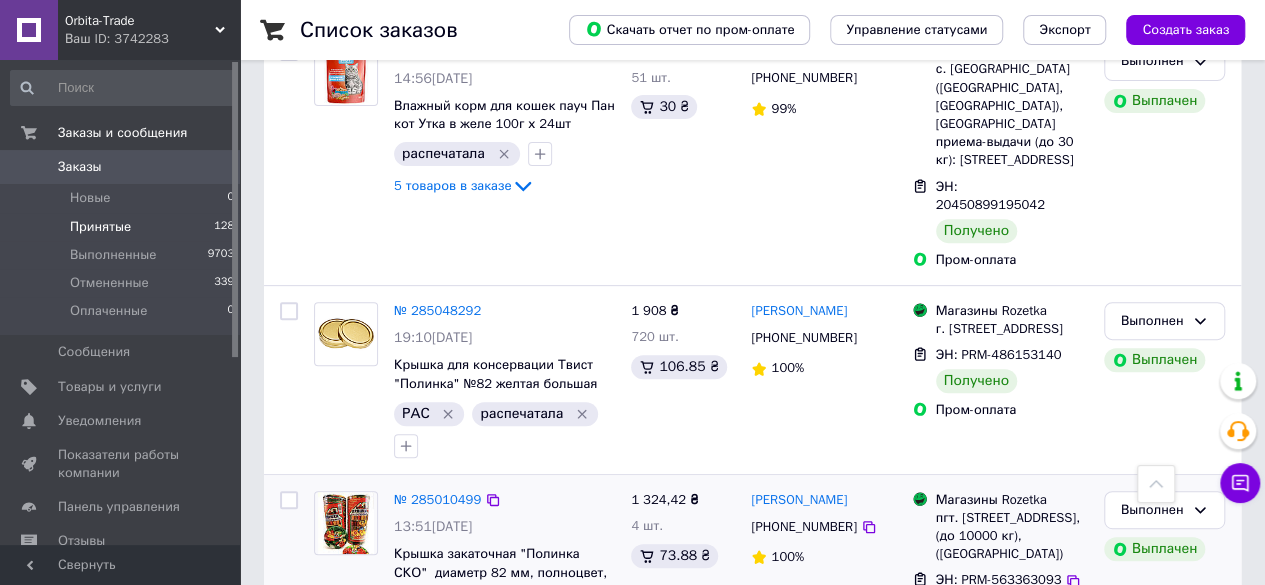 drag, startPoint x: 410, startPoint y: 542, endPoint x: 536, endPoint y: 458, distance: 151.43315 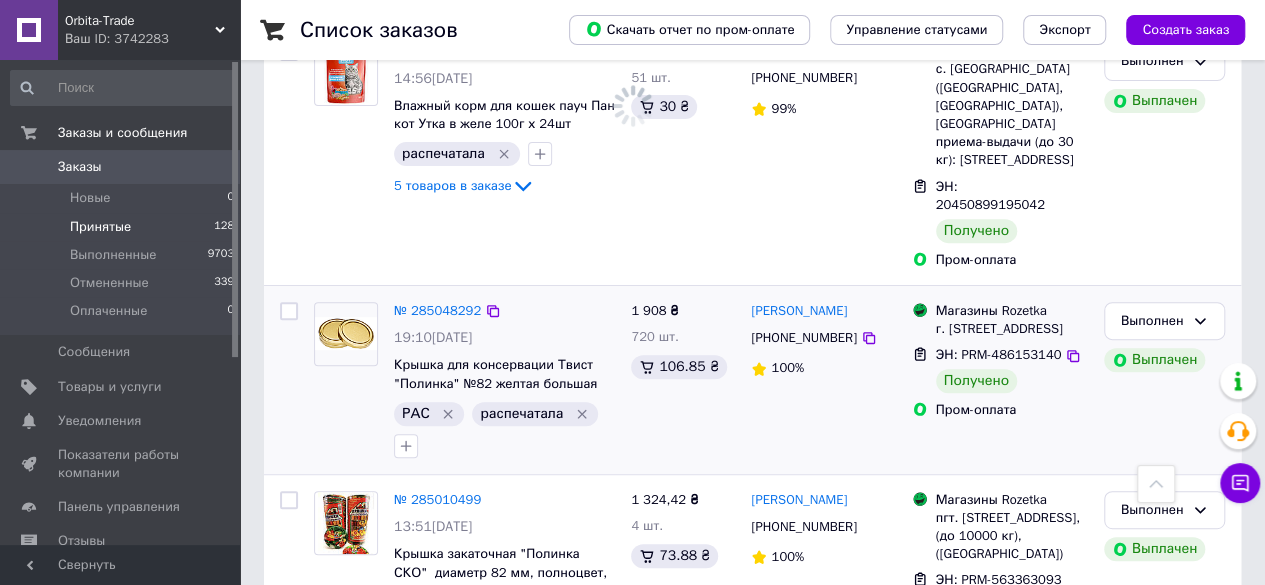 scroll, scrollTop: 0, scrollLeft: 0, axis: both 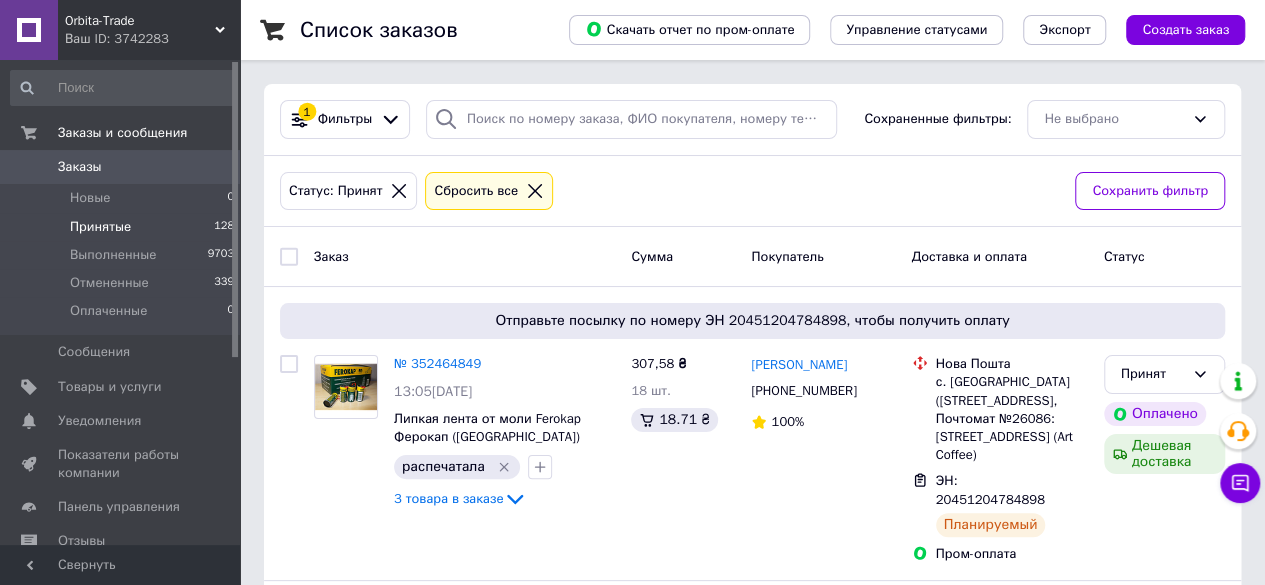 click 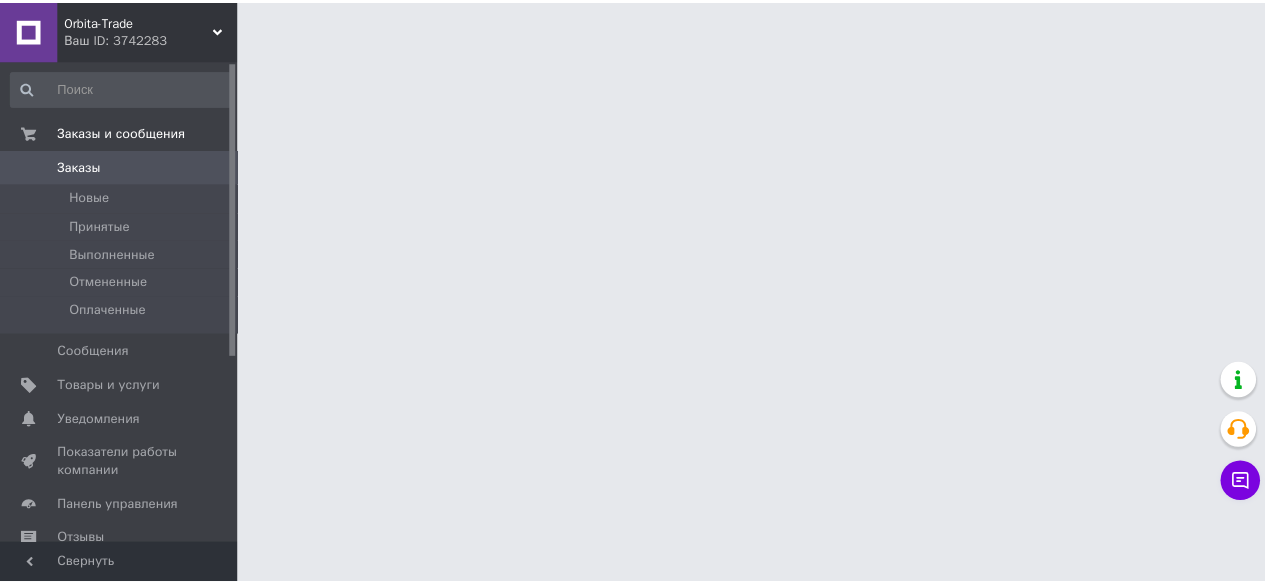 scroll, scrollTop: 0, scrollLeft: 0, axis: both 